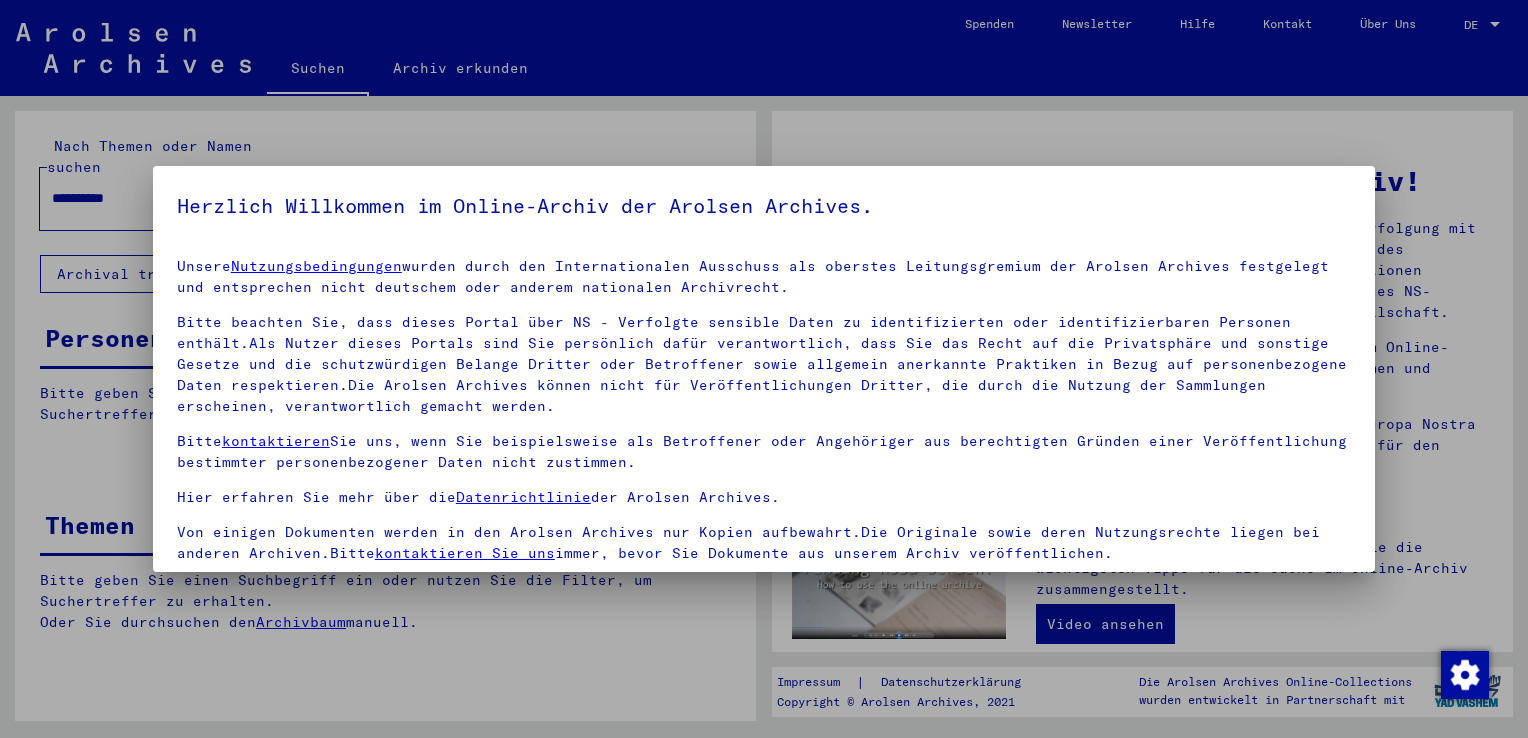 scroll, scrollTop: 0, scrollLeft: 0, axis: both 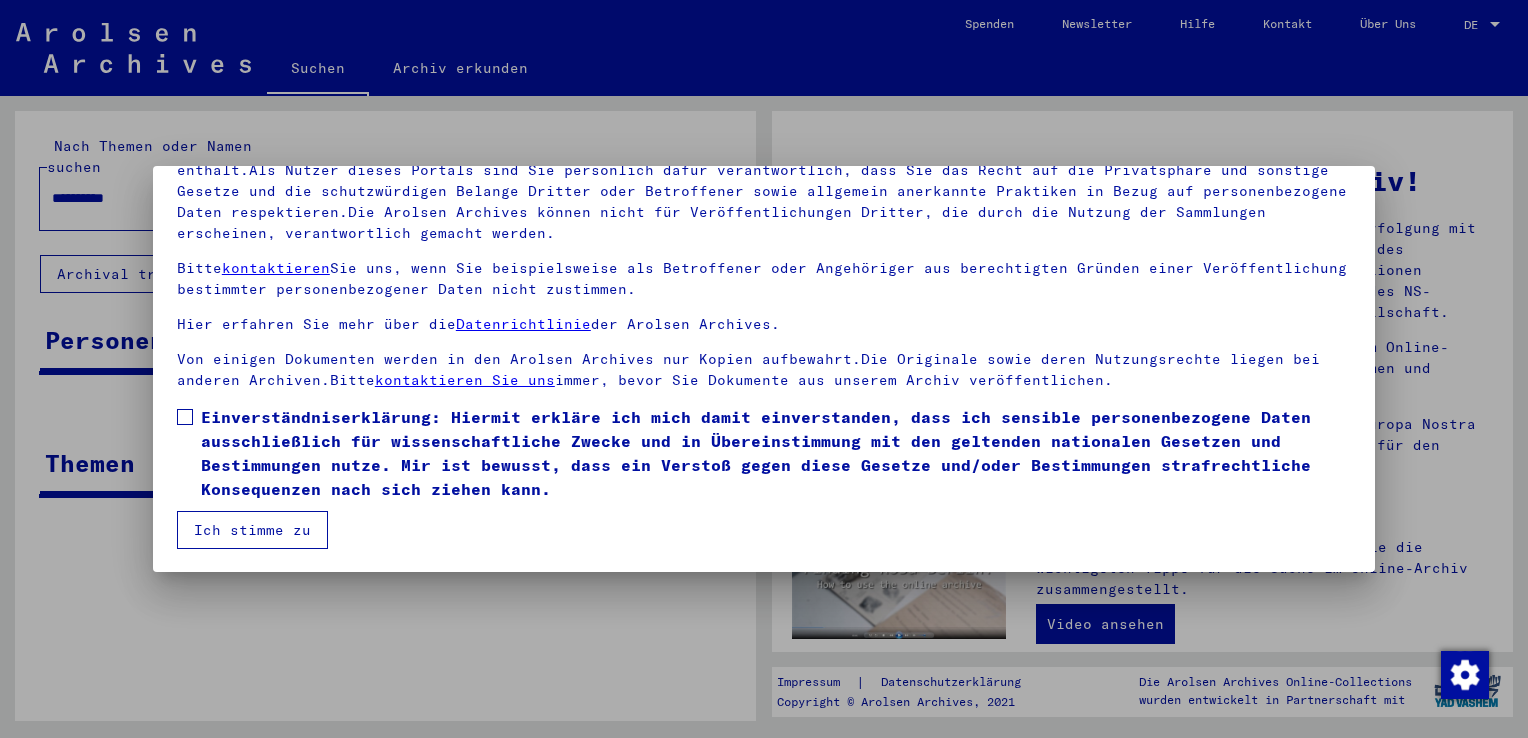 click at bounding box center [185, 417] 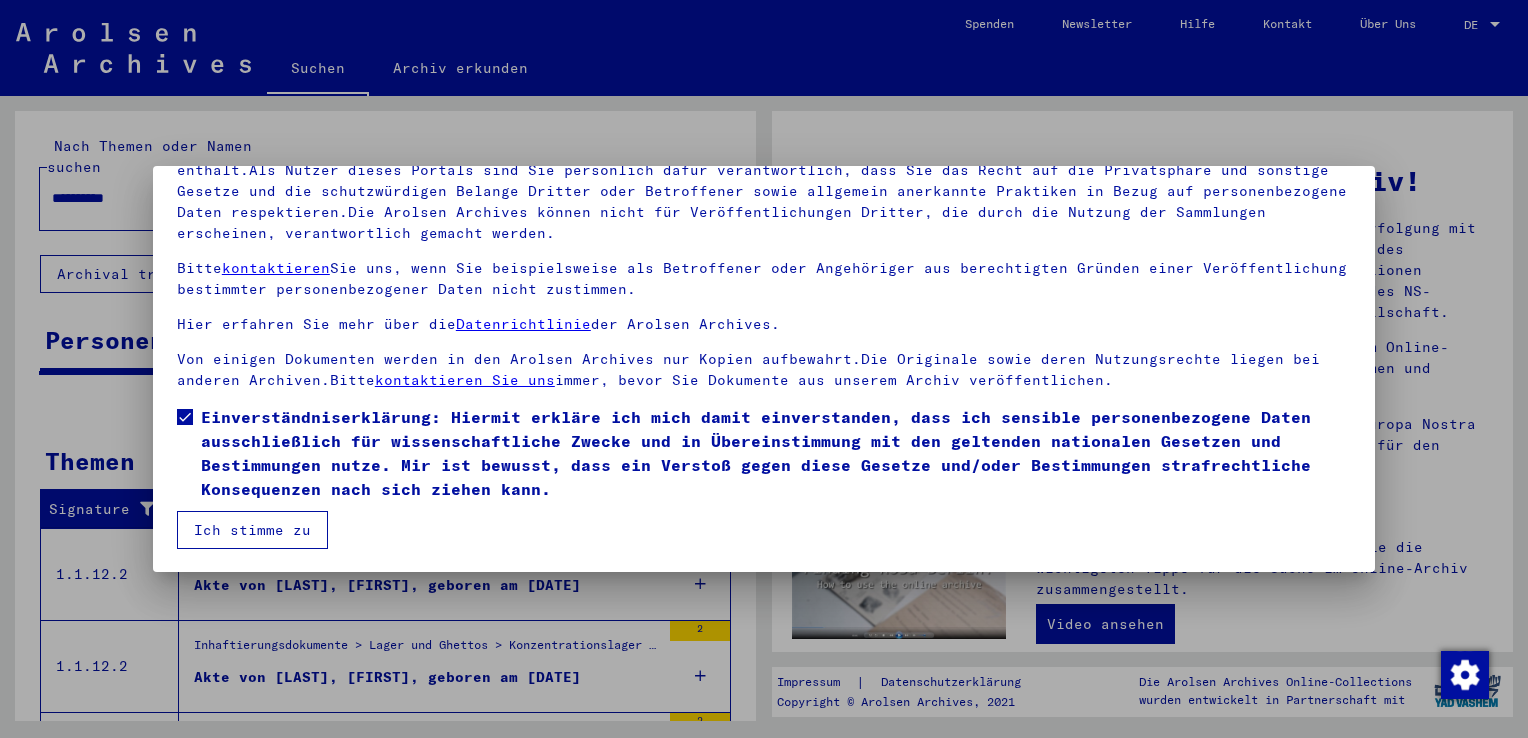 drag, startPoint x: 287, startPoint y: 530, endPoint x: 524, endPoint y: 423, distance: 260.0346 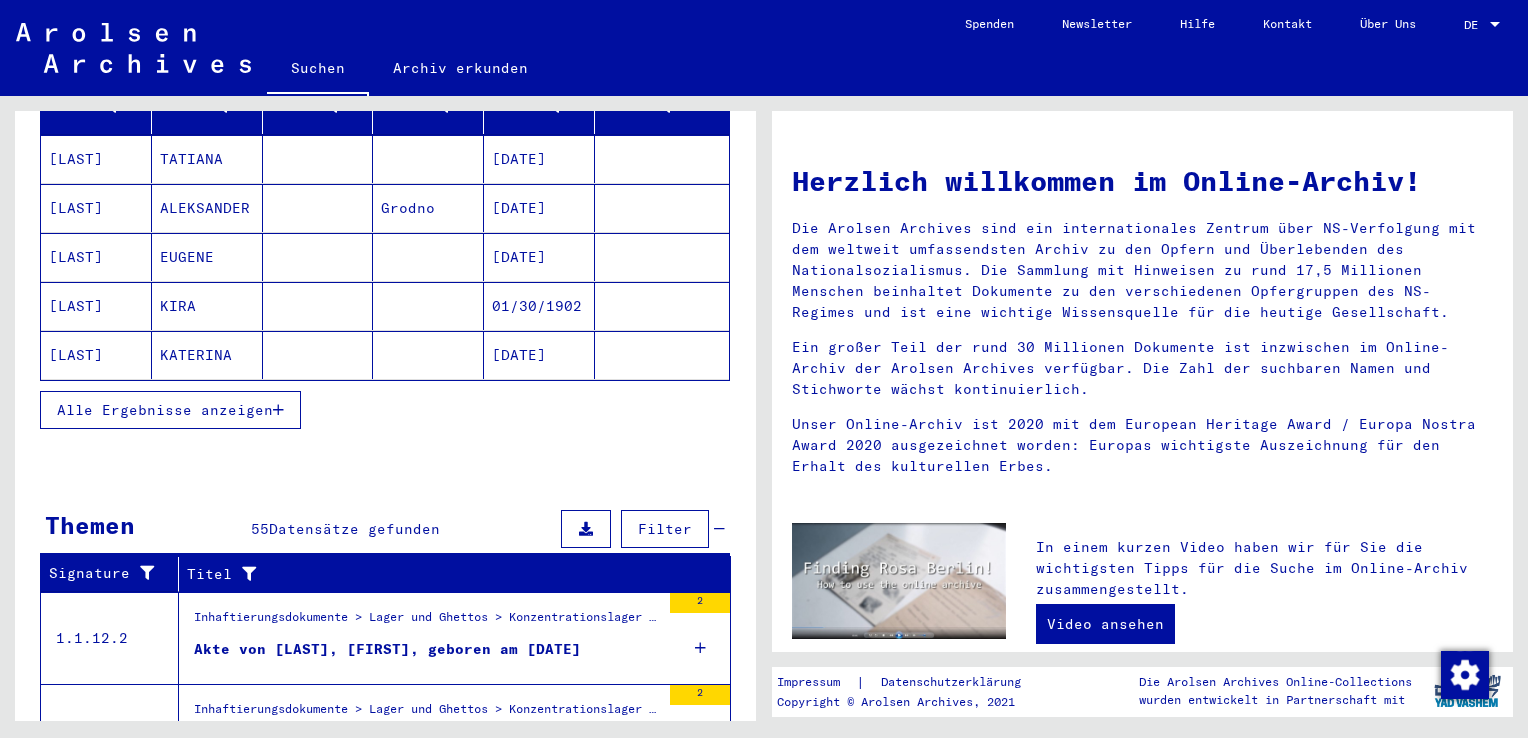 scroll, scrollTop: 300, scrollLeft: 0, axis: vertical 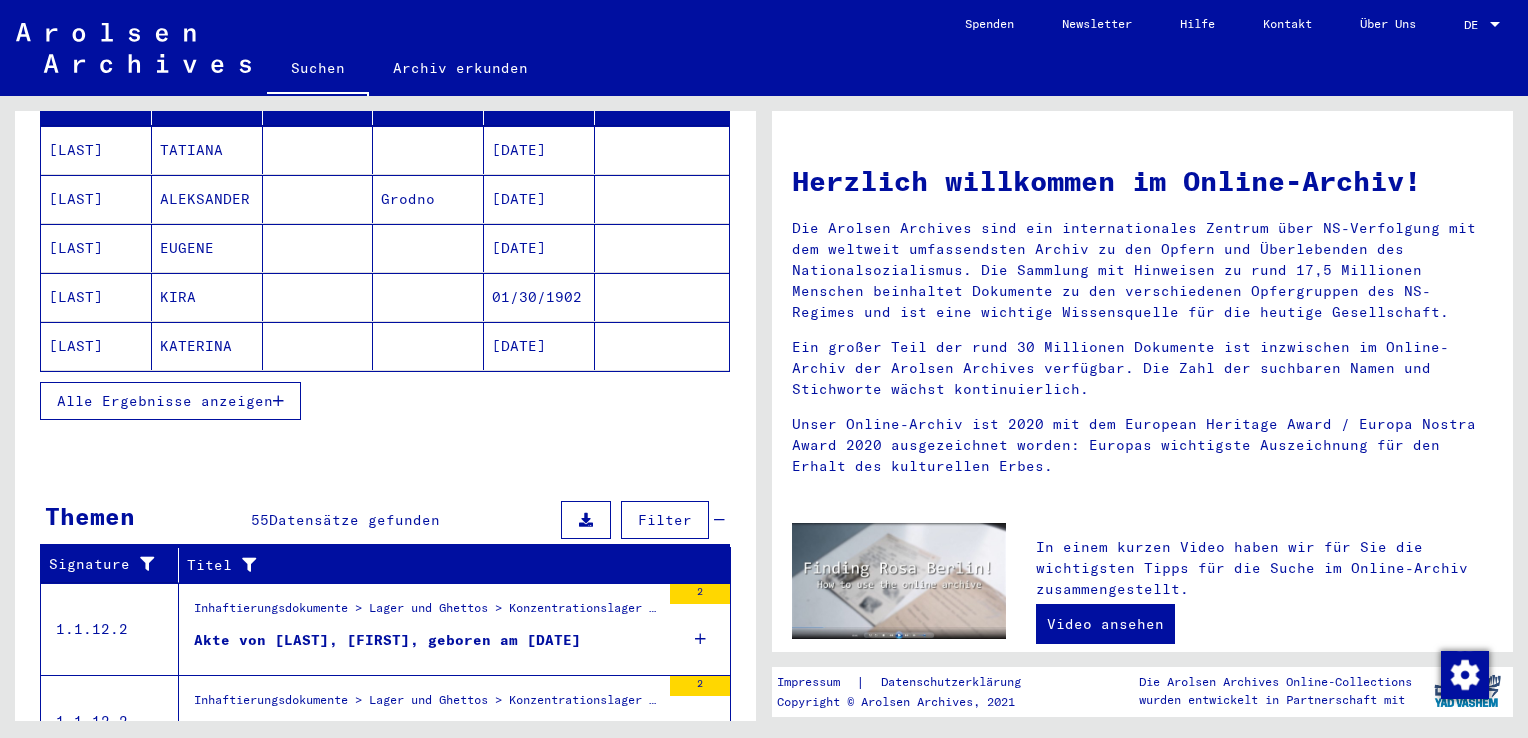 click on "Alle Ergebnisse anzeigen" at bounding box center [165, 401] 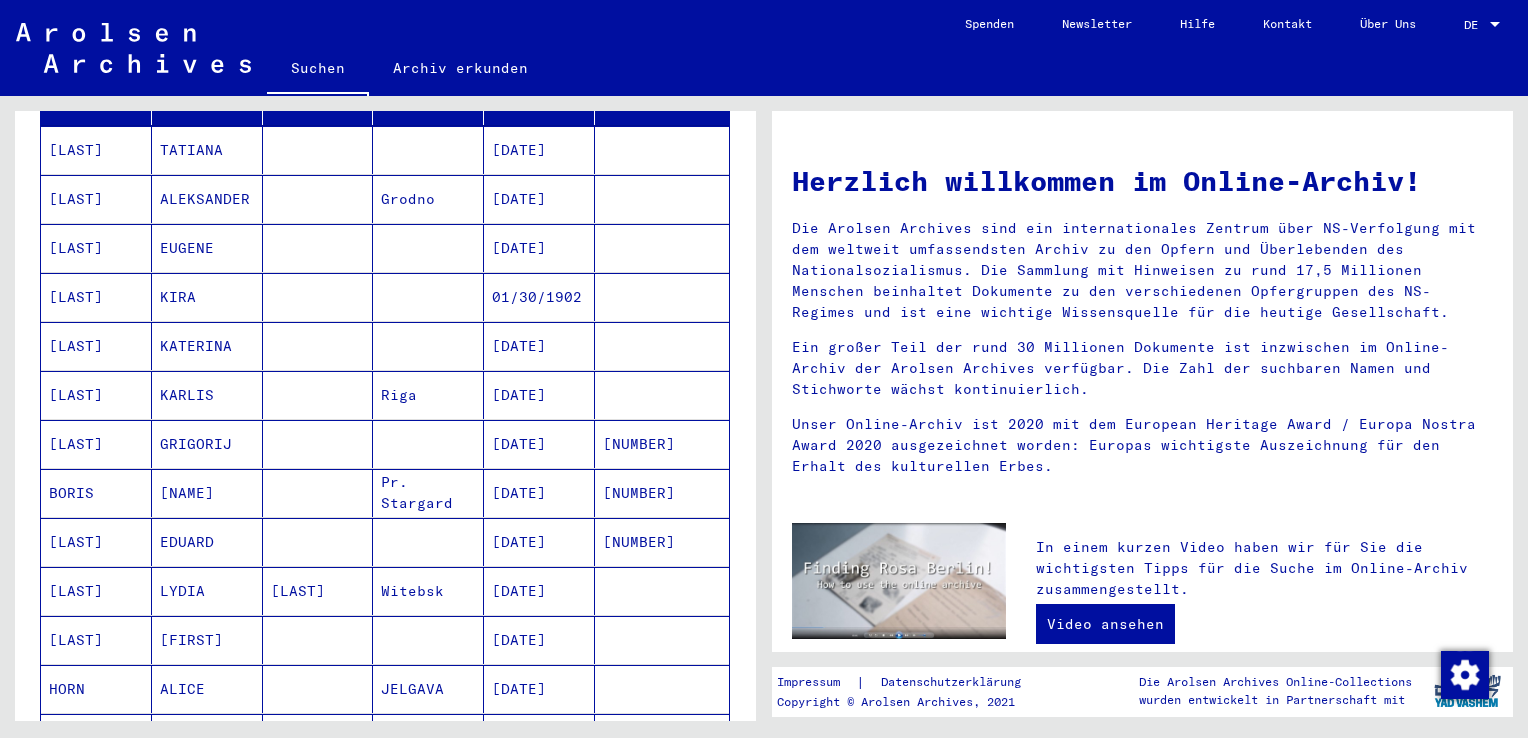 click on "Pr. Stargard" at bounding box center (428, 542) 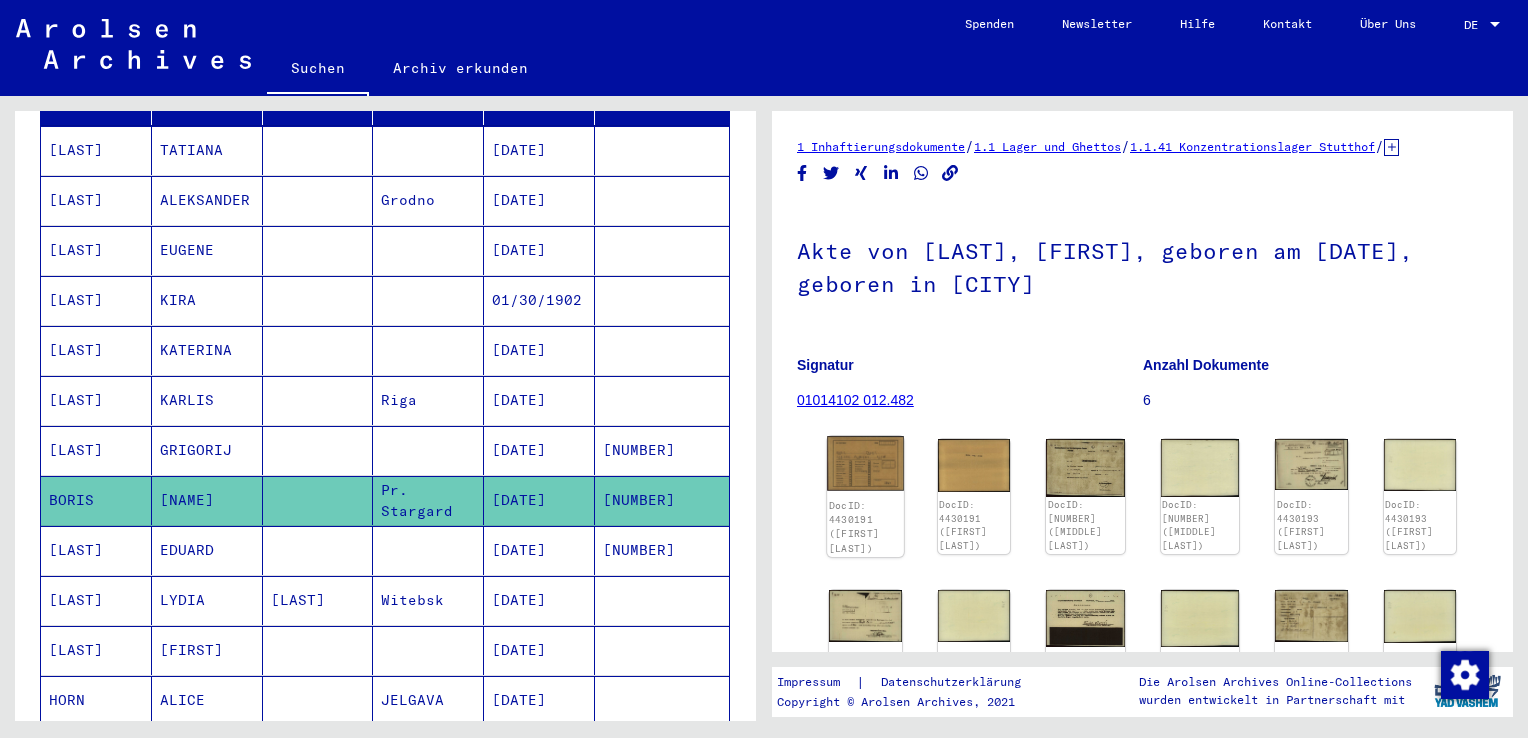 click 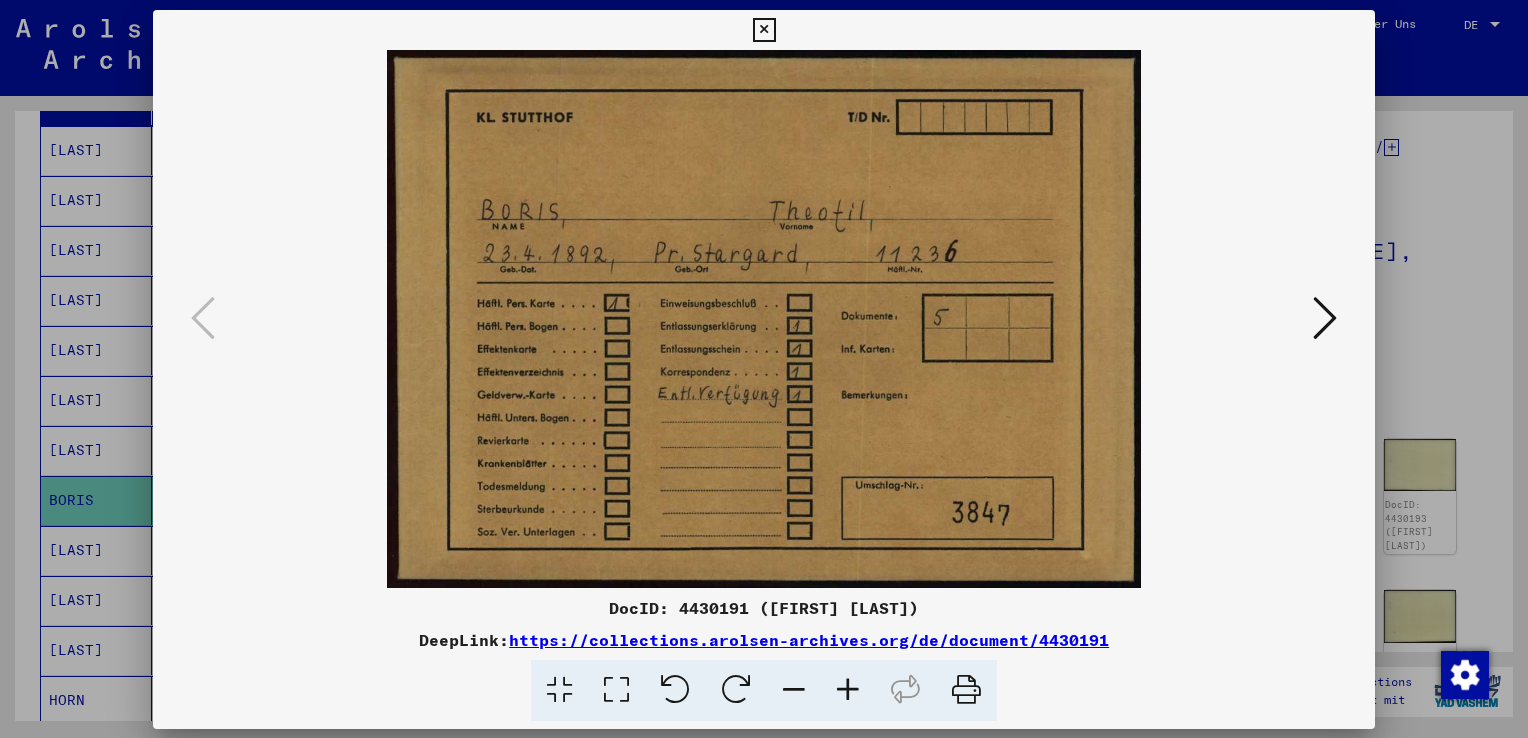 scroll, scrollTop: 0, scrollLeft: 0, axis: both 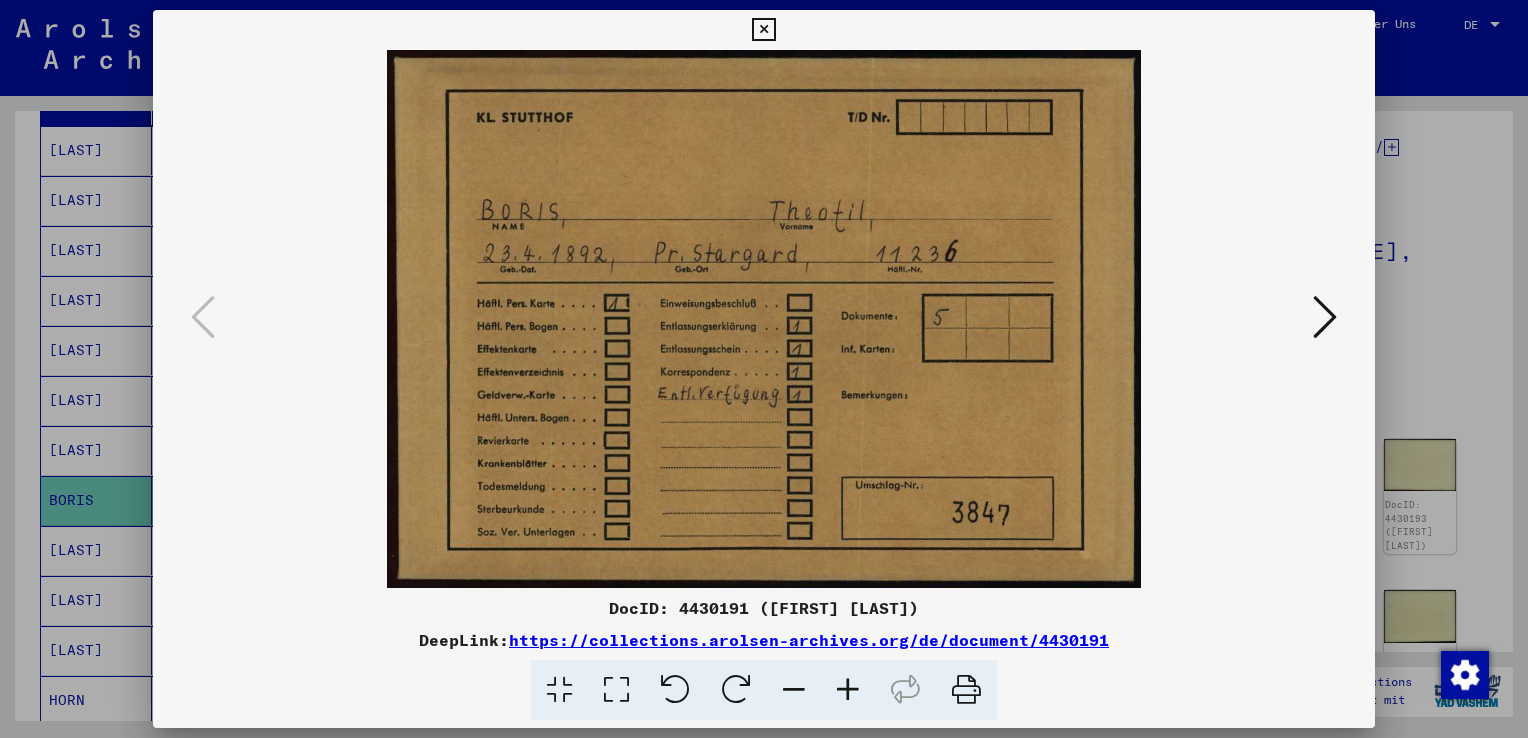 click at bounding box center [1325, 317] 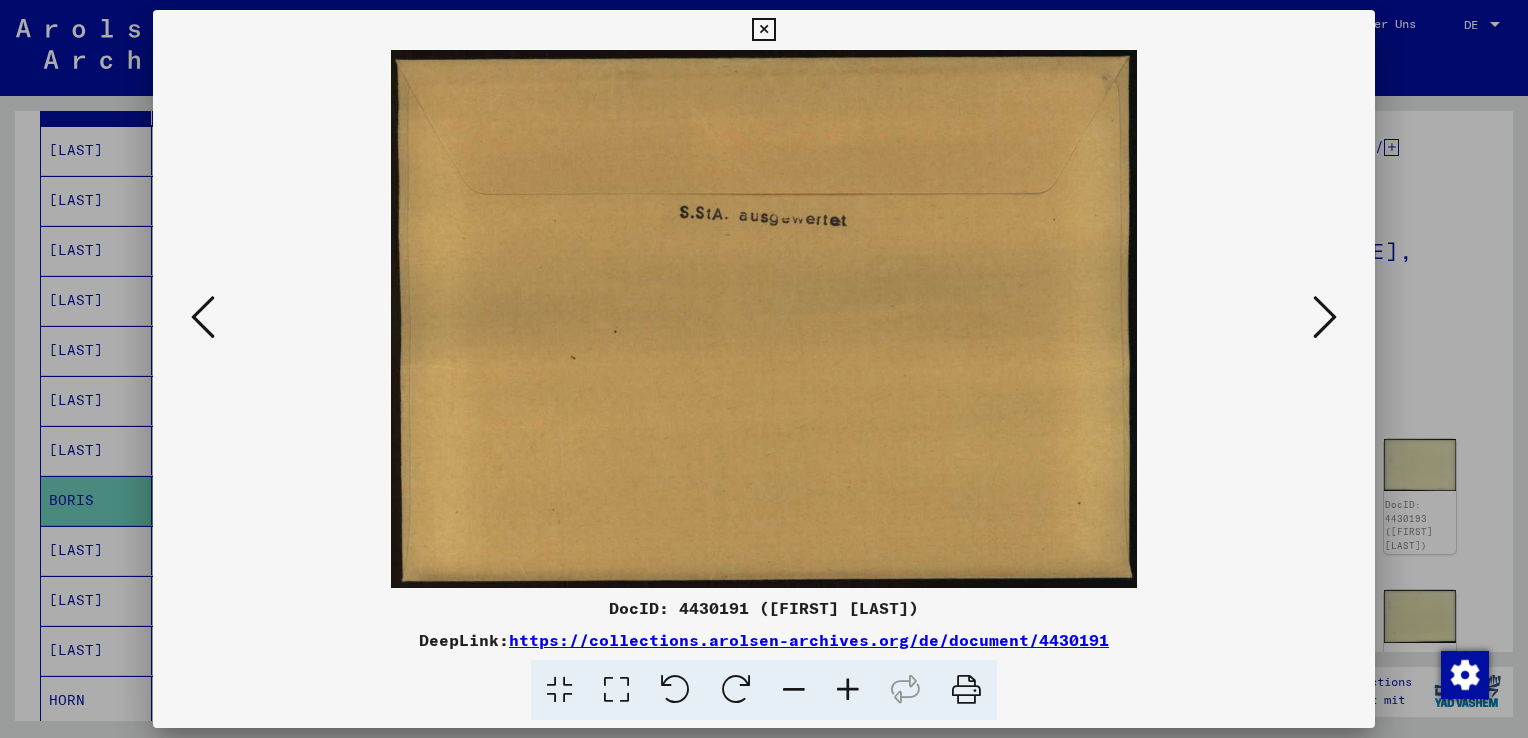 click at bounding box center [1325, 317] 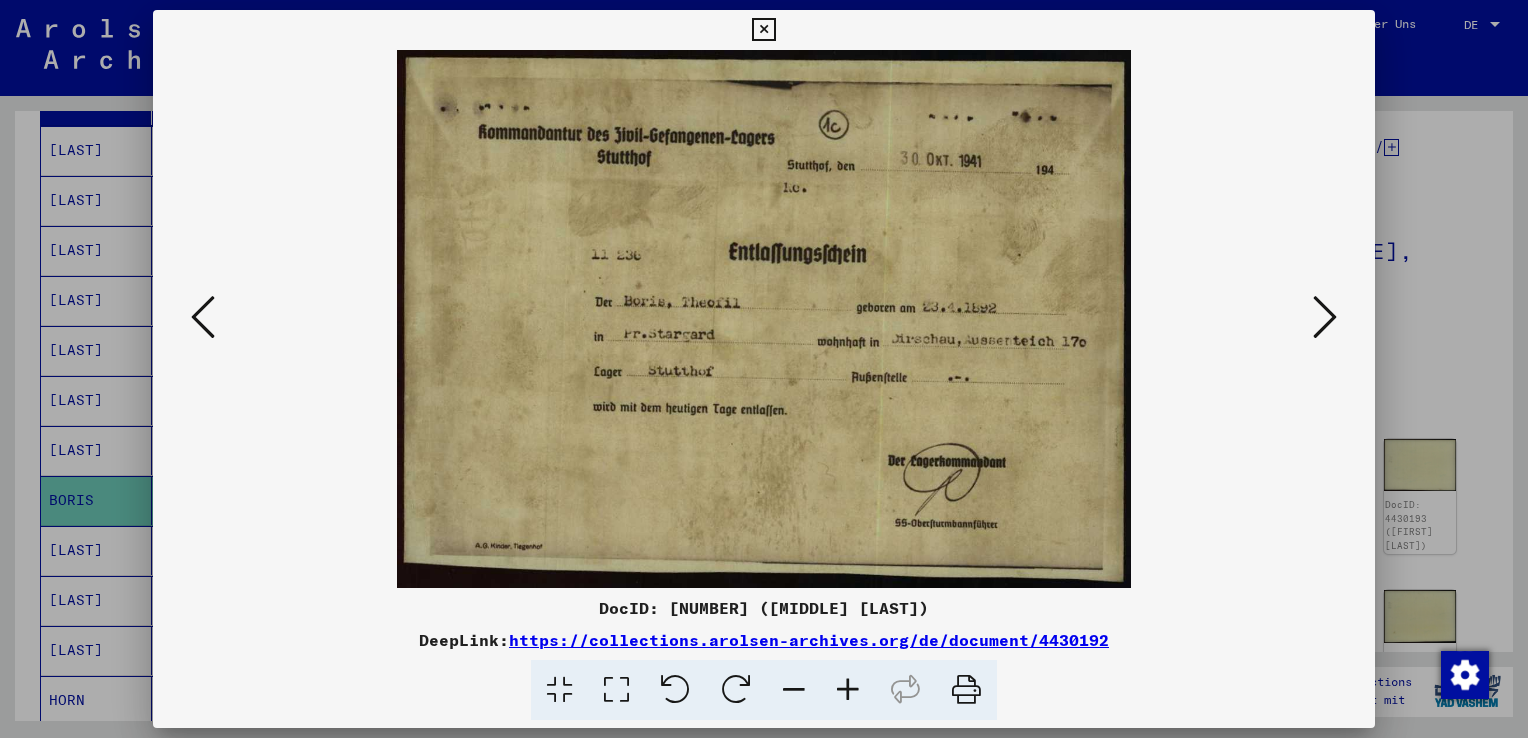click at bounding box center [1325, 317] 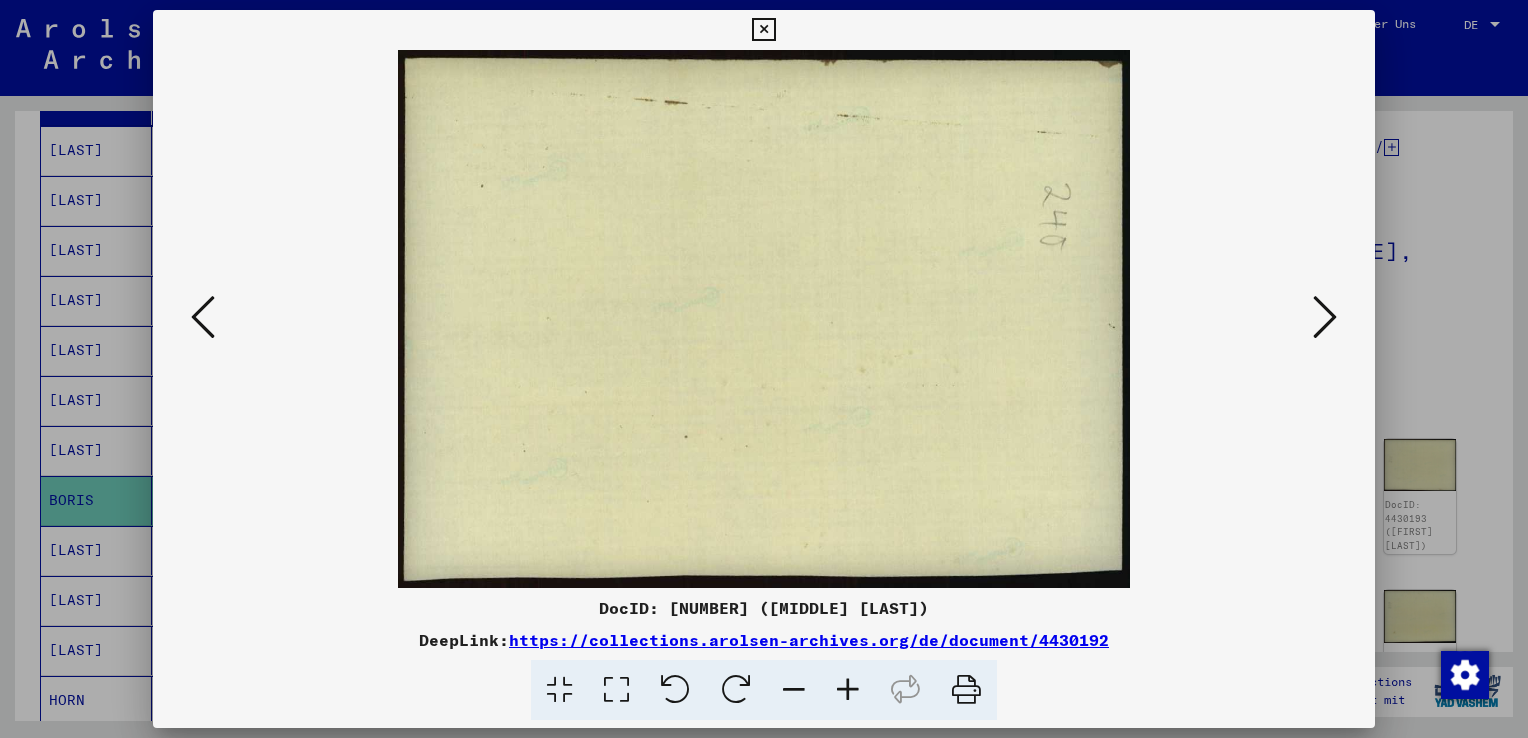 click at bounding box center [1325, 317] 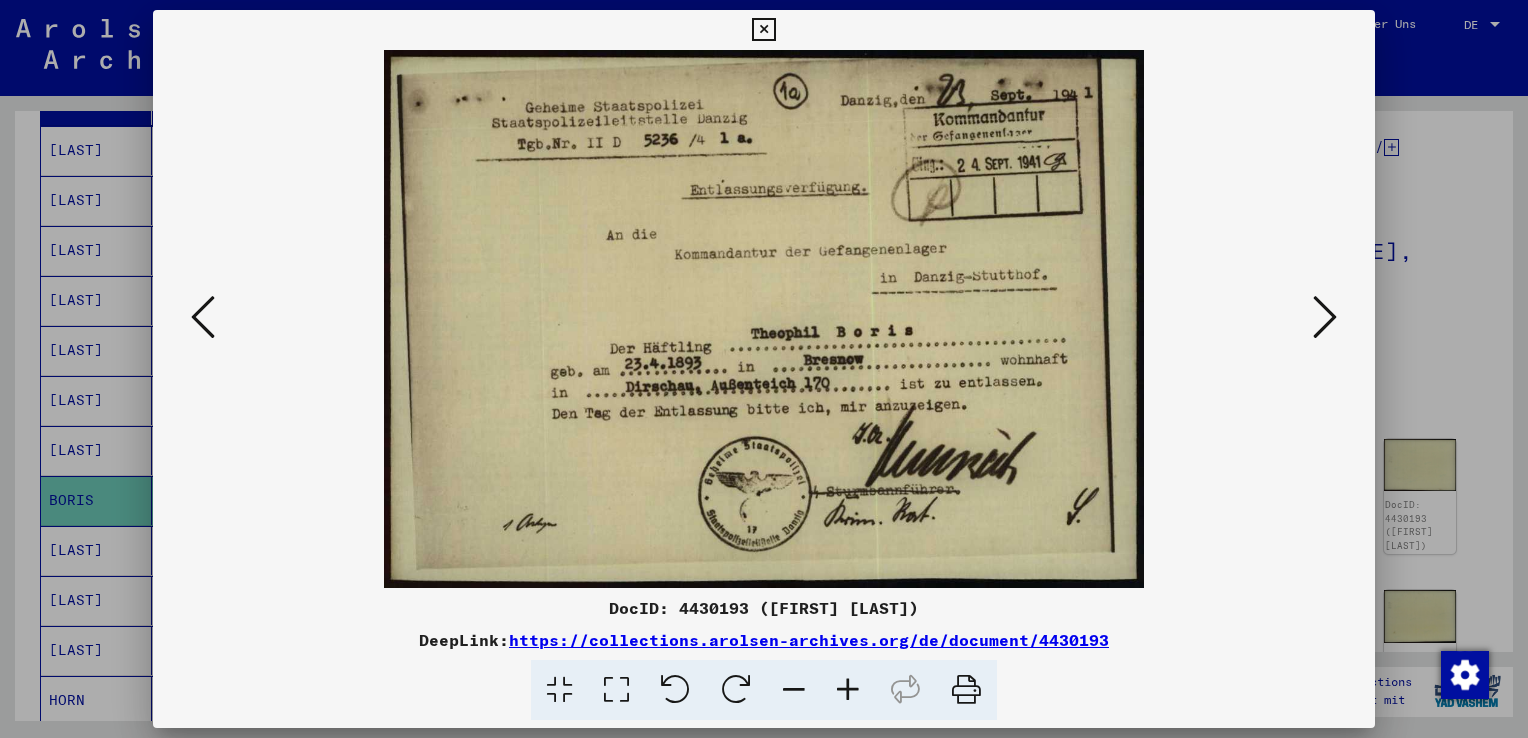 click at bounding box center (1325, 317) 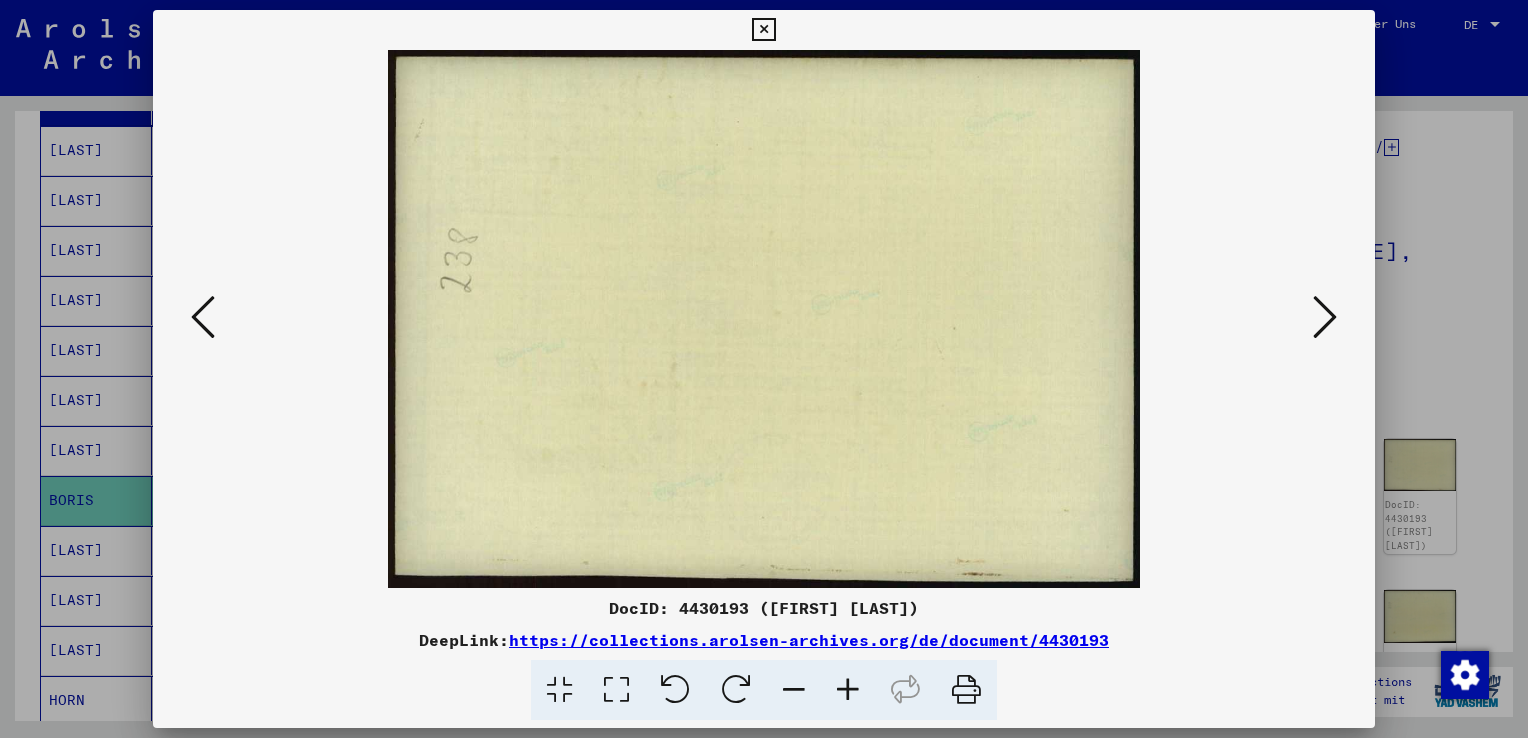 click at bounding box center (1325, 317) 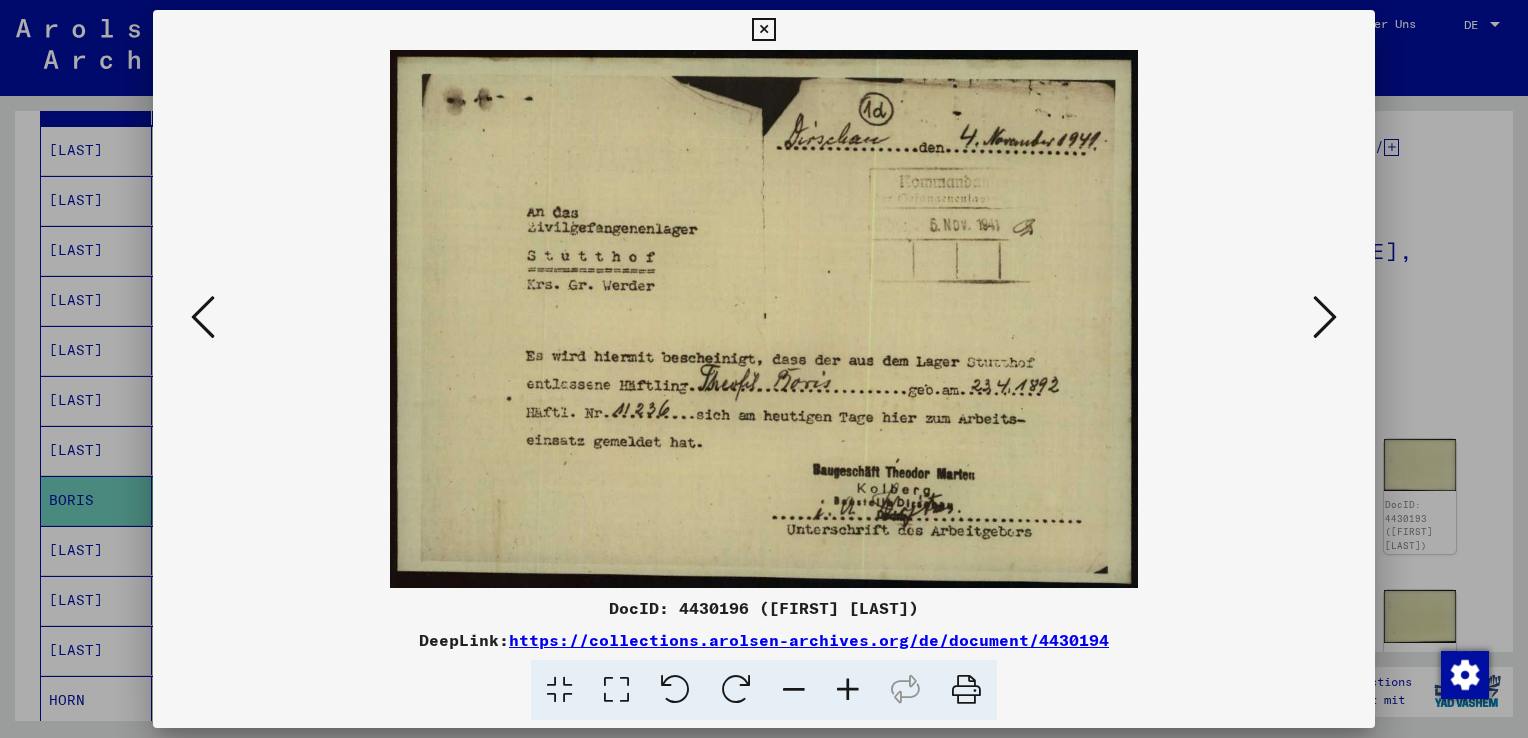 click at bounding box center [1325, 317] 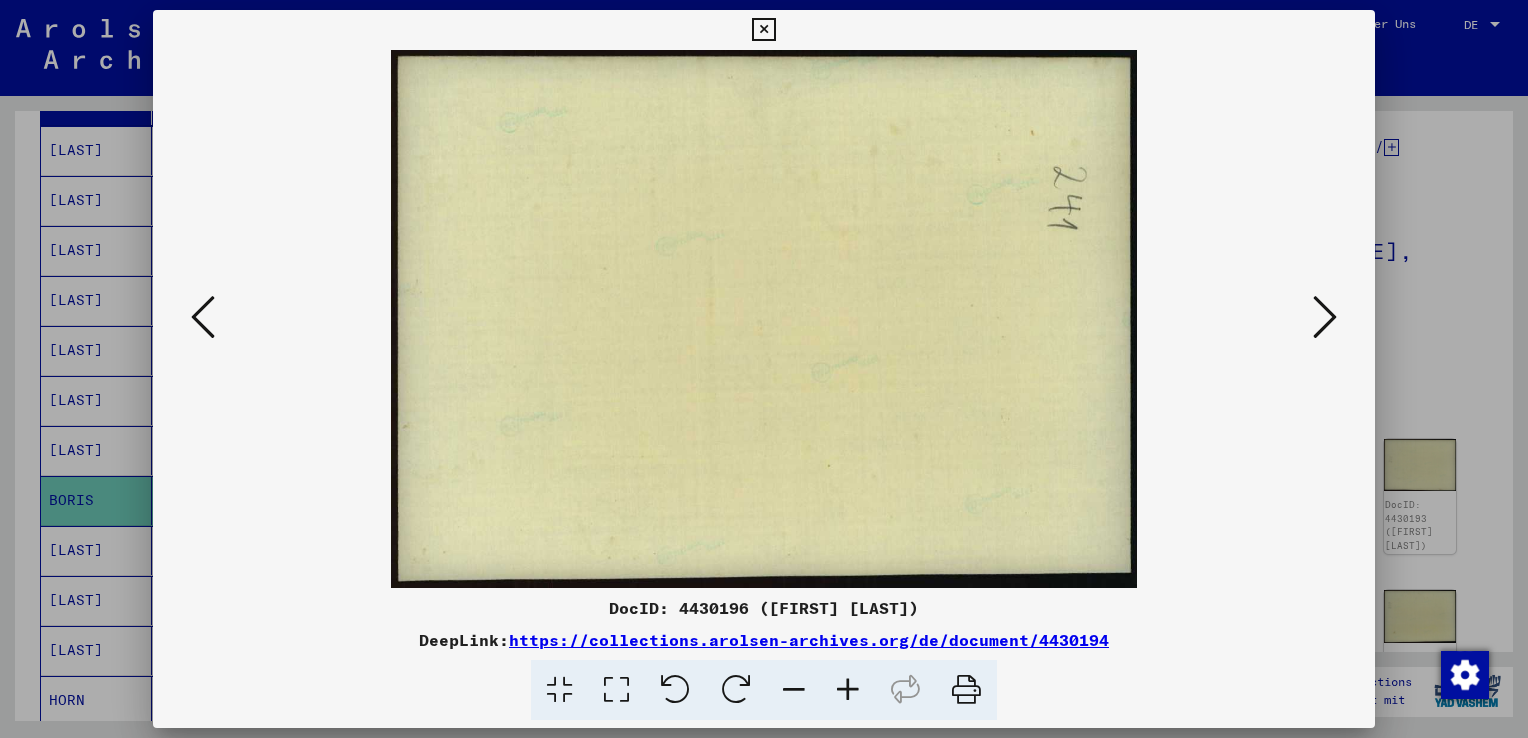 click at bounding box center (1325, 317) 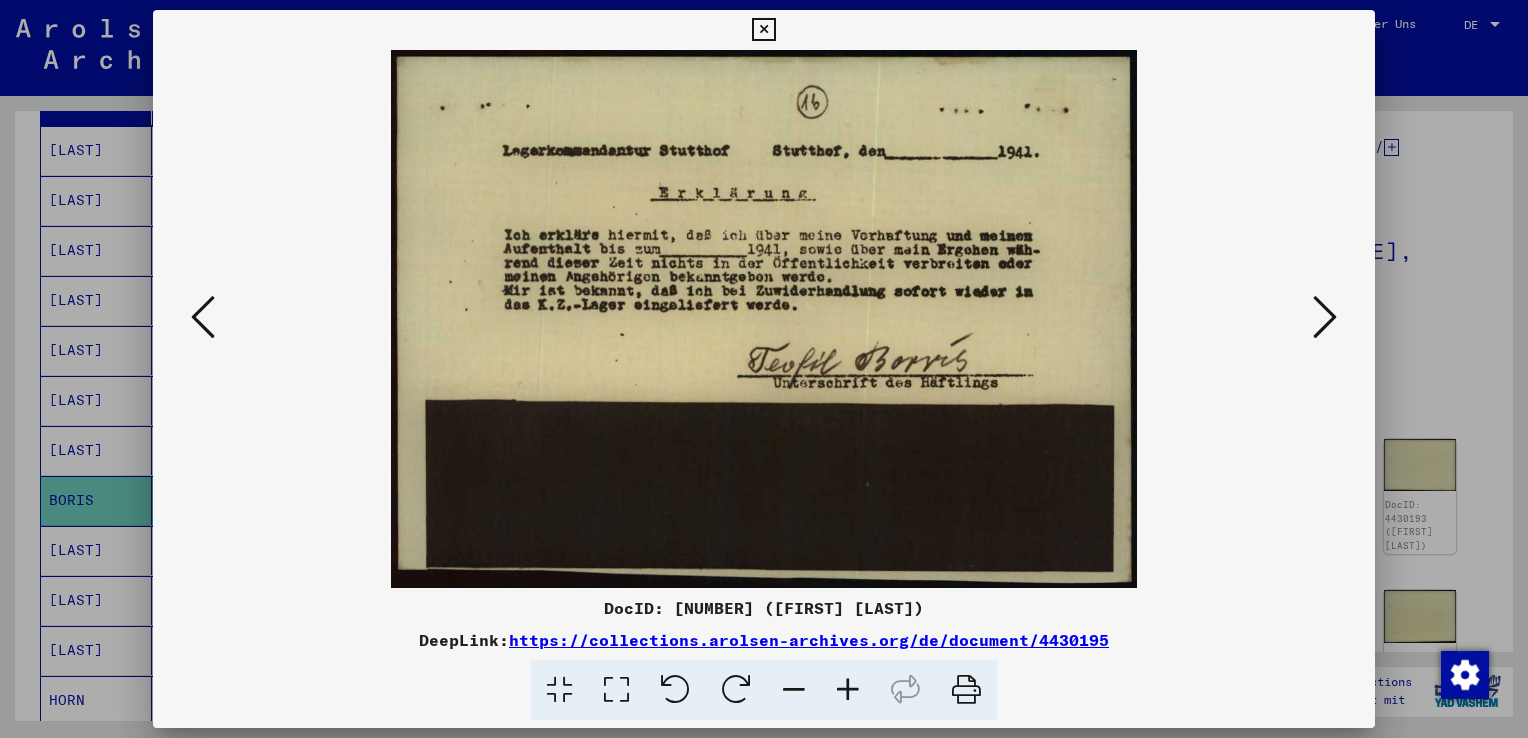 click at bounding box center [1325, 317] 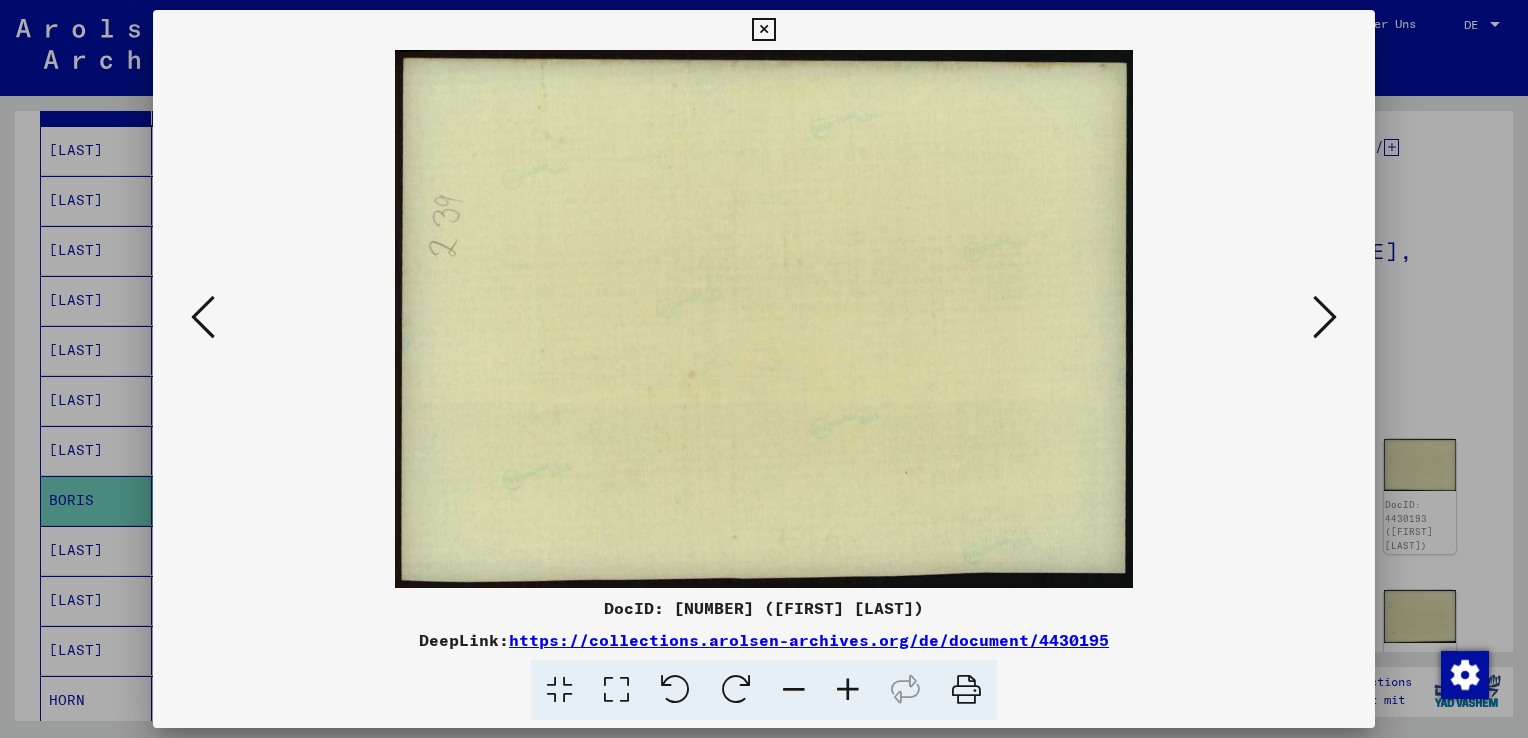 click at bounding box center (1325, 317) 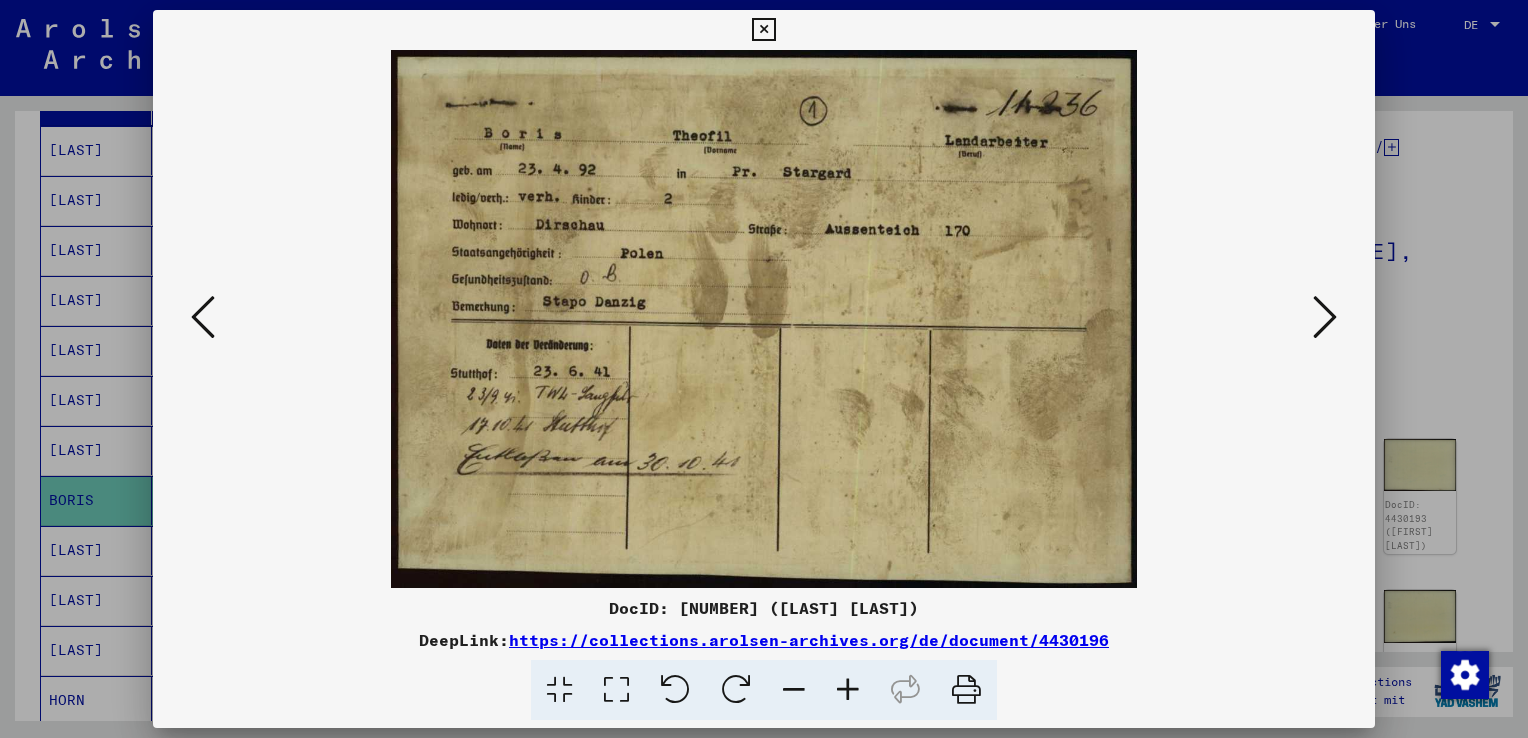 click at bounding box center [764, 319] 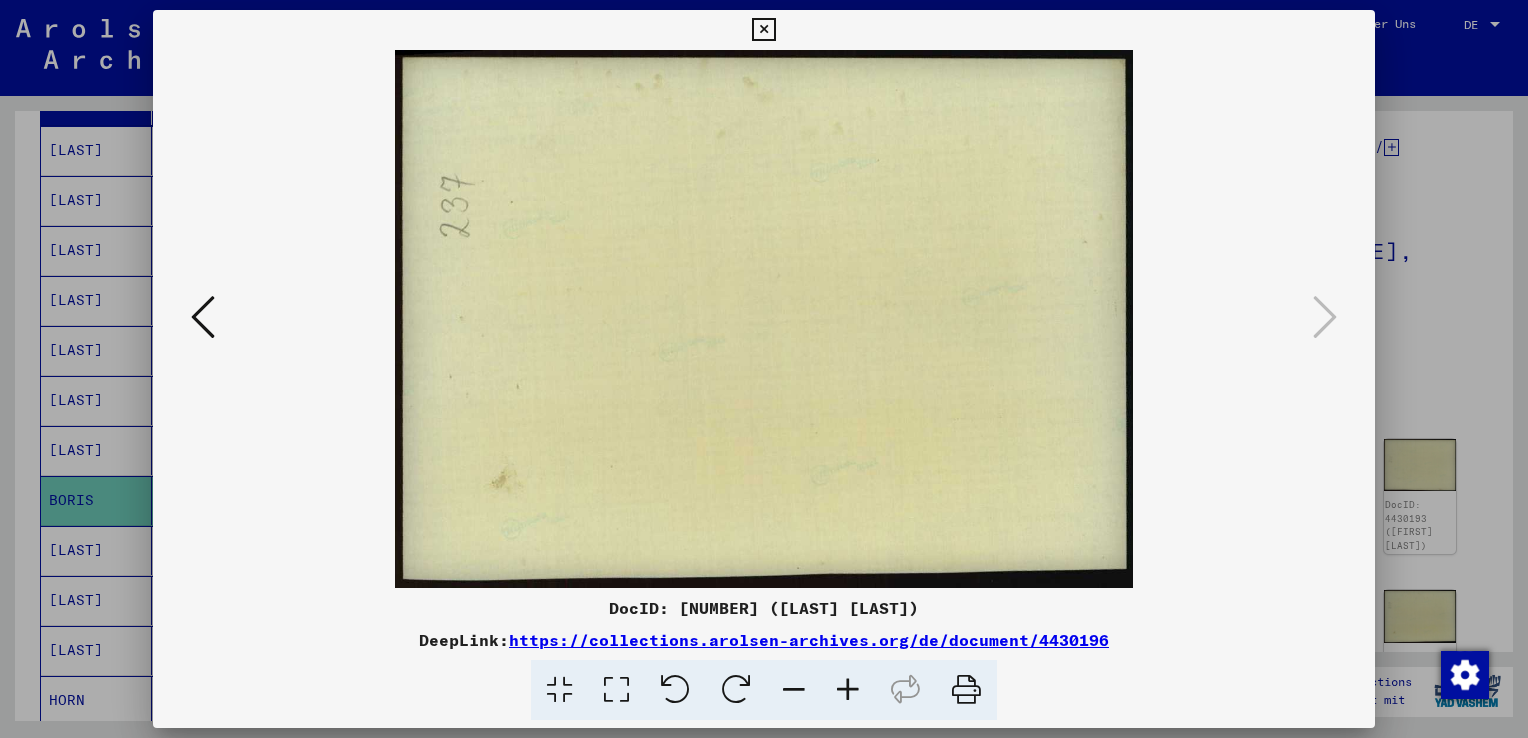 click at bounding box center [763, 30] 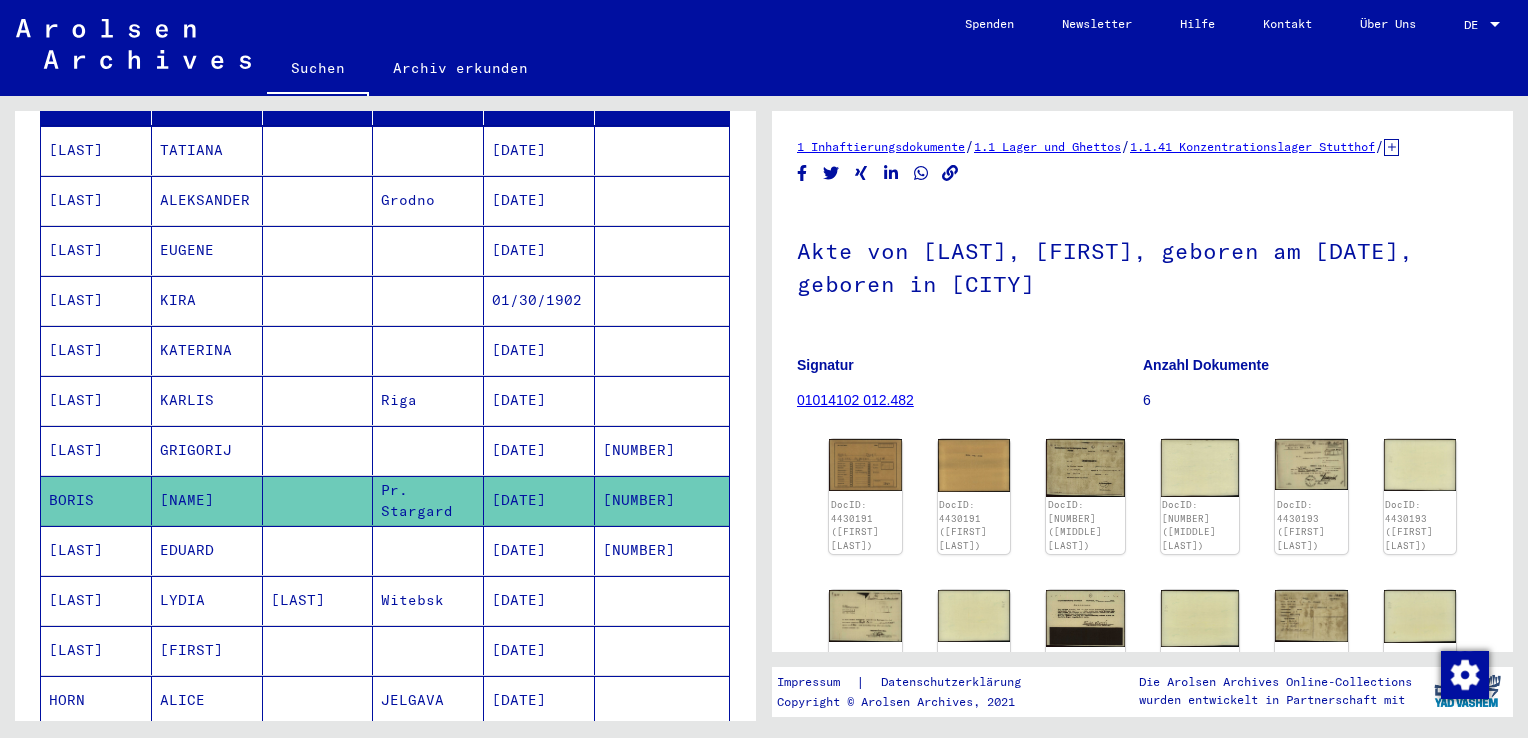 click on "DocID: 4430191 ([FIRST] [LAST]) DocID: 4430191 ([FIRST] [LAST]) DocID: 4430192 ([FIRST] [LAST]) DocID: 4430192 ([FIRST] [LAST]) DocID: 4430193 ([FIRST] [LAST]) DocID: 4430193 ([FIRST] [LAST]) DocID: 4430194 ([FIRST] [LAST]) DocID: 4430194 ([FIRST] [LAST]) DocID: 4430195 ([FIRST] [LAST]) DocID: 4430195 ([FIRST] [LAST]) DocID: 4430196 ([FIRST] [LAST]) DocID: 4430196 ([FIRST] [LAST])" 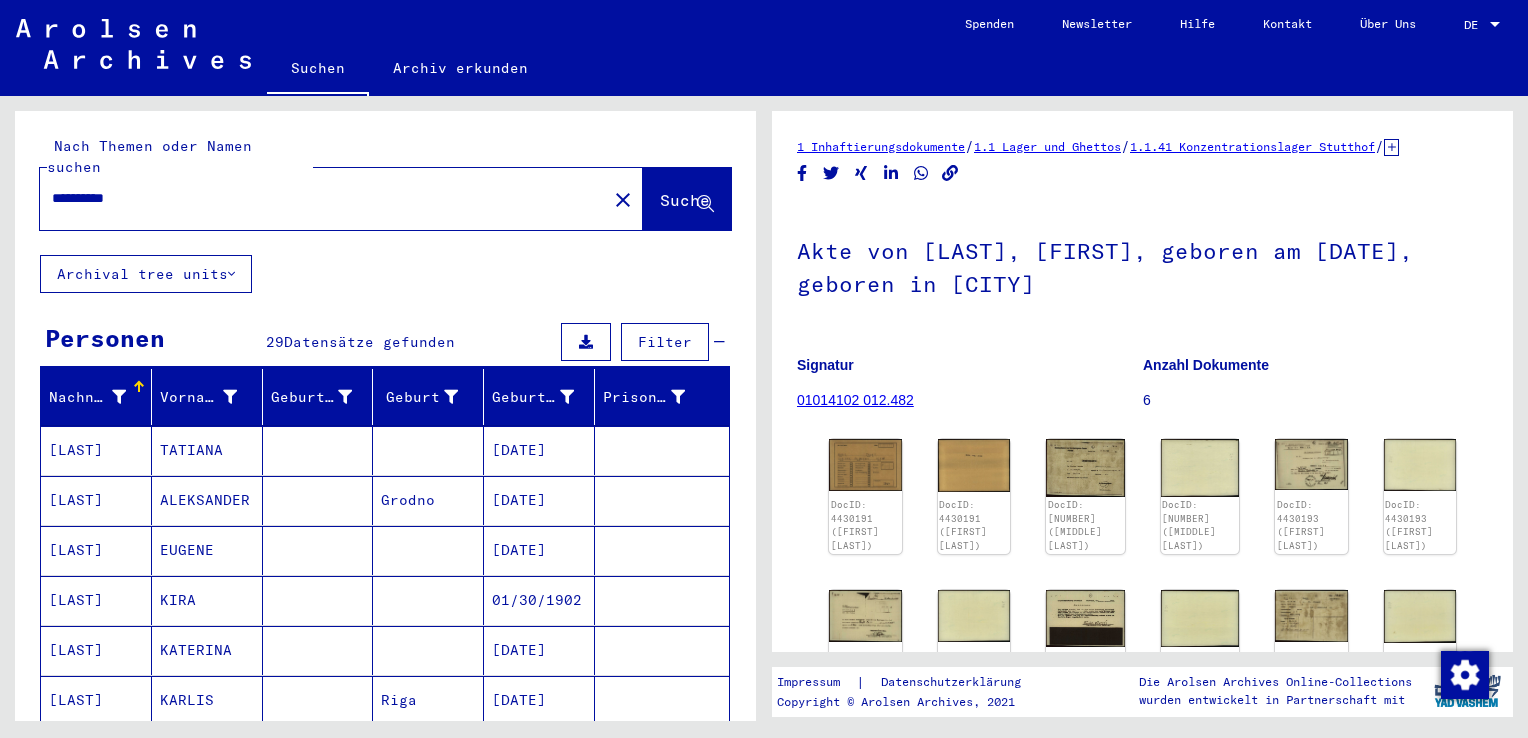 drag, startPoint x: 234, startPoint y: 180, endPoint x: -4, endPoint y: 190, distance: 238.20999 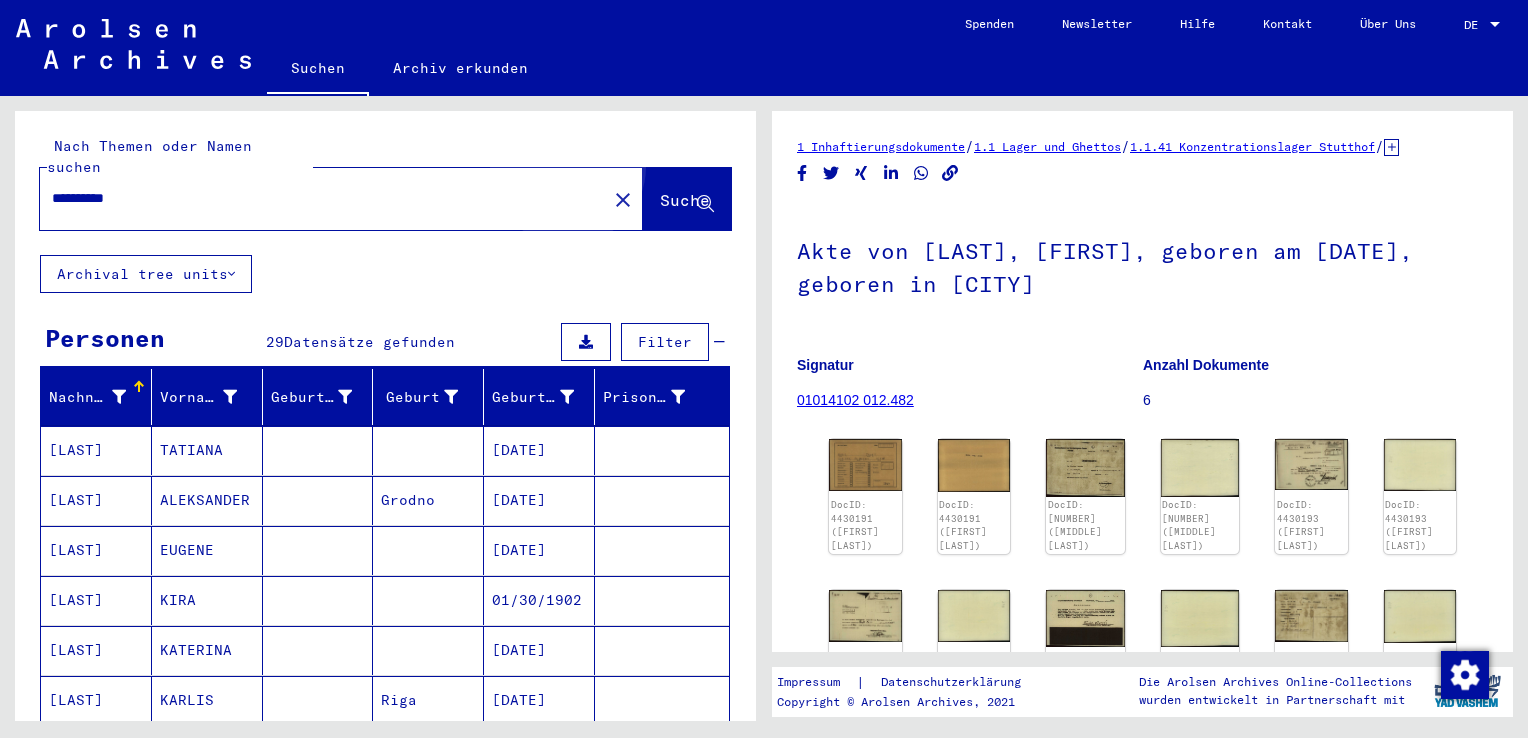 click on "Suche" 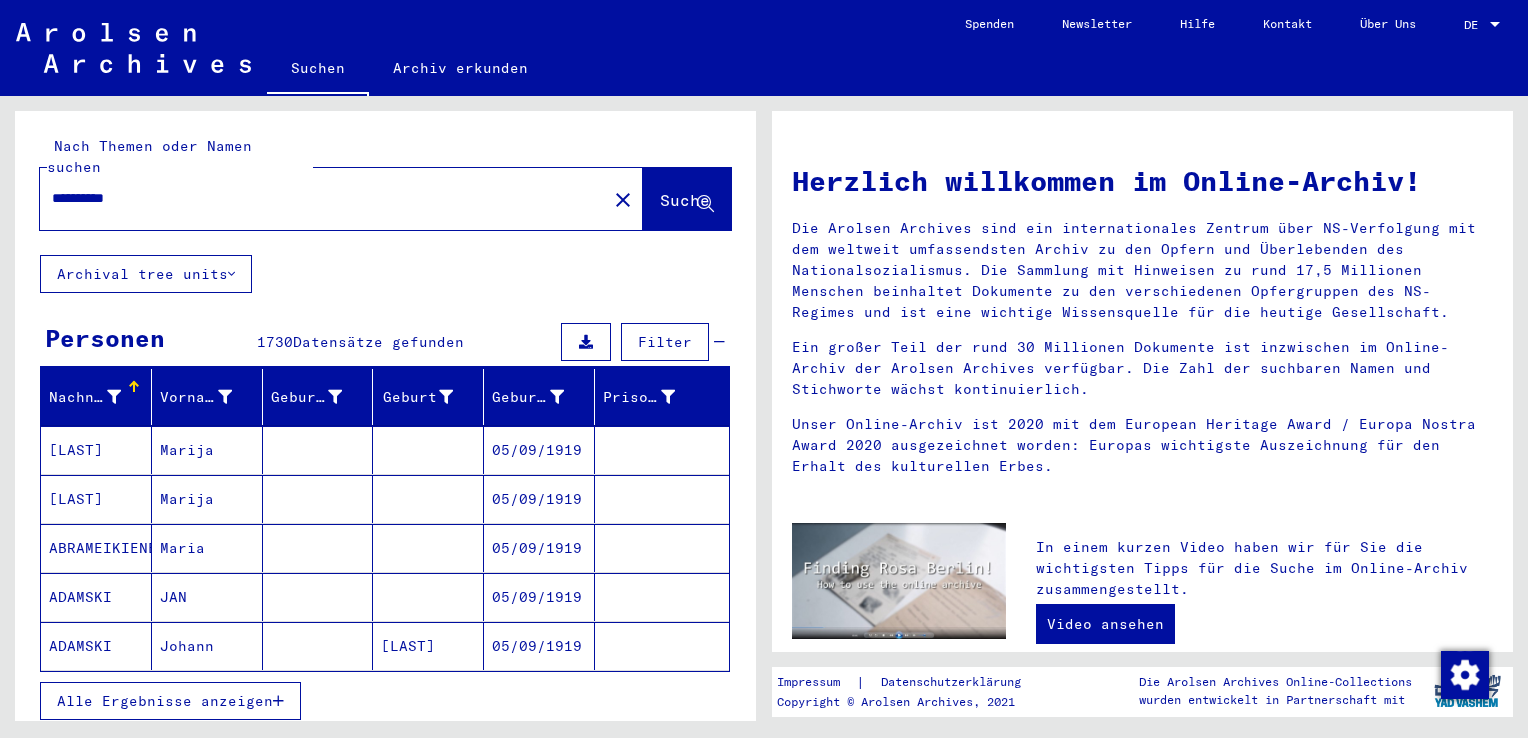 click on "Alle Ergebnisse anzeigen" at bounding box center [170, 701] 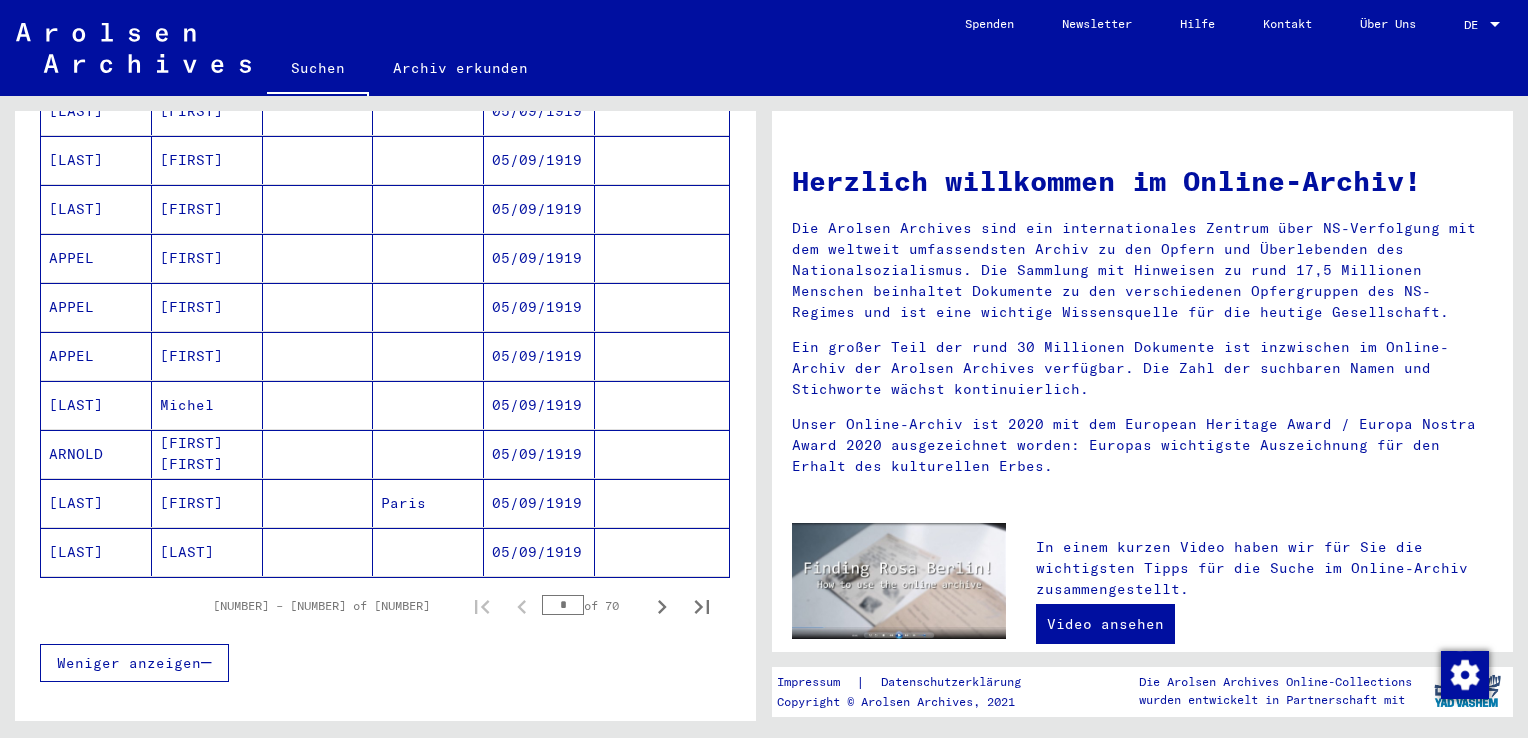 scroll, scrollTop: 1100, scrollLeft: 0, axis: vertical 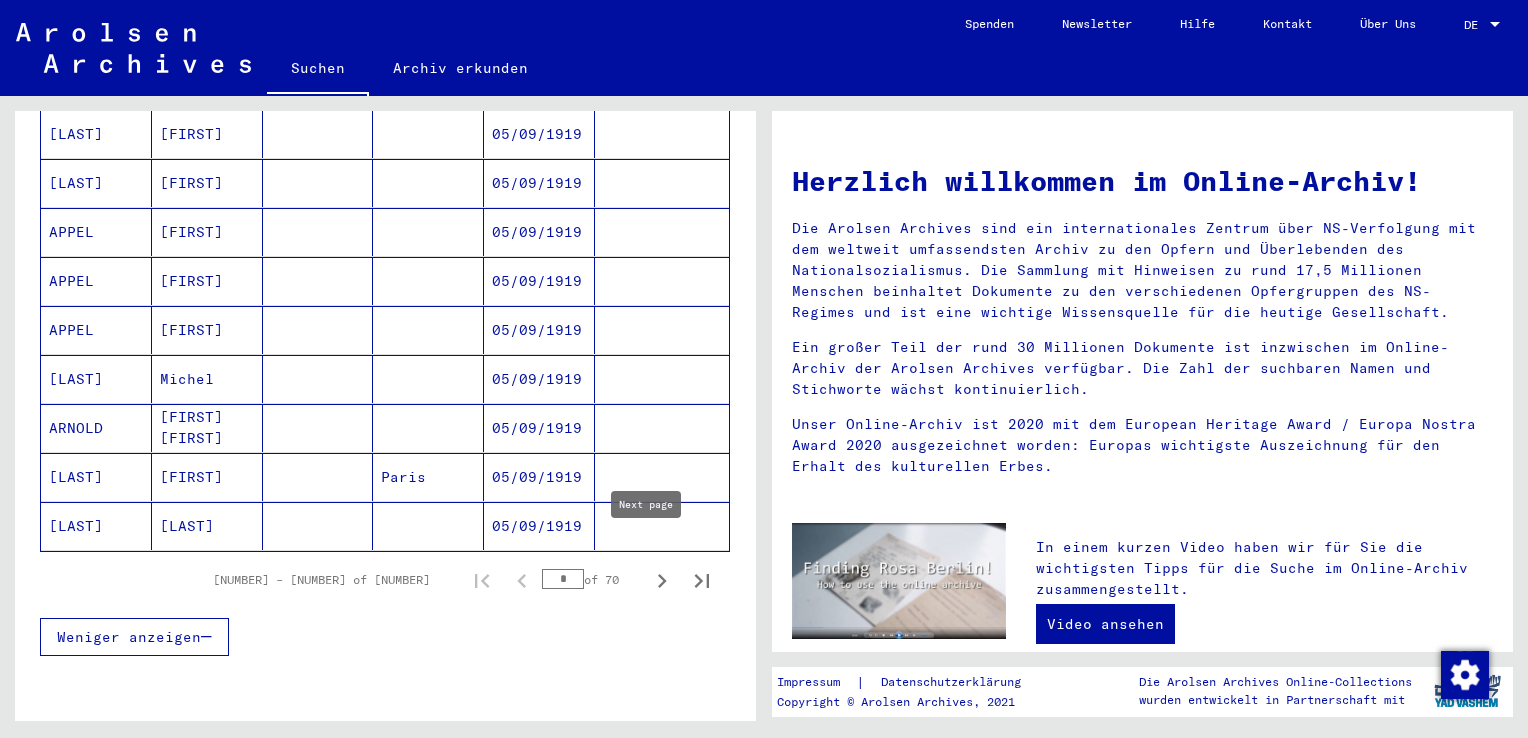 click 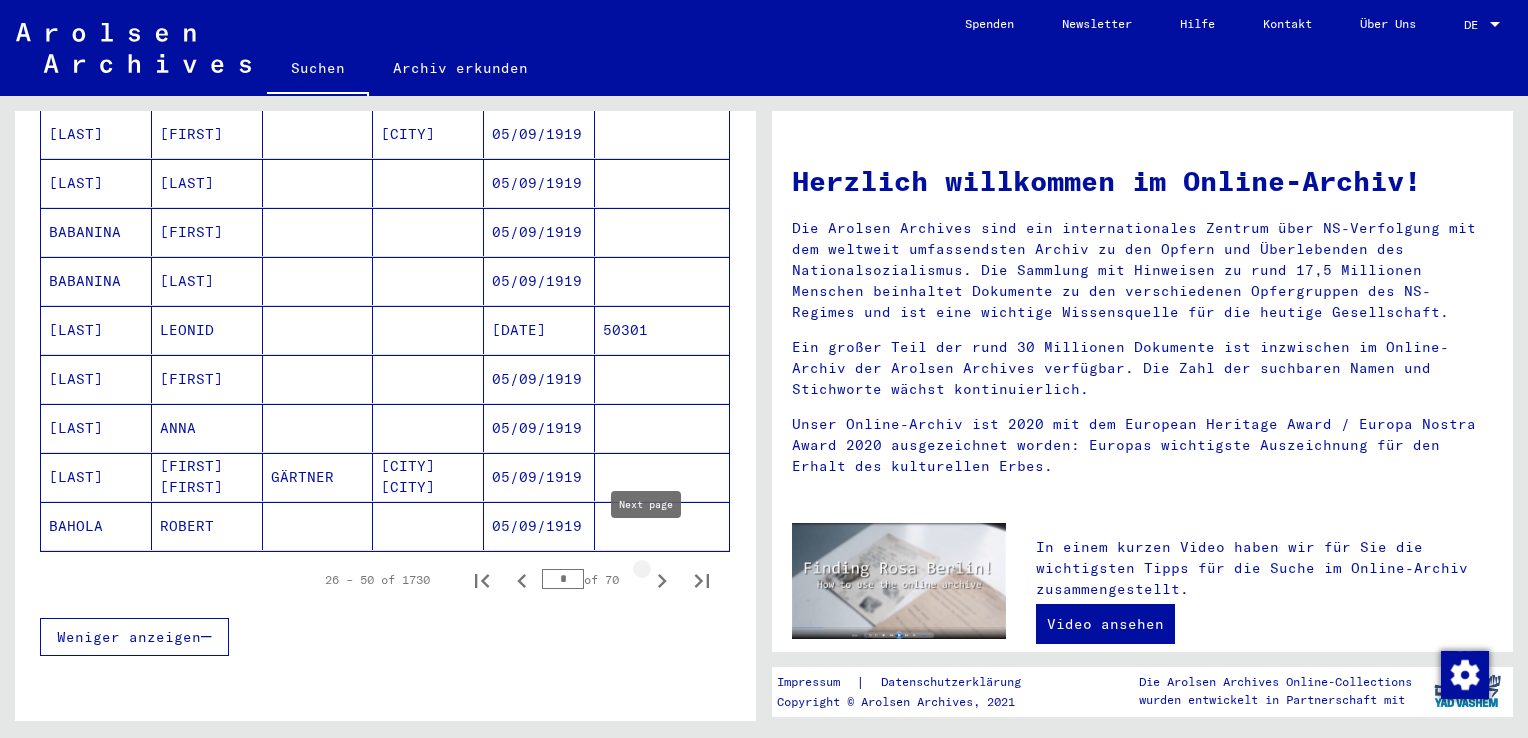 click 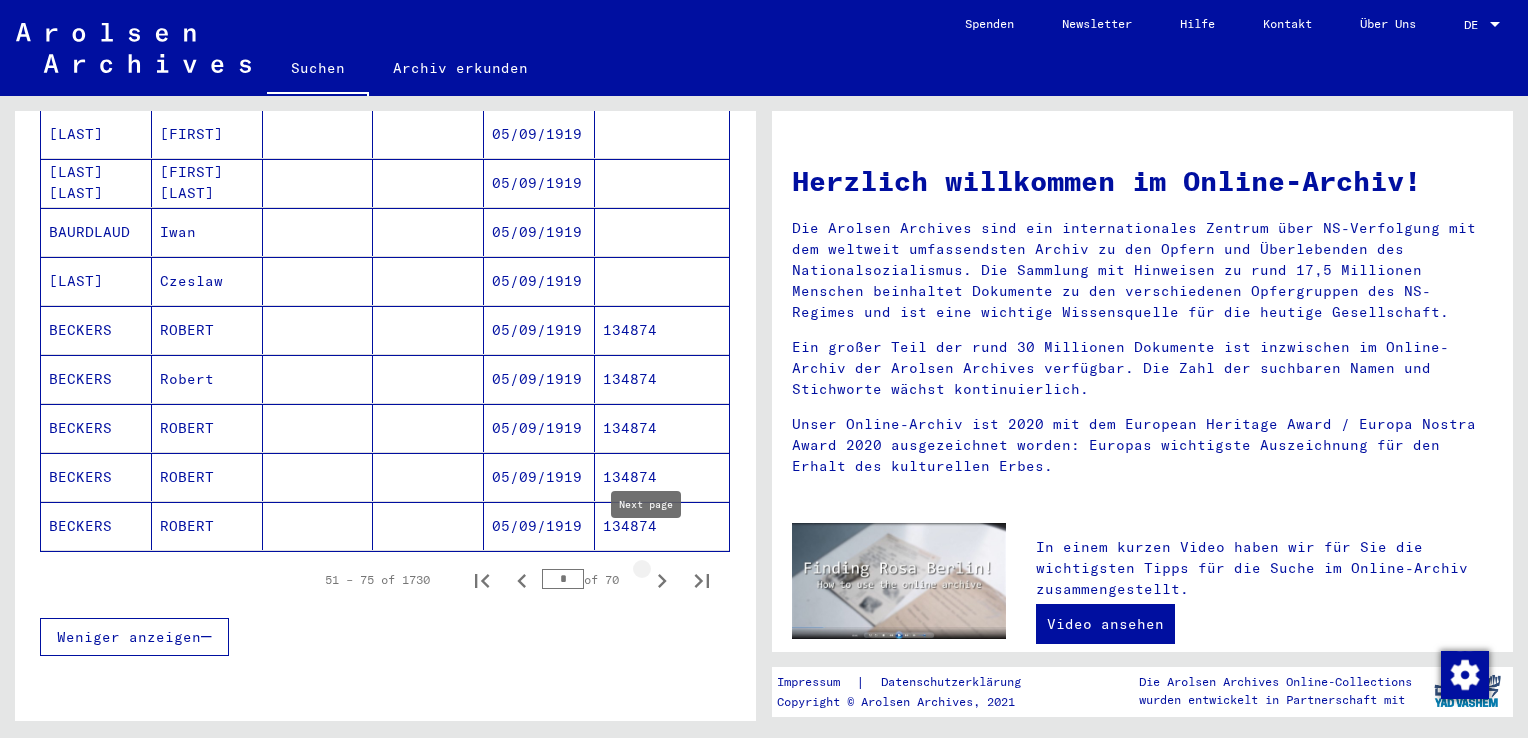 click 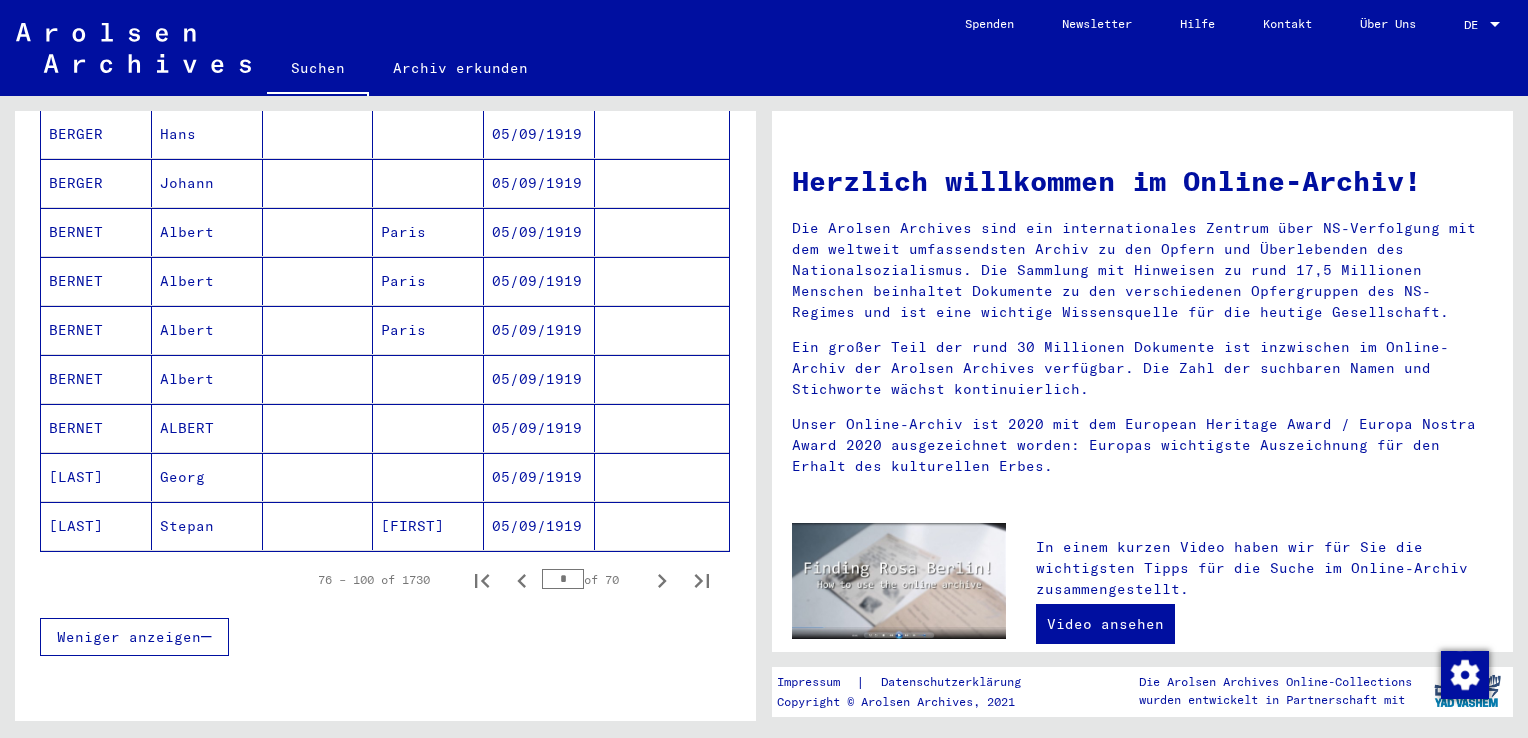 click 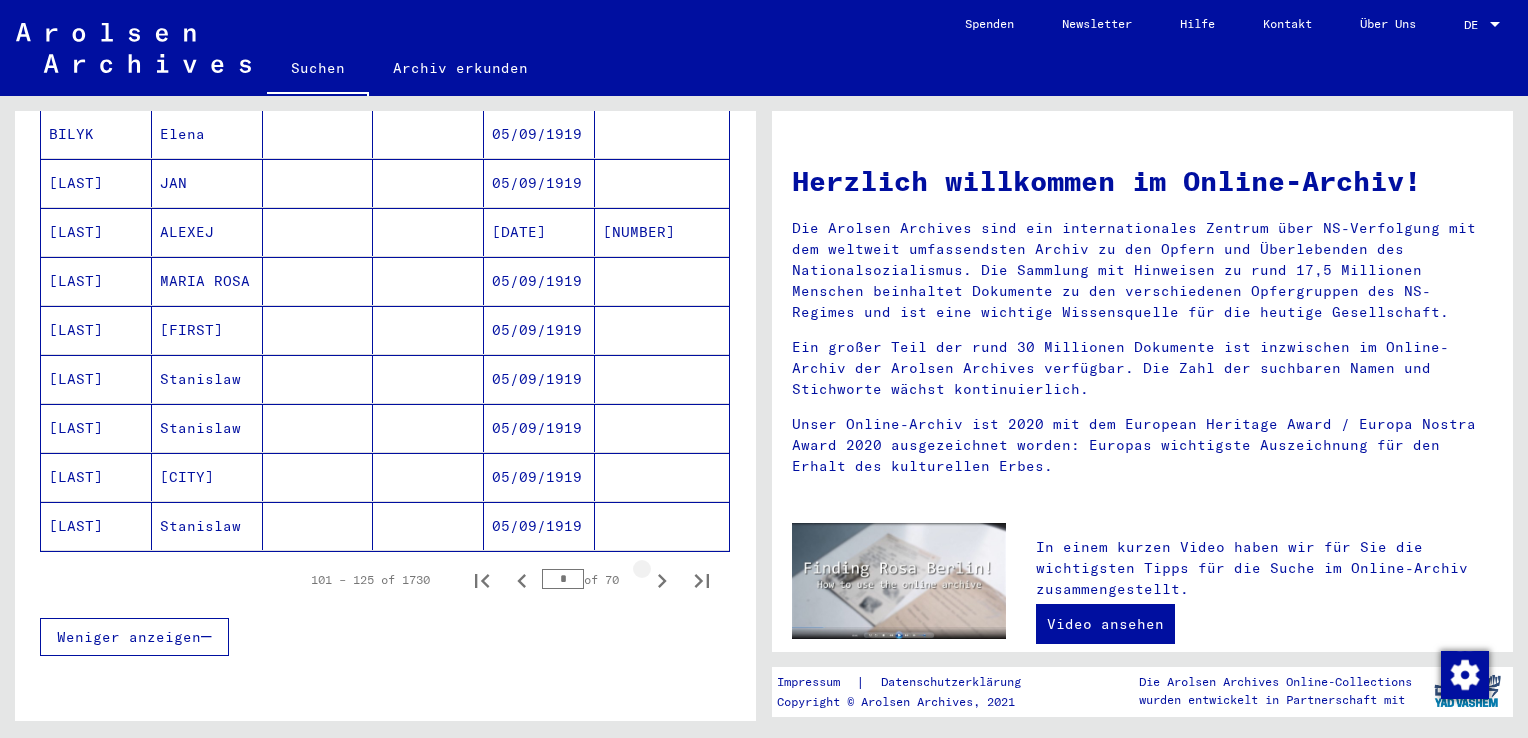 click 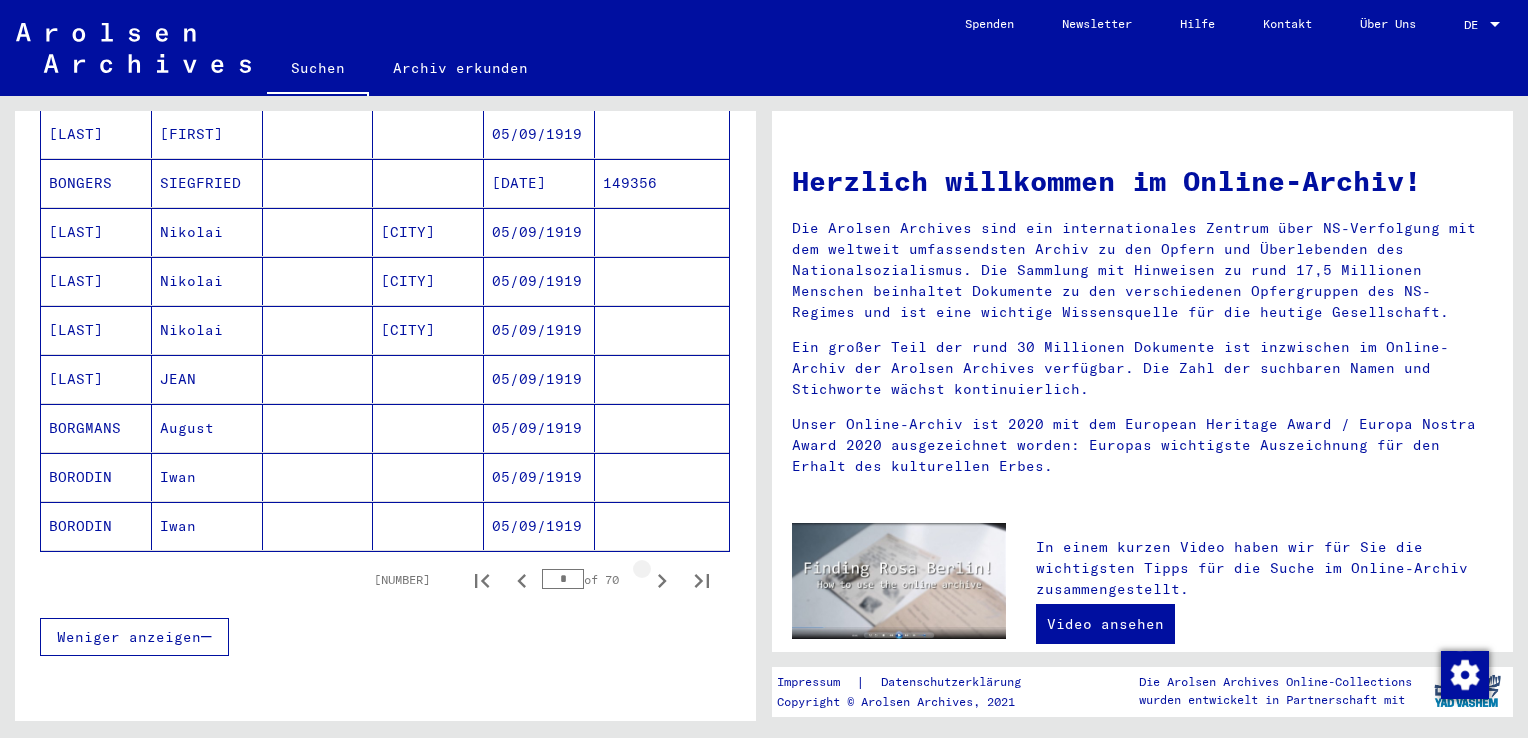 click 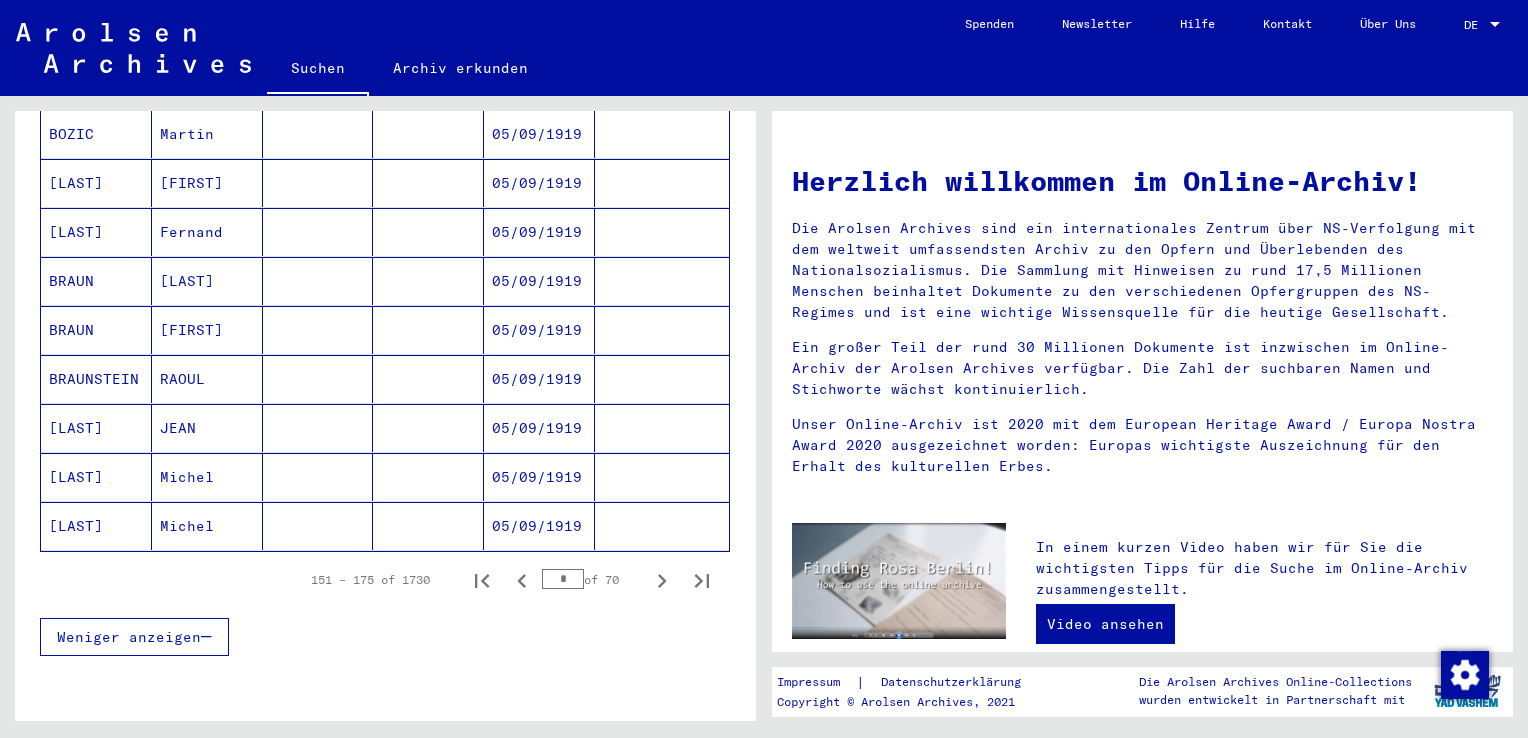 scroll, scrollTop: 800, scrollLeft: 0, axis: vertical 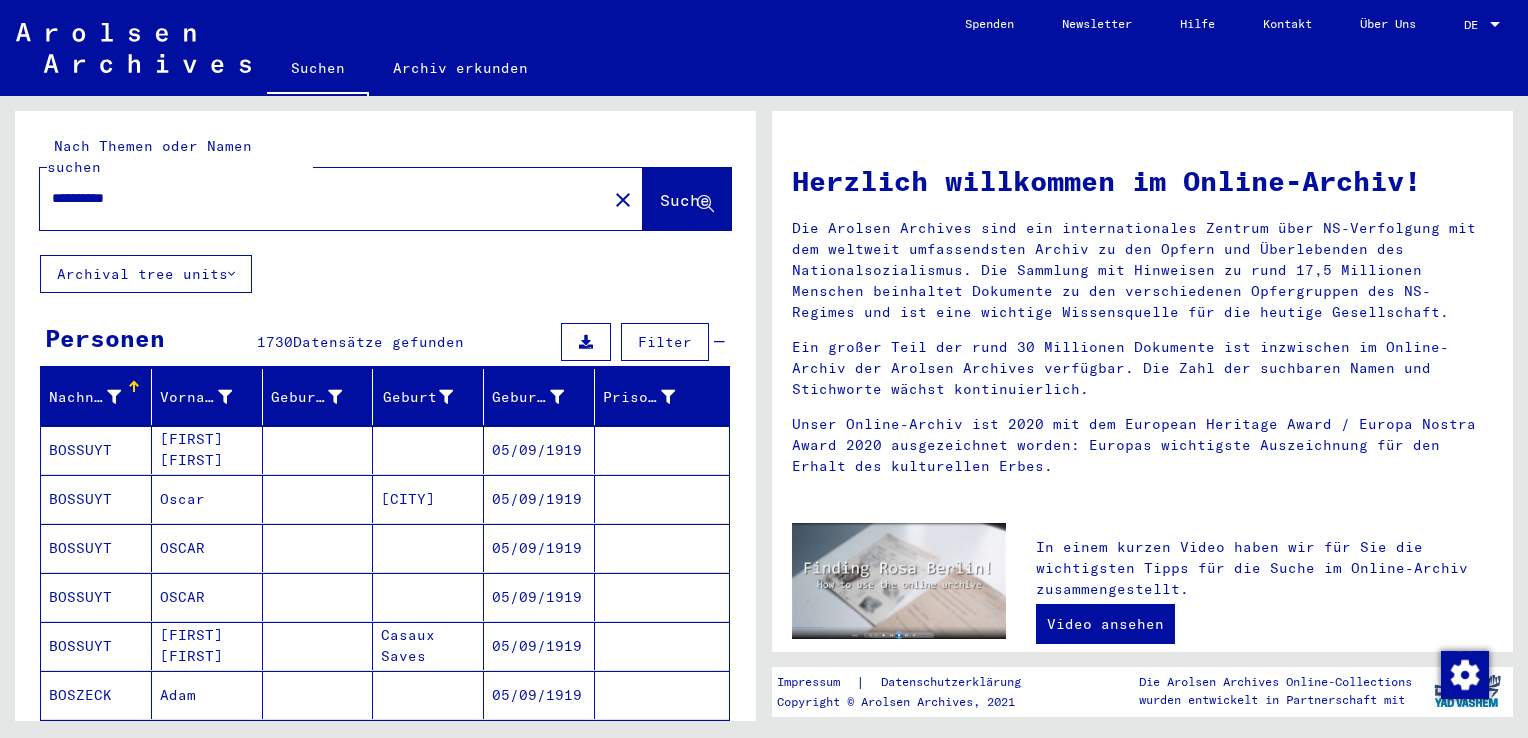 drag, startPoint x: 194, startPoint y: 175, endPoint x: -4, endPoint y: 140, distance: 201.06964 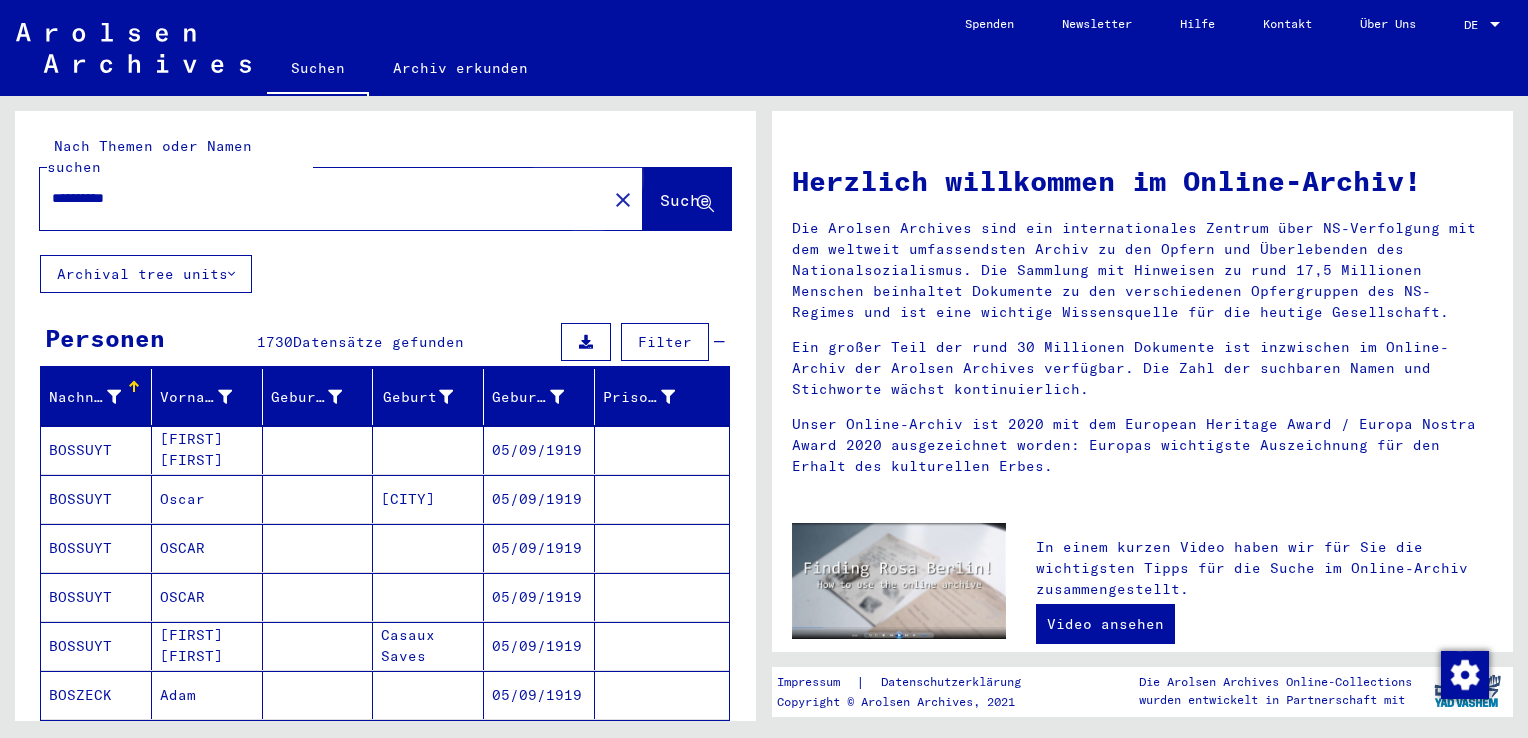 click on "Suche" 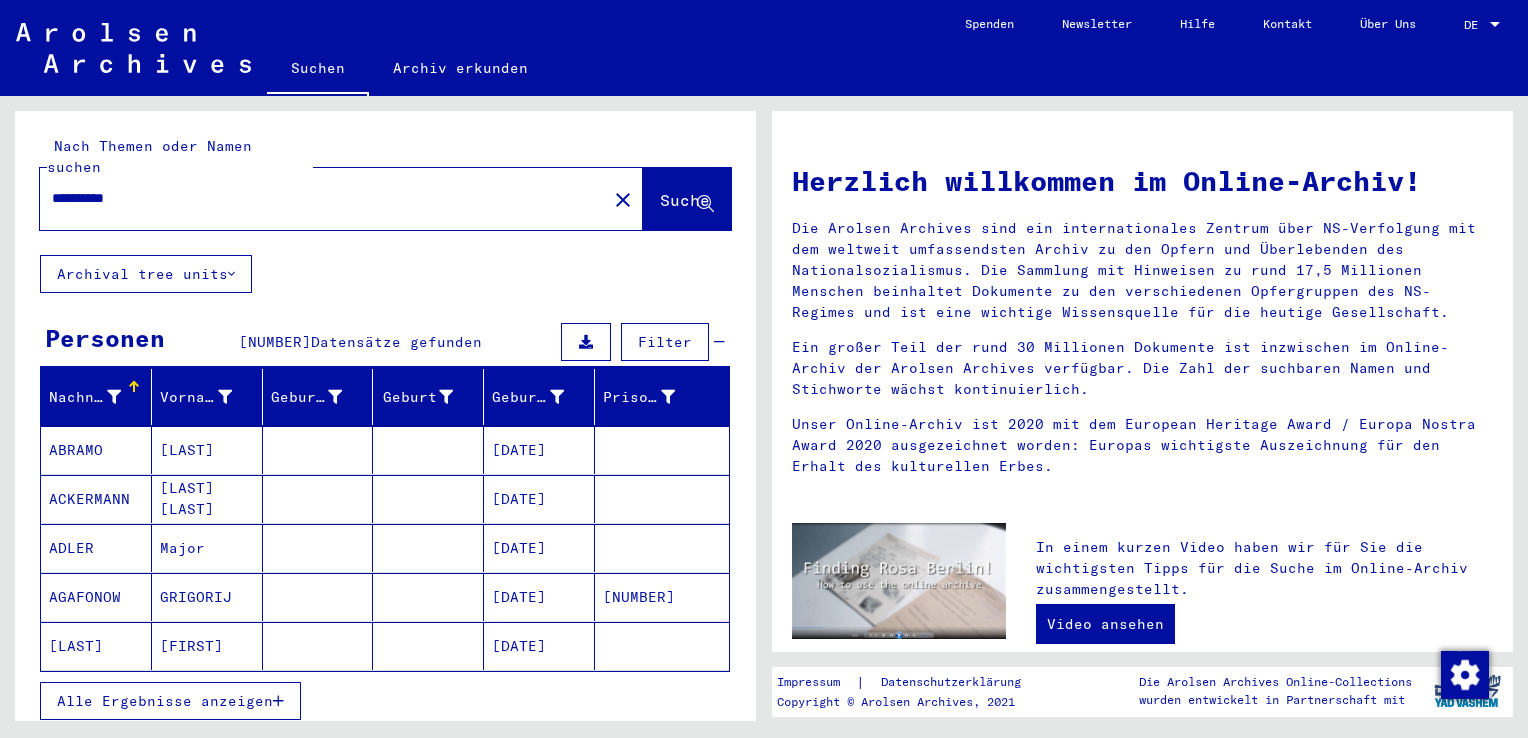 click on "Alle Ergebnisse anzeigen" at bounding box center (170, 701) 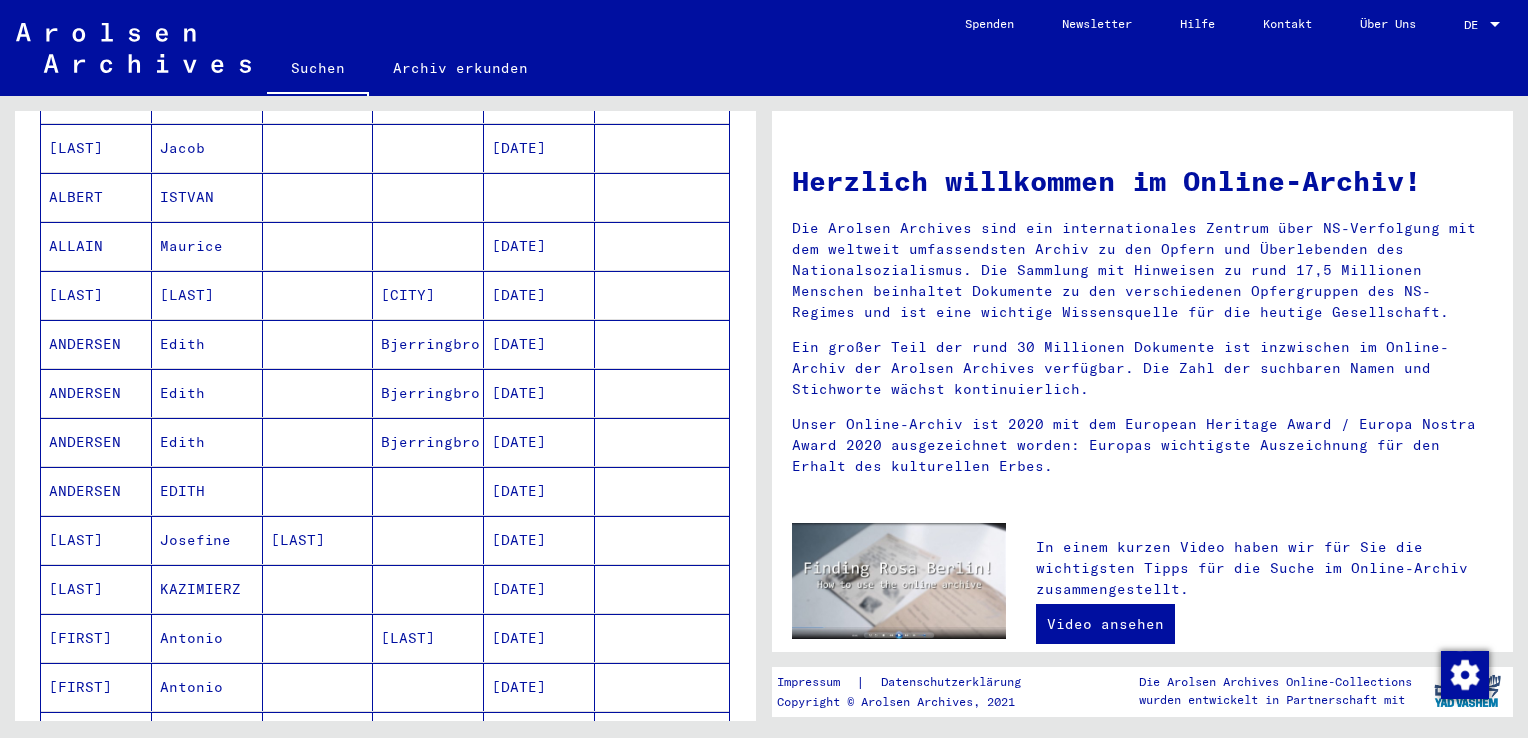 scroll, scrollTop: 1200, scrollLeft: 0, axis: vertical 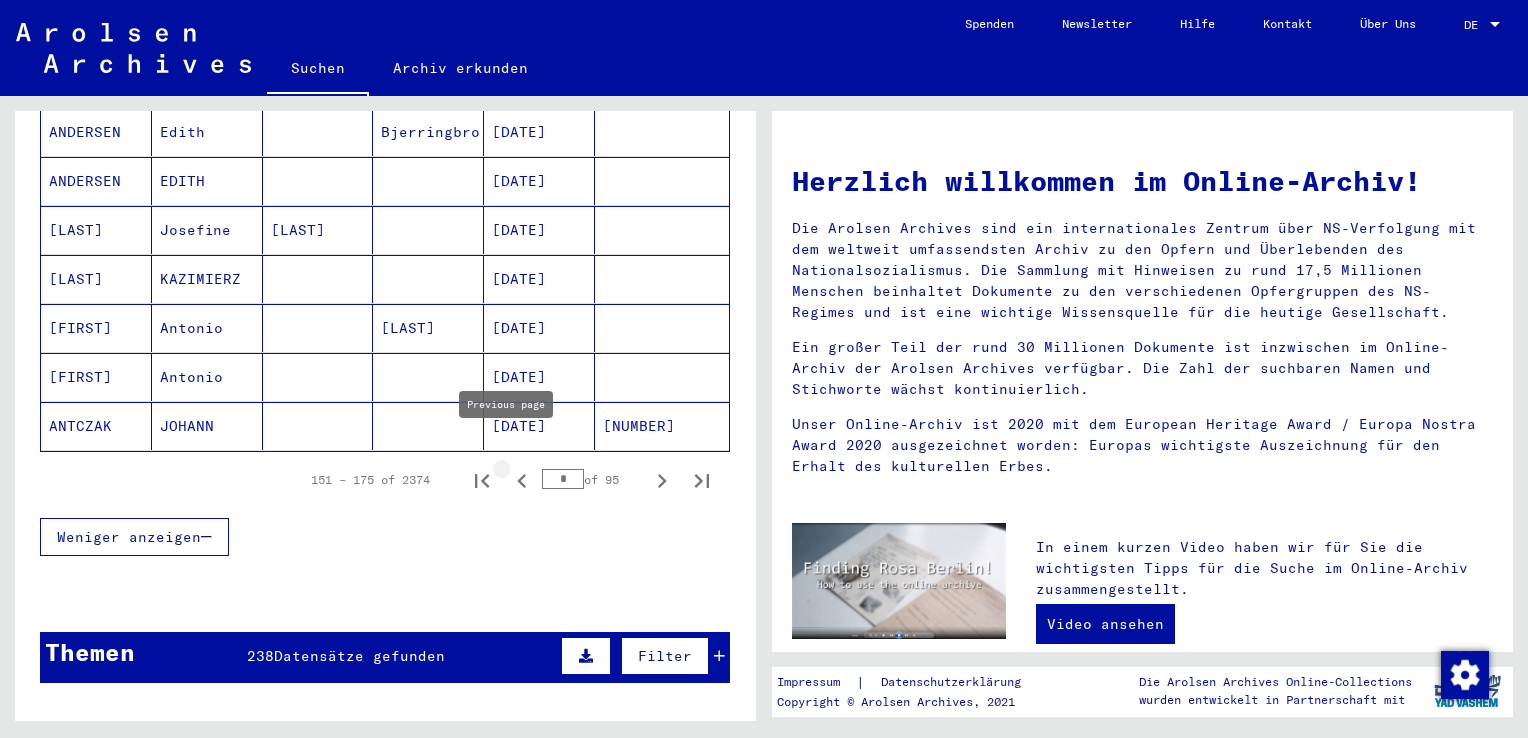 click 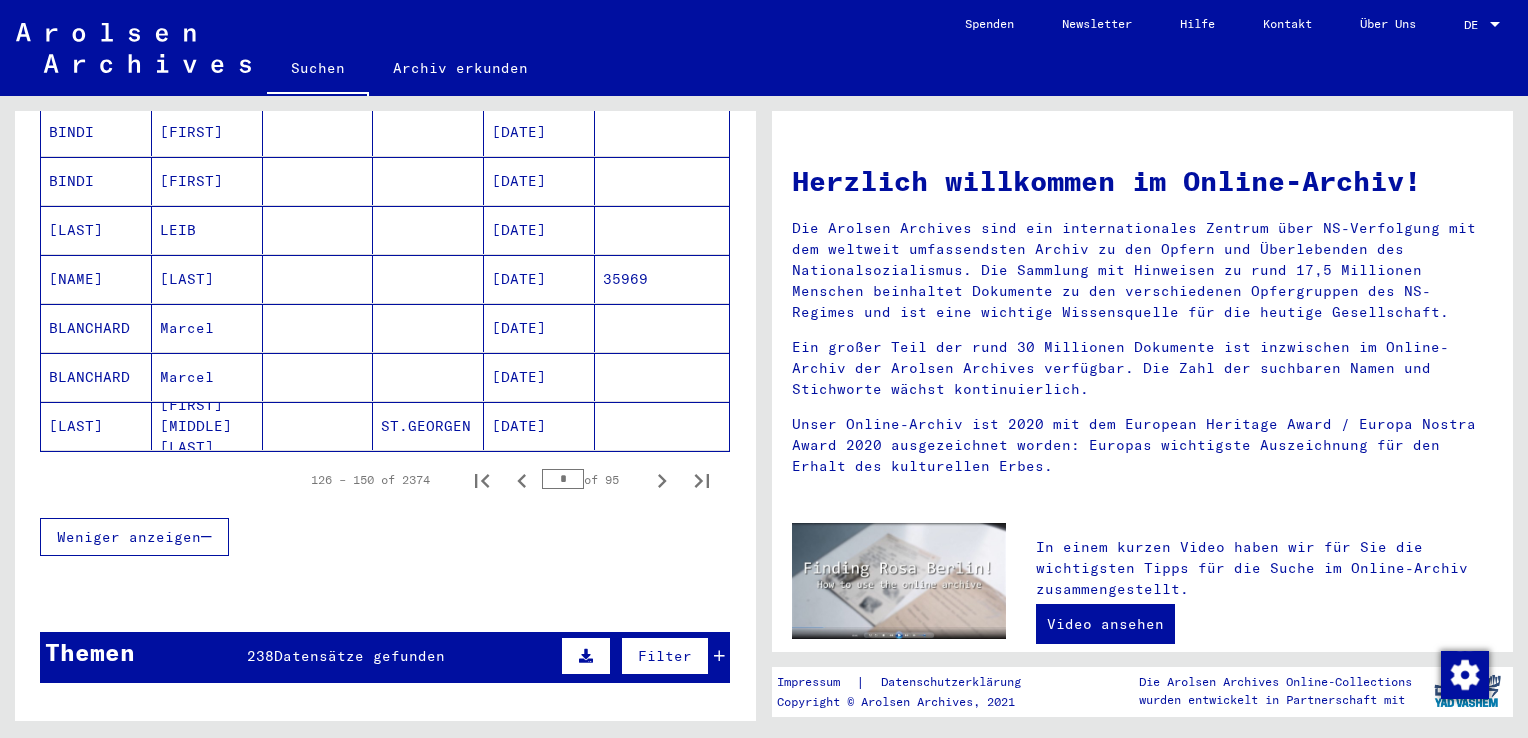 click 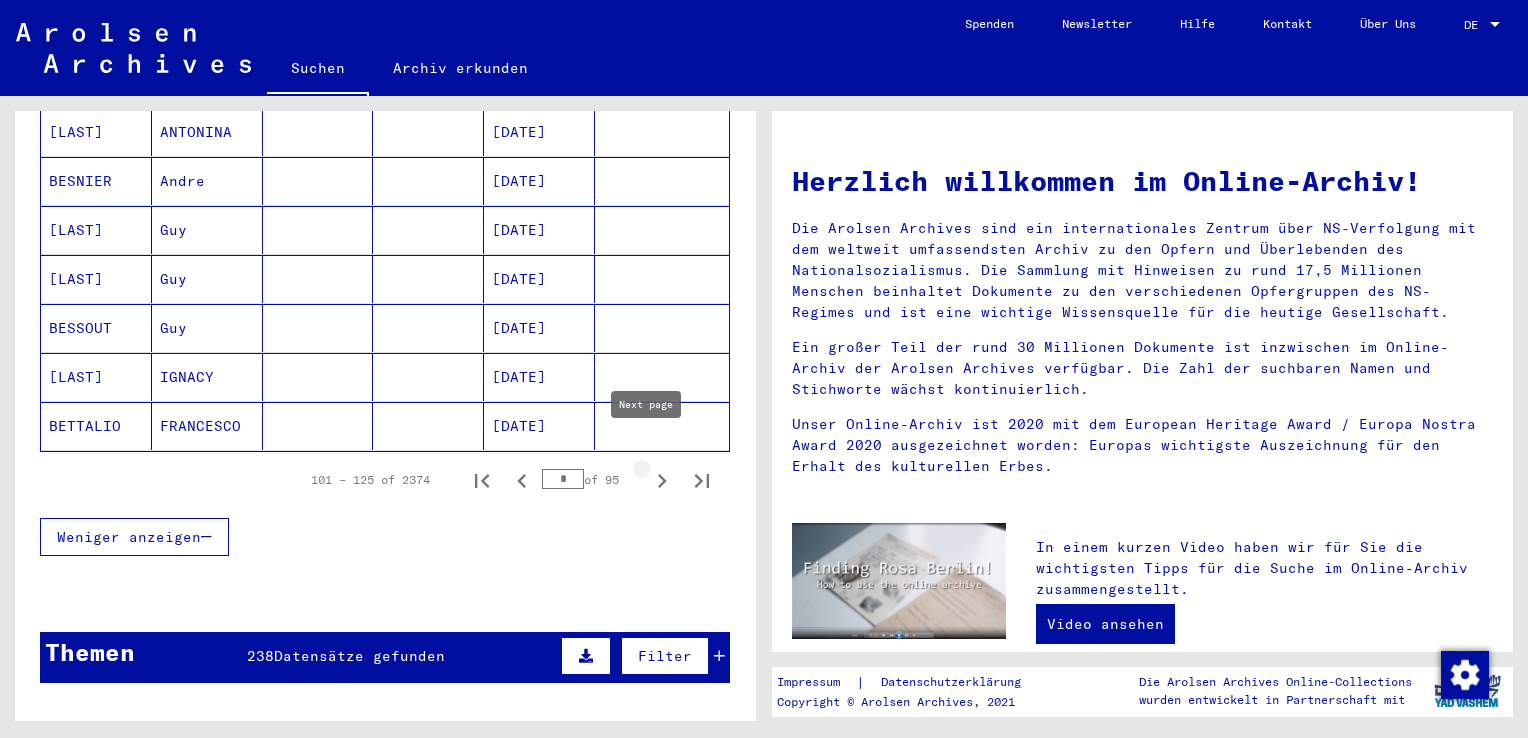 click 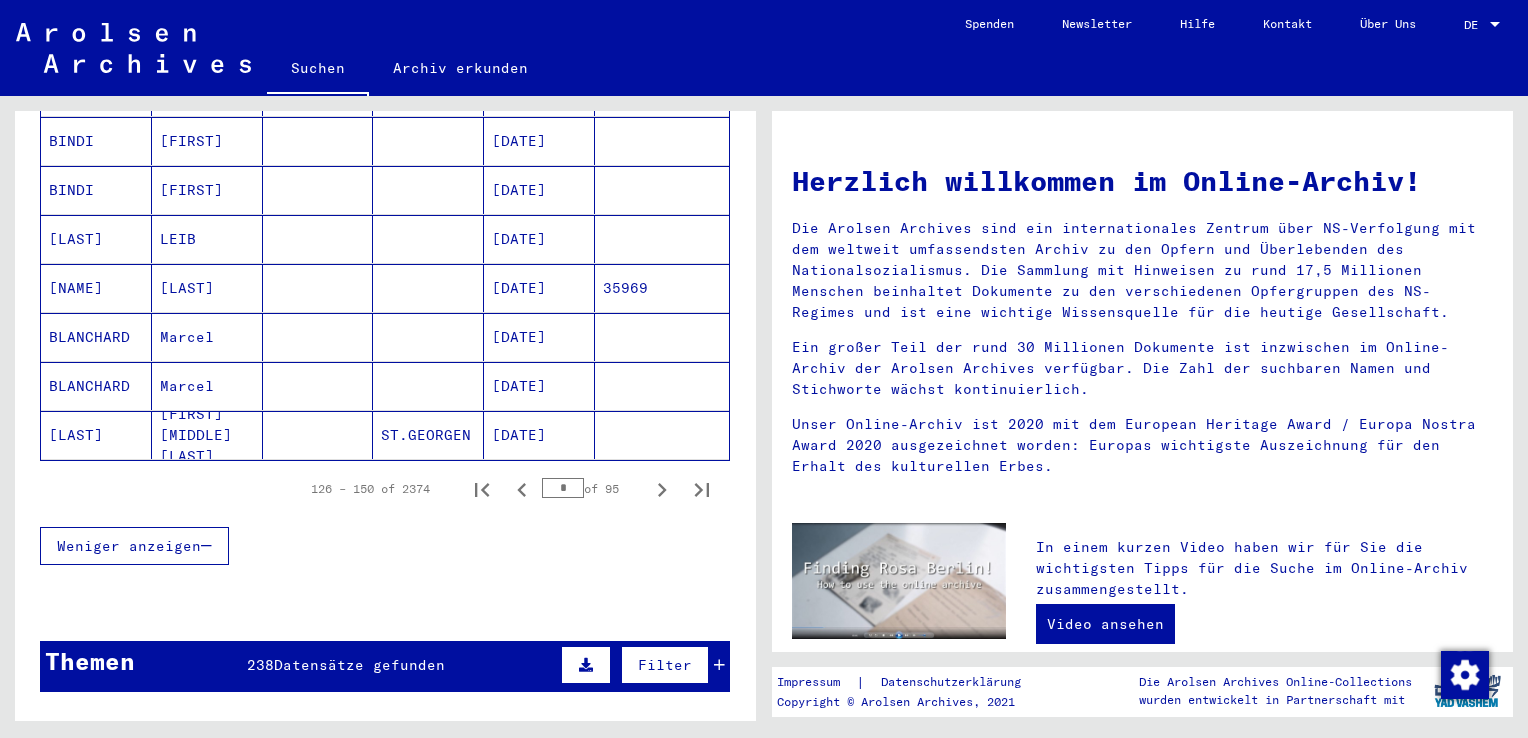 scroll, scrollTop: 1200, scrollLeft: 0, axis: vertical 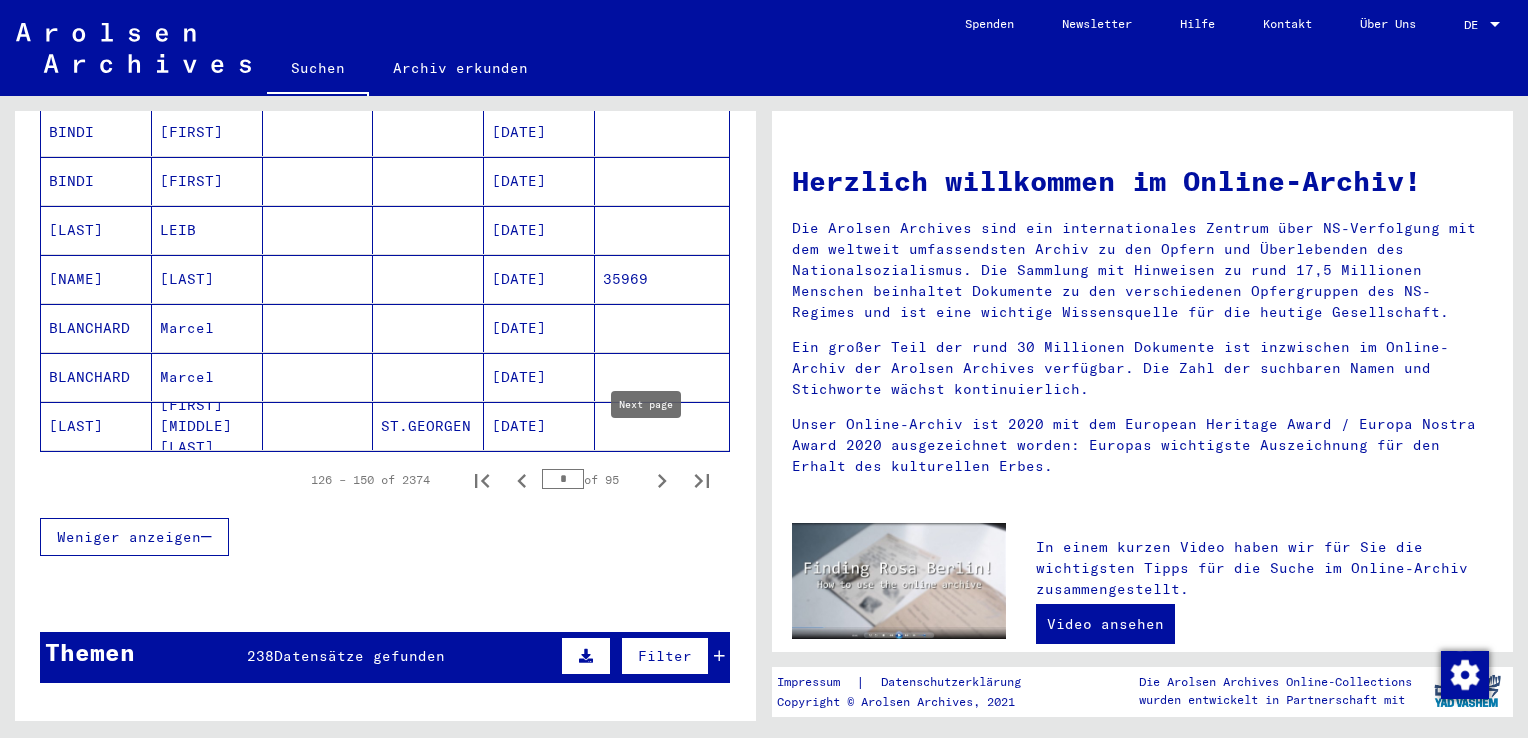 click 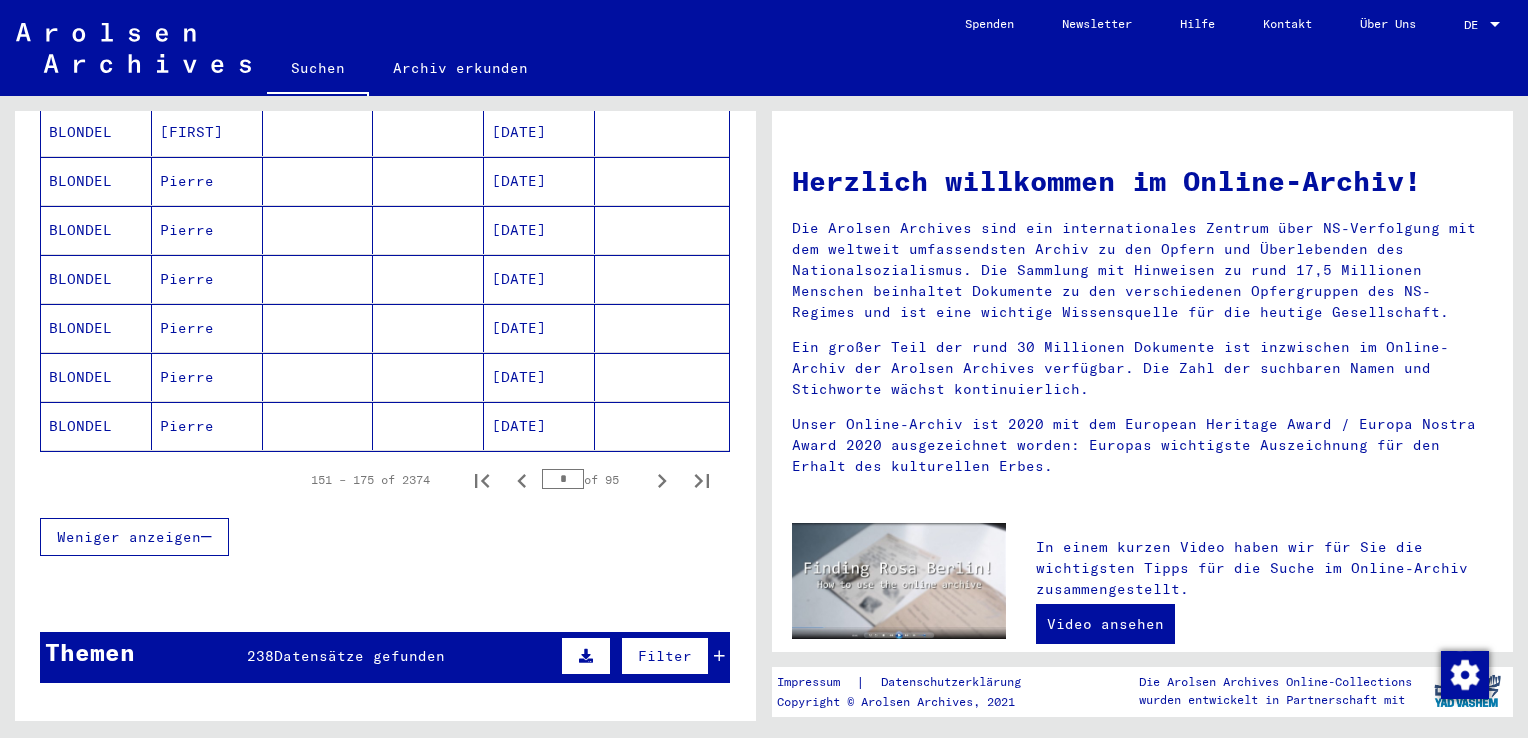 click 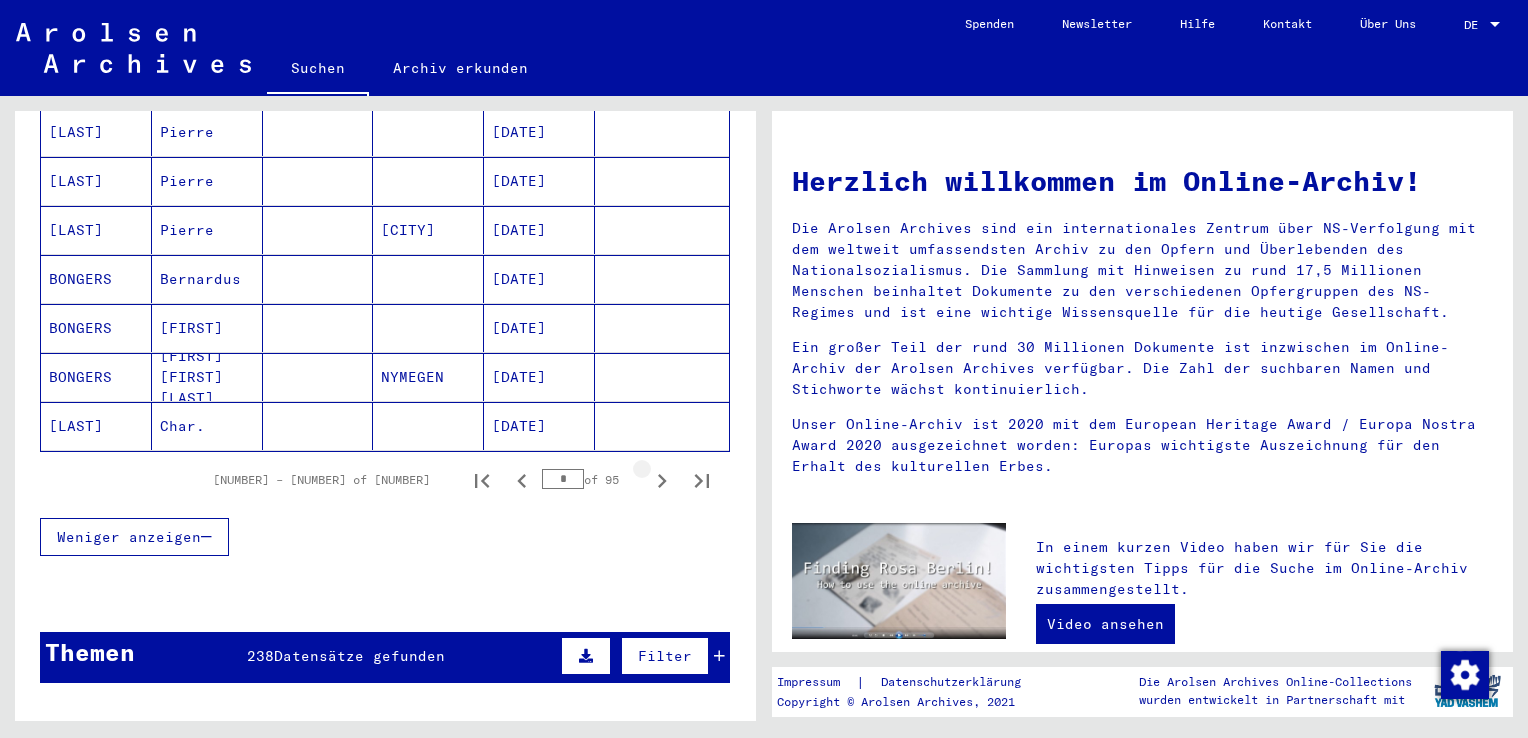 click 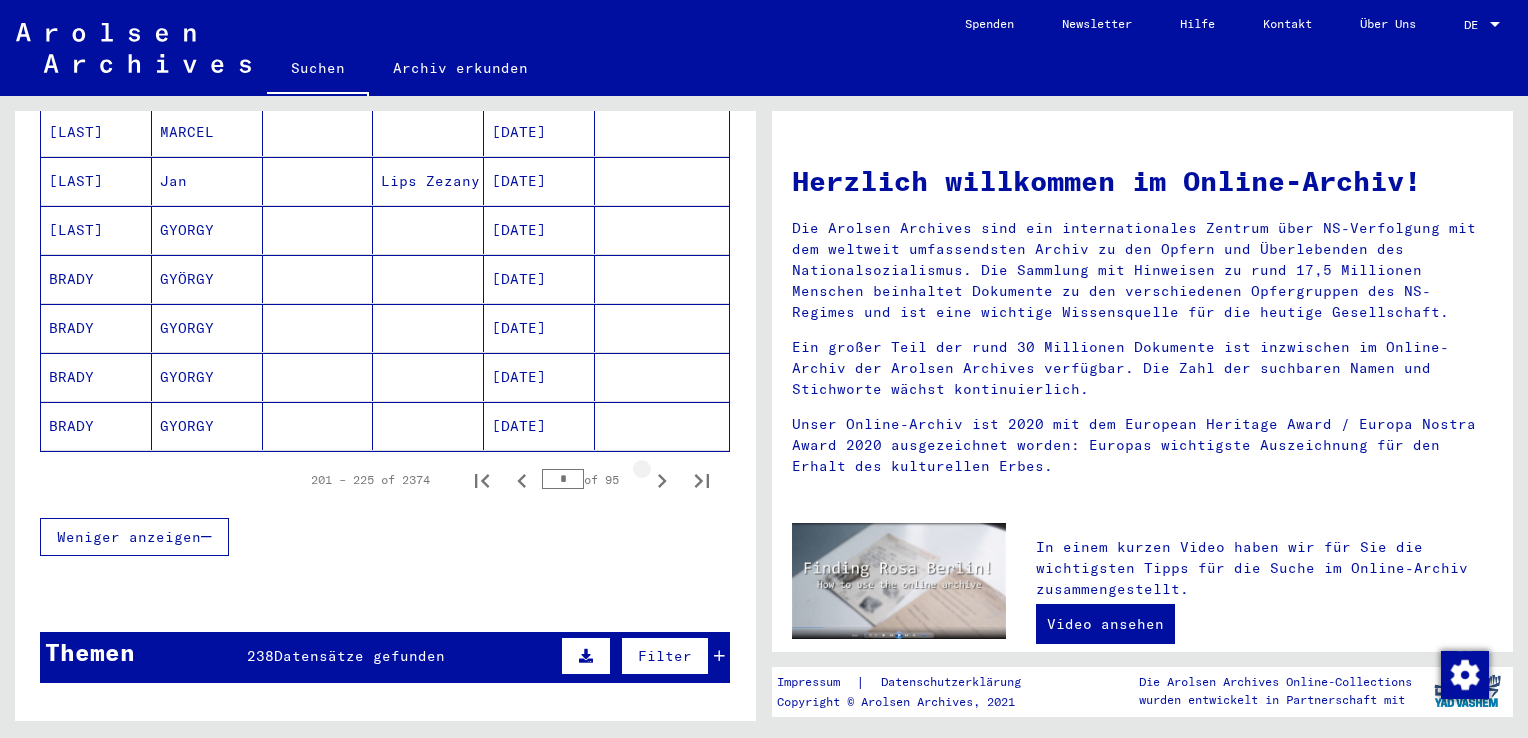 click 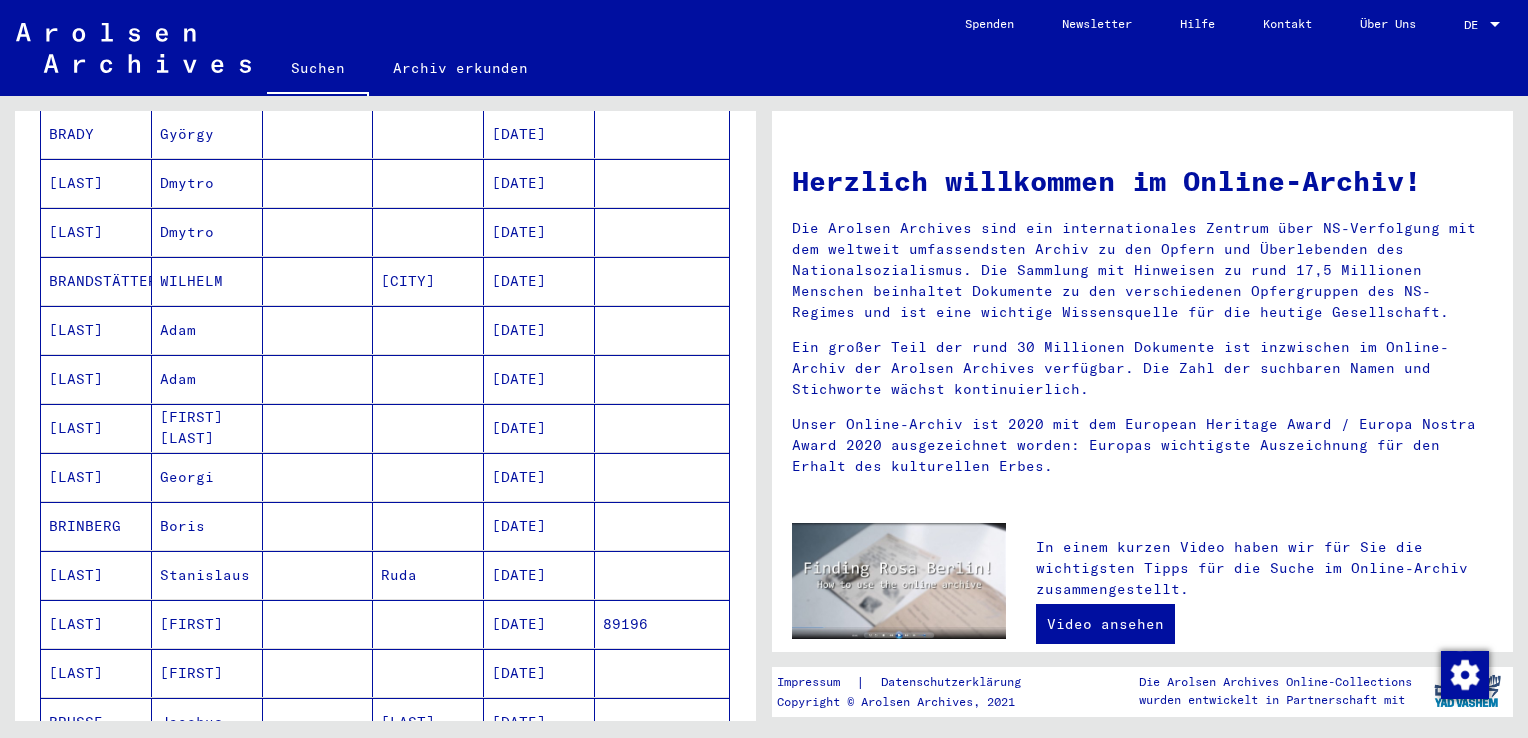 scroll, scrollTop: 200, scrollLeft: 0, axis: vertical 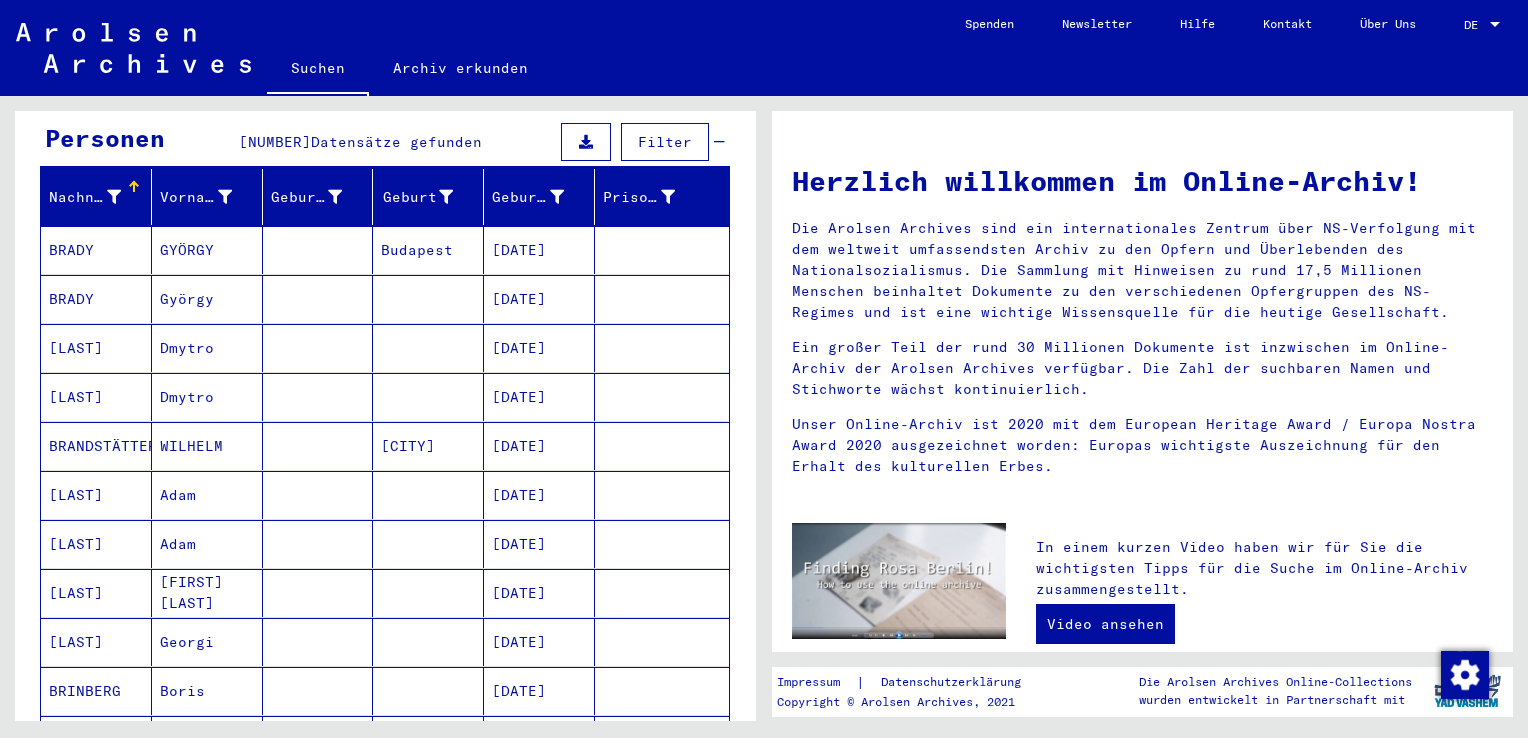 click at bounding box center [318, 495] 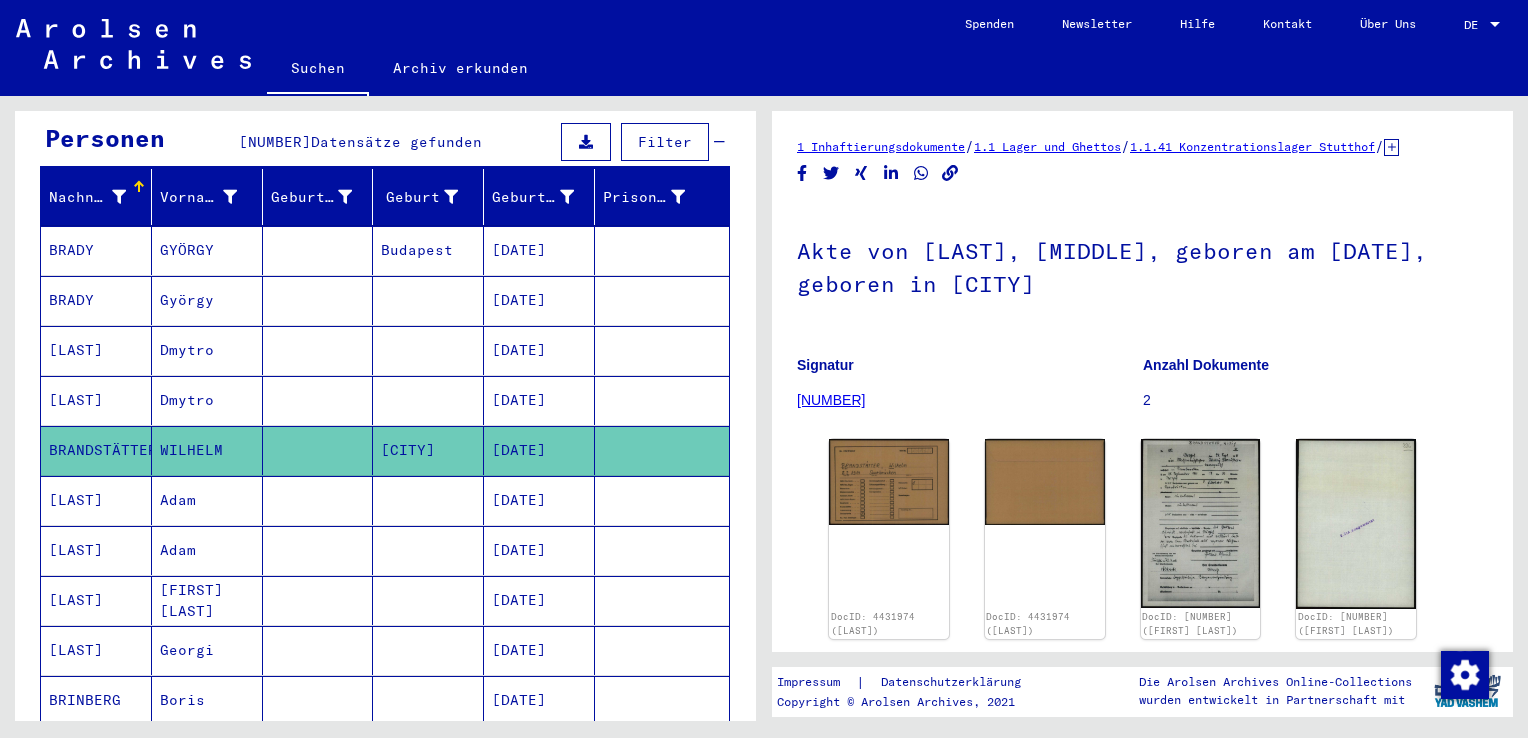 scroll, scrollTop: 0, scrollLeft: 0, axis: both 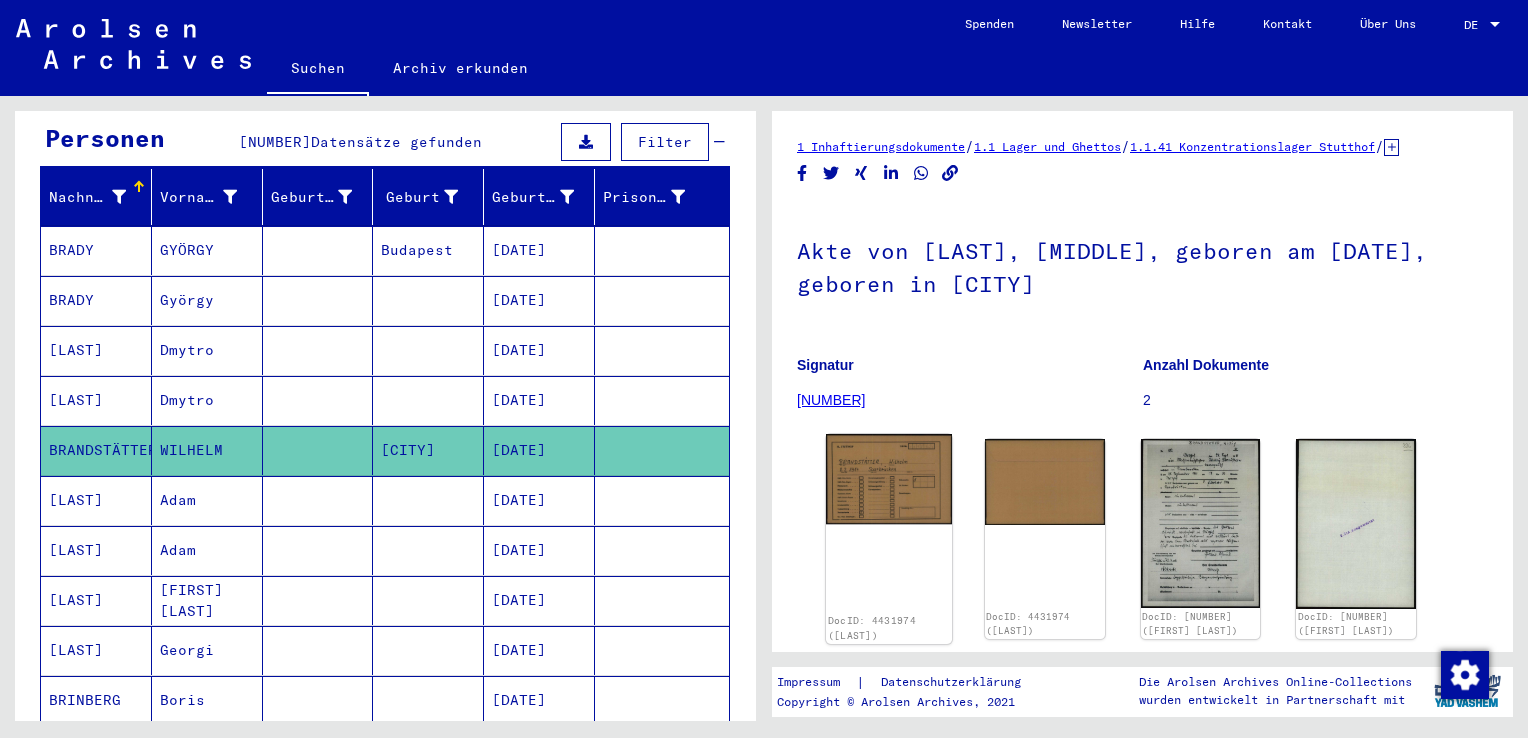 click 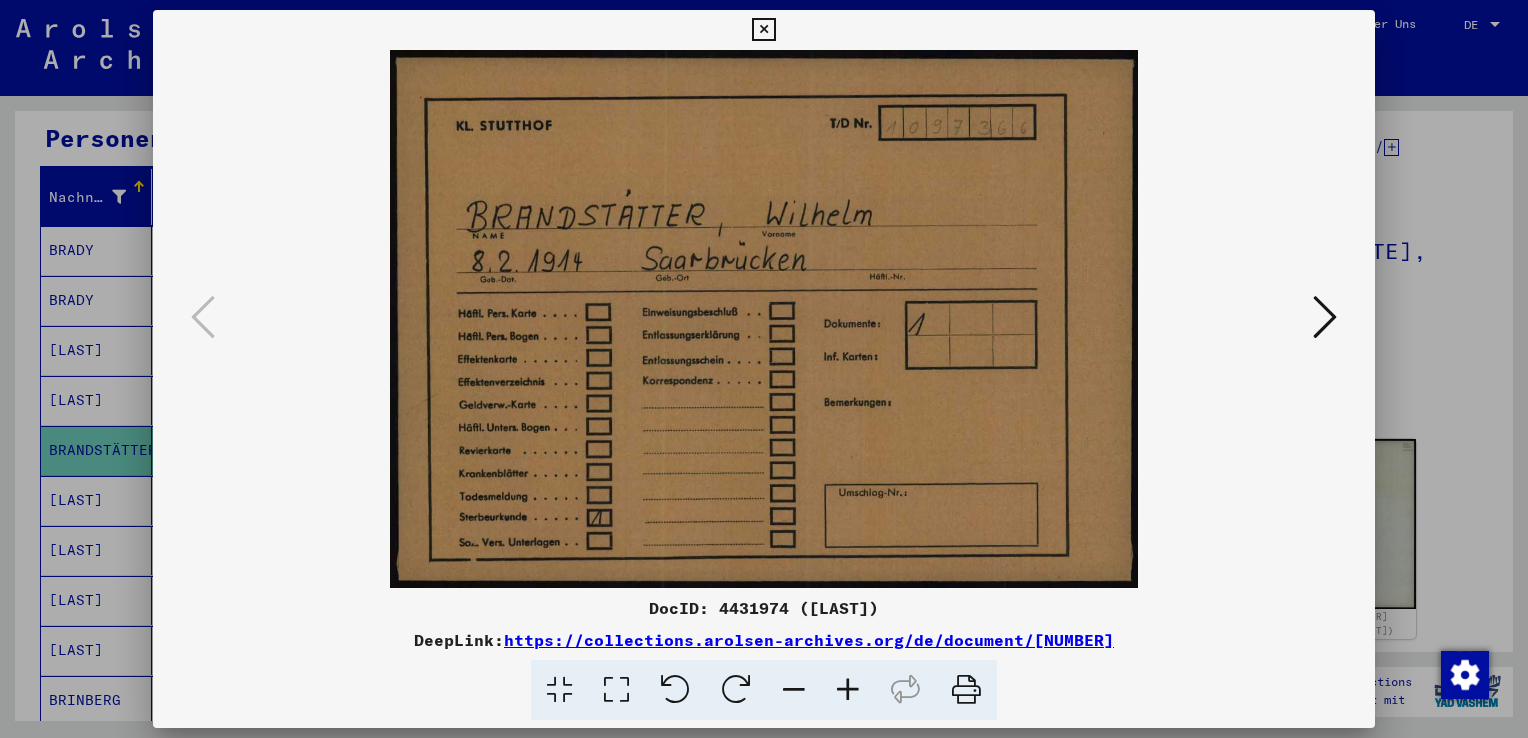 click at bounding box center [1325, 317] 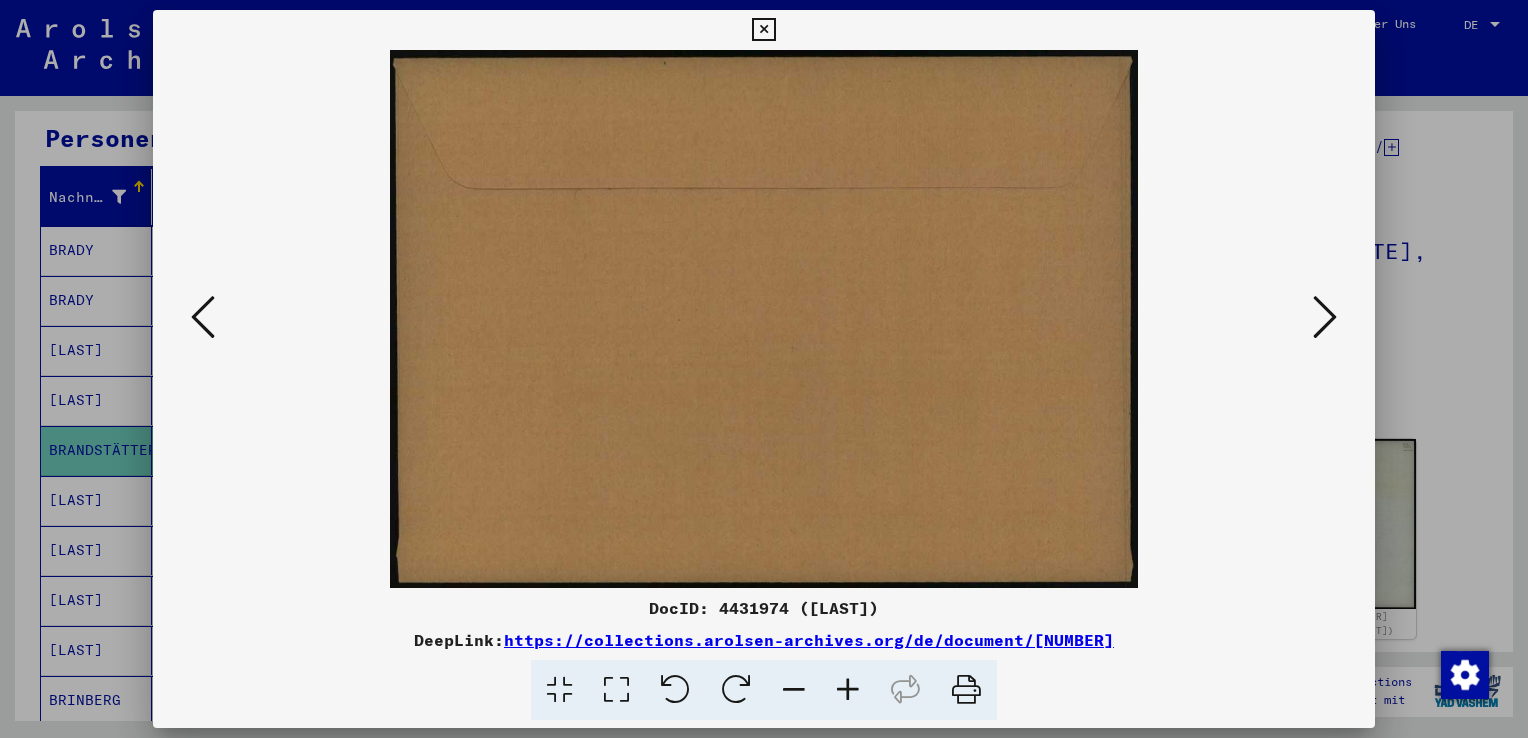 click at bounding box center (1325, 317) 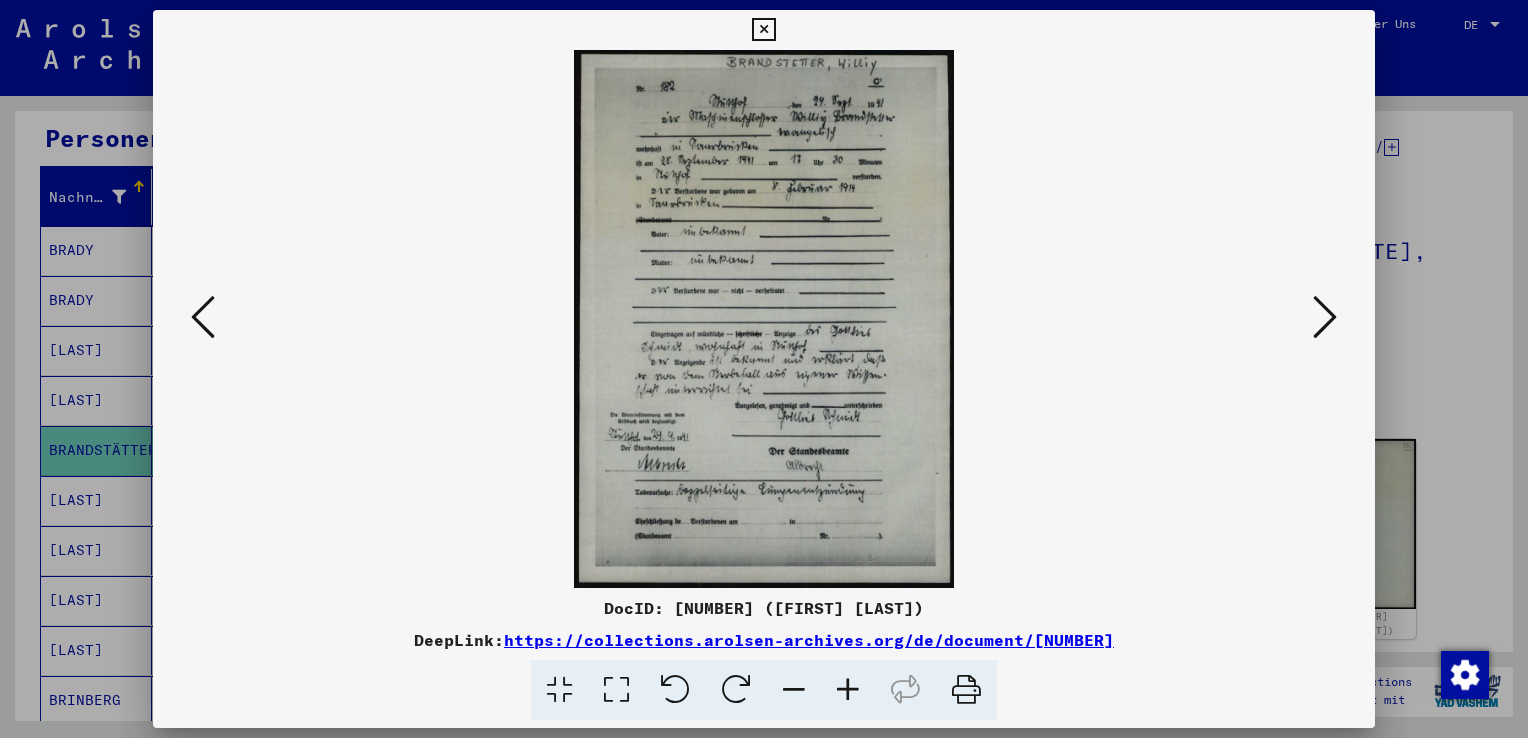 click at bounding box center (848, 690) 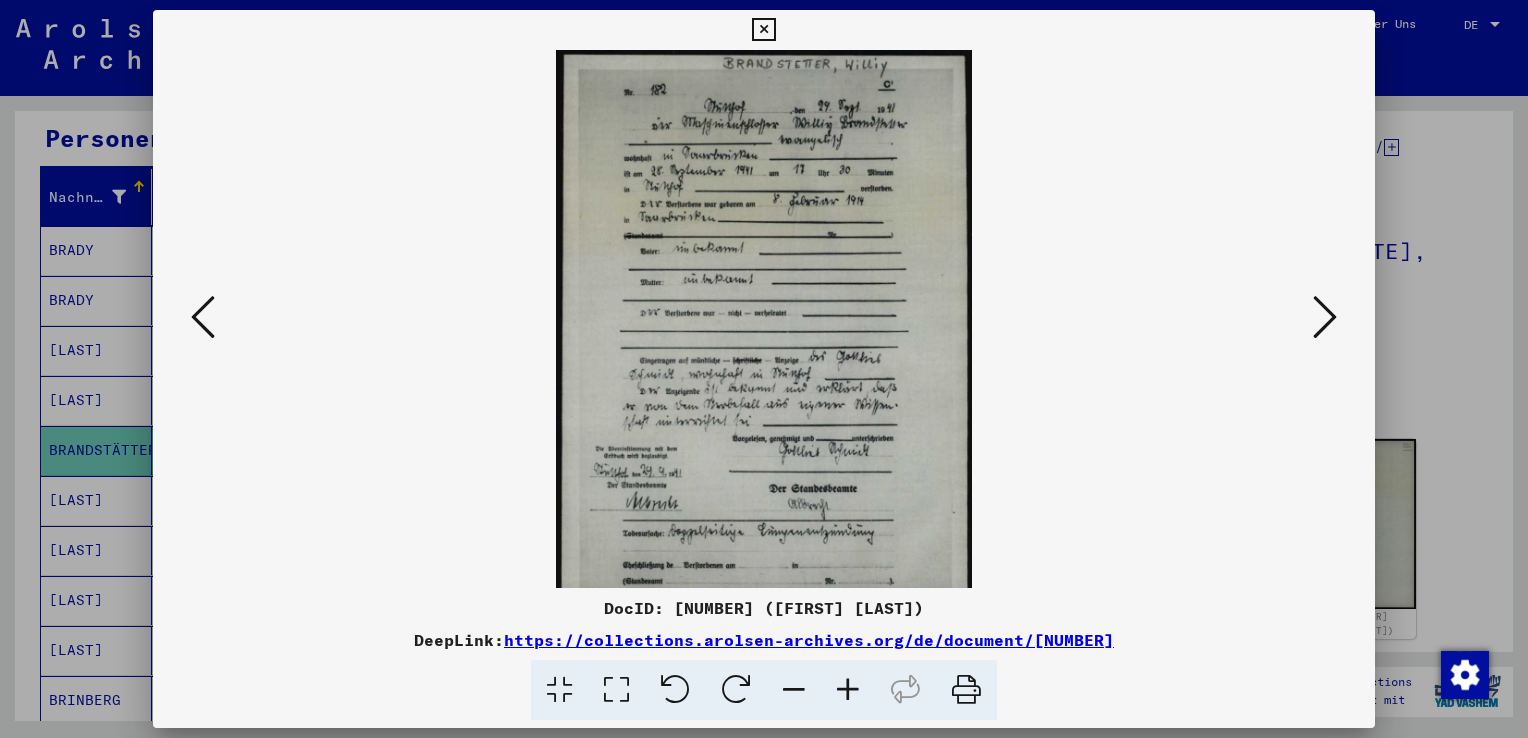 click at bounding box center (848, 690) 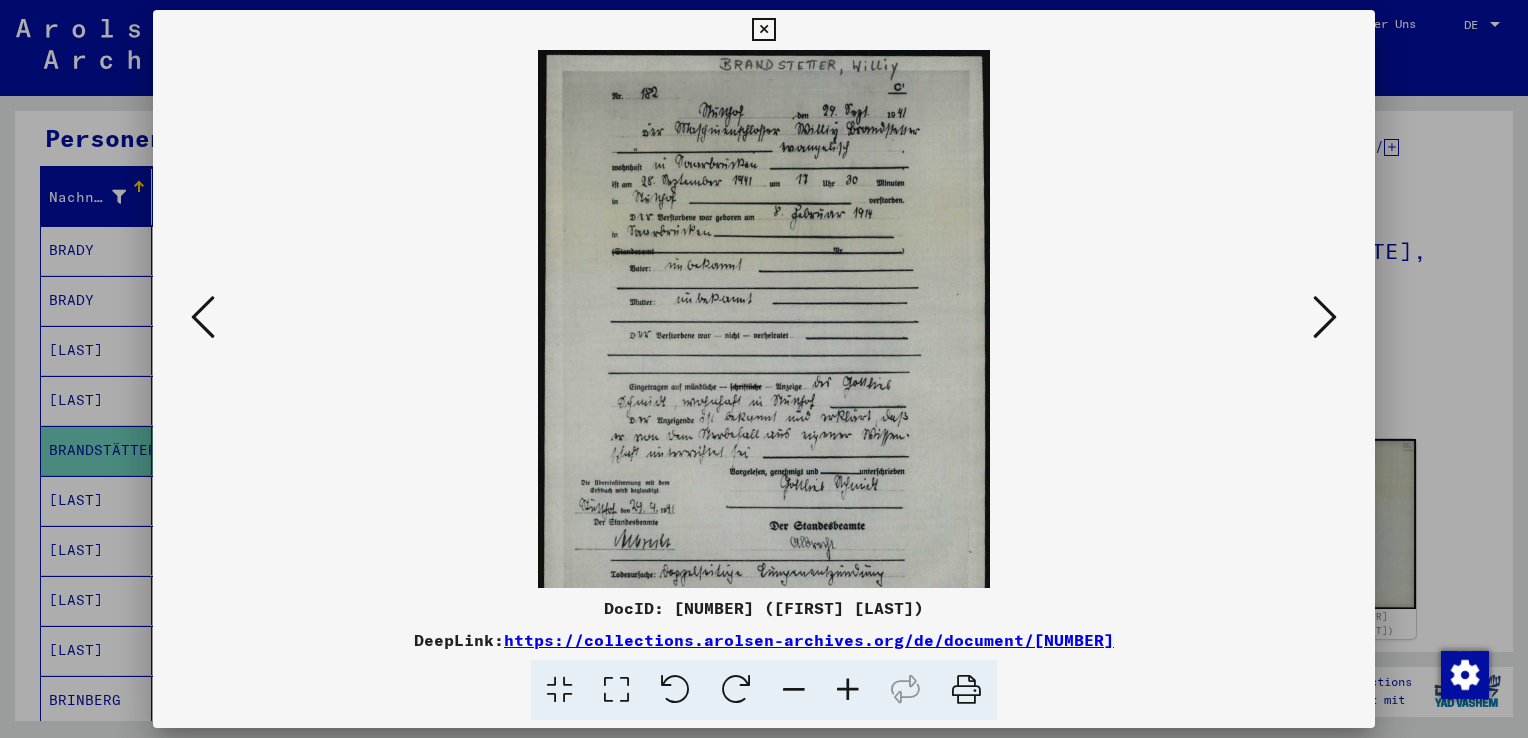 click at bounding box center (848, 690) 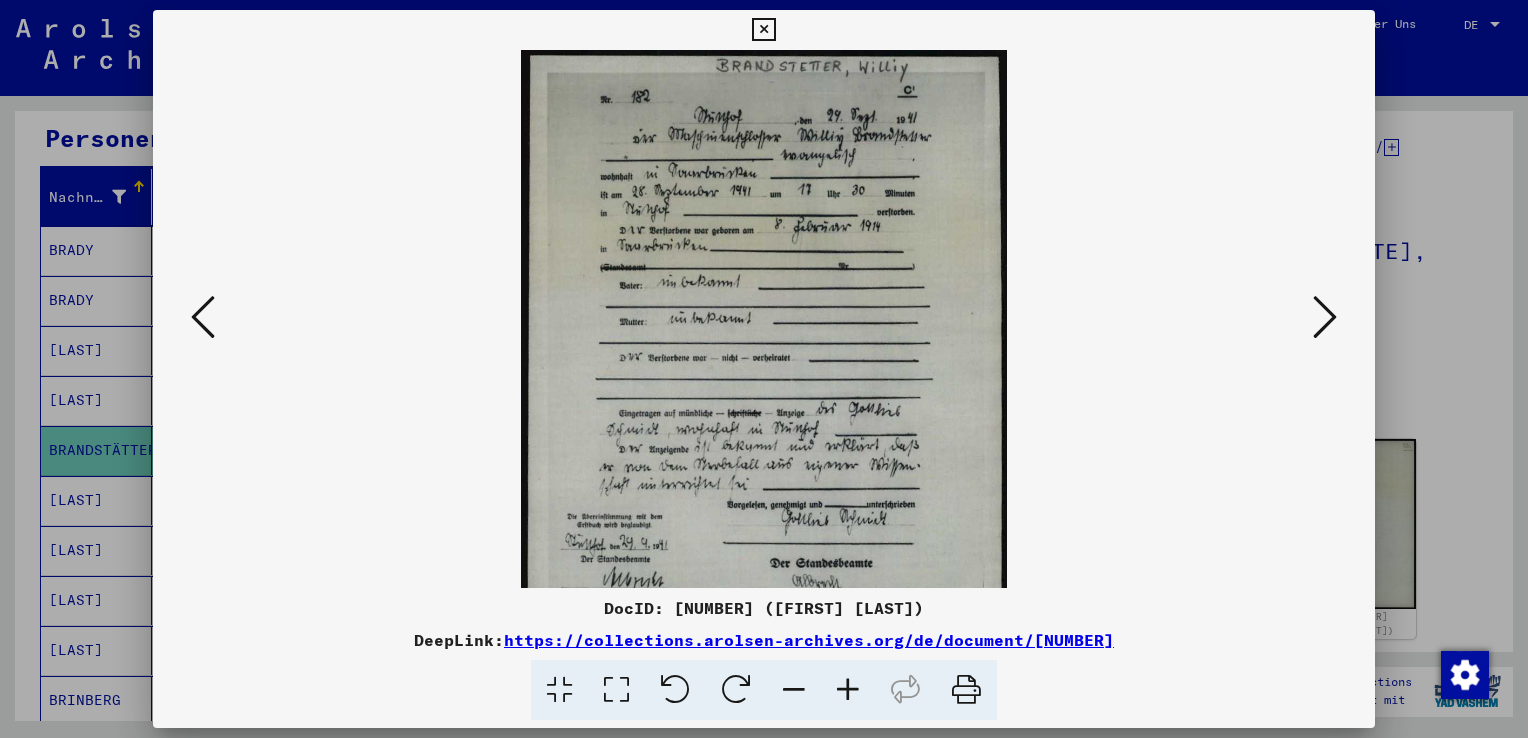 click at bounding box center [848, 690] 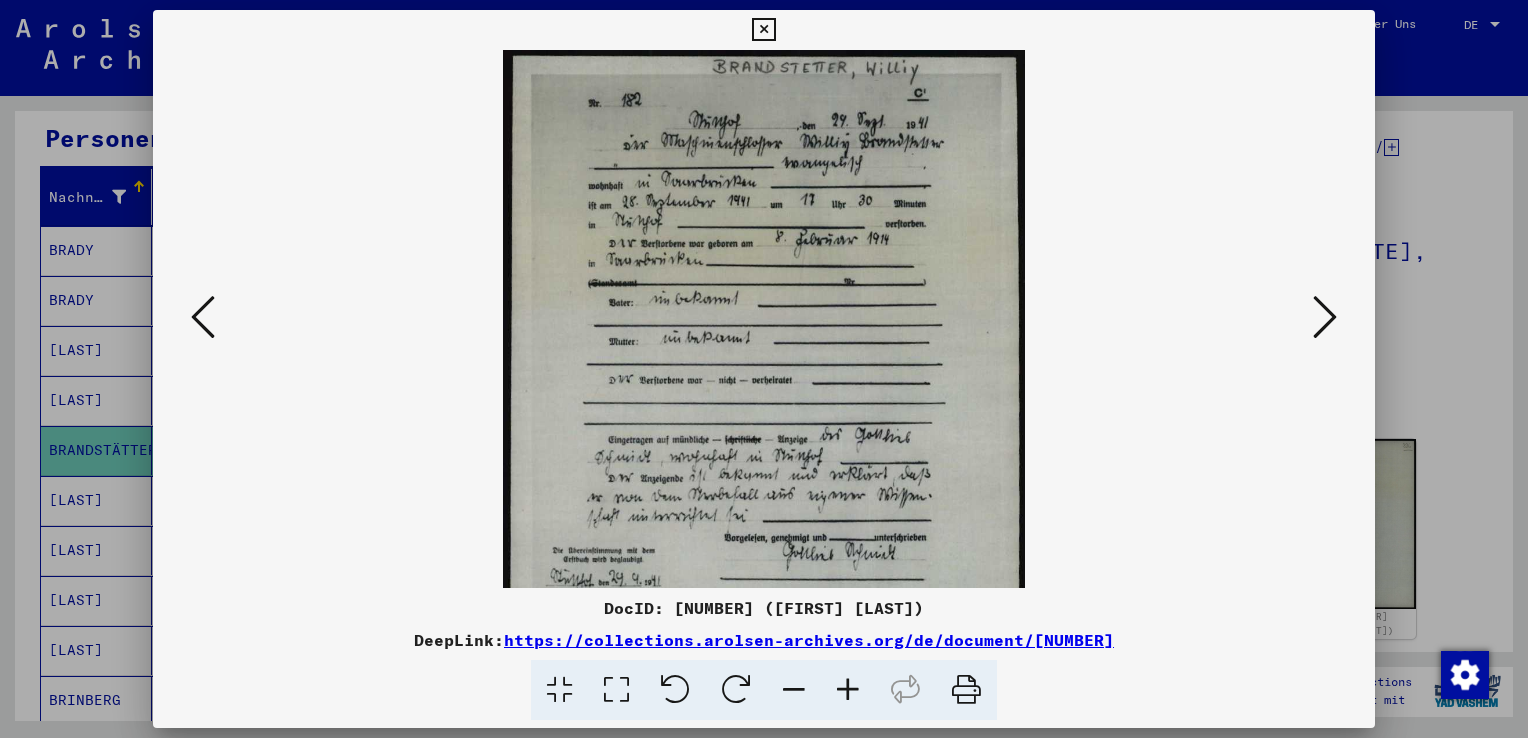 click at bounding box center [848, 690] 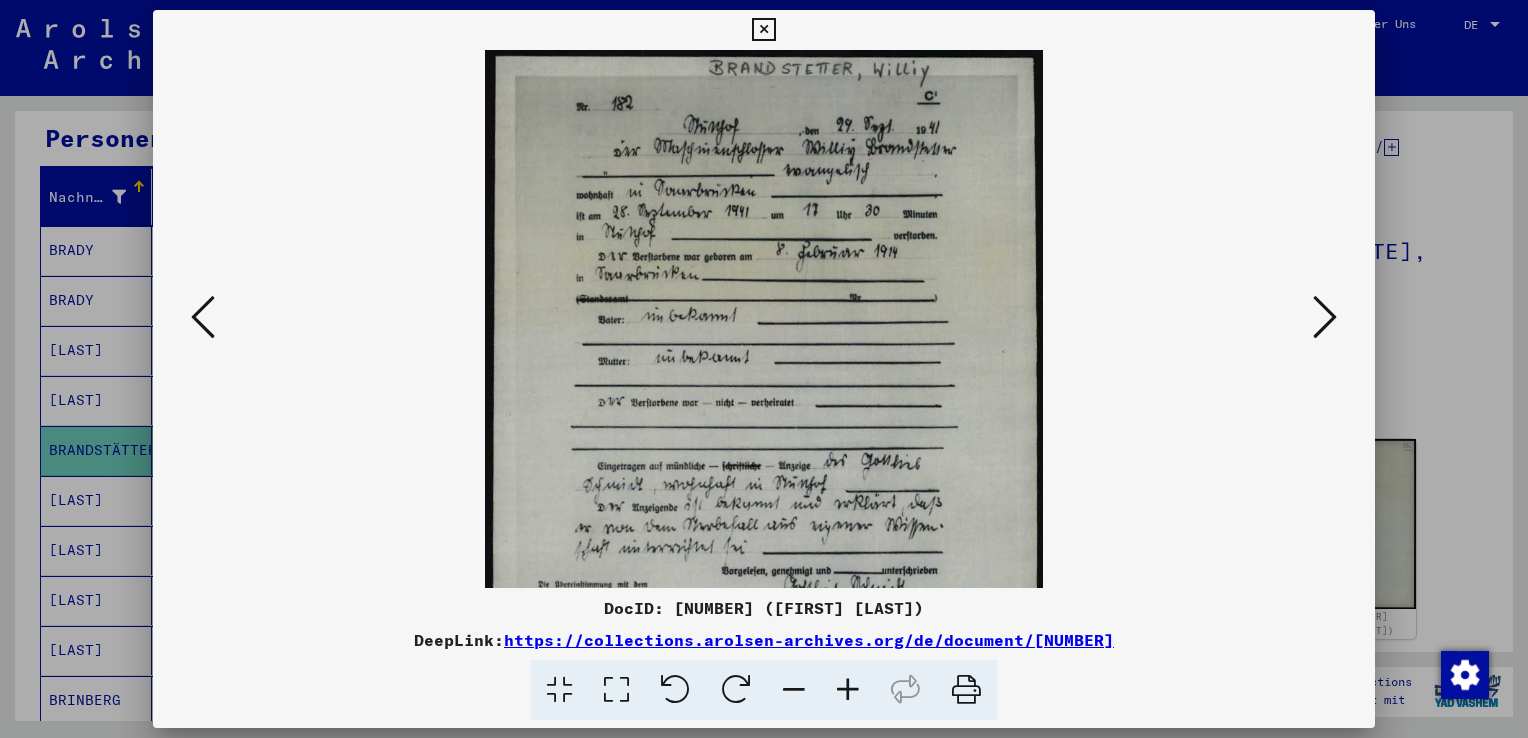 click at bounding box center (848, 690) 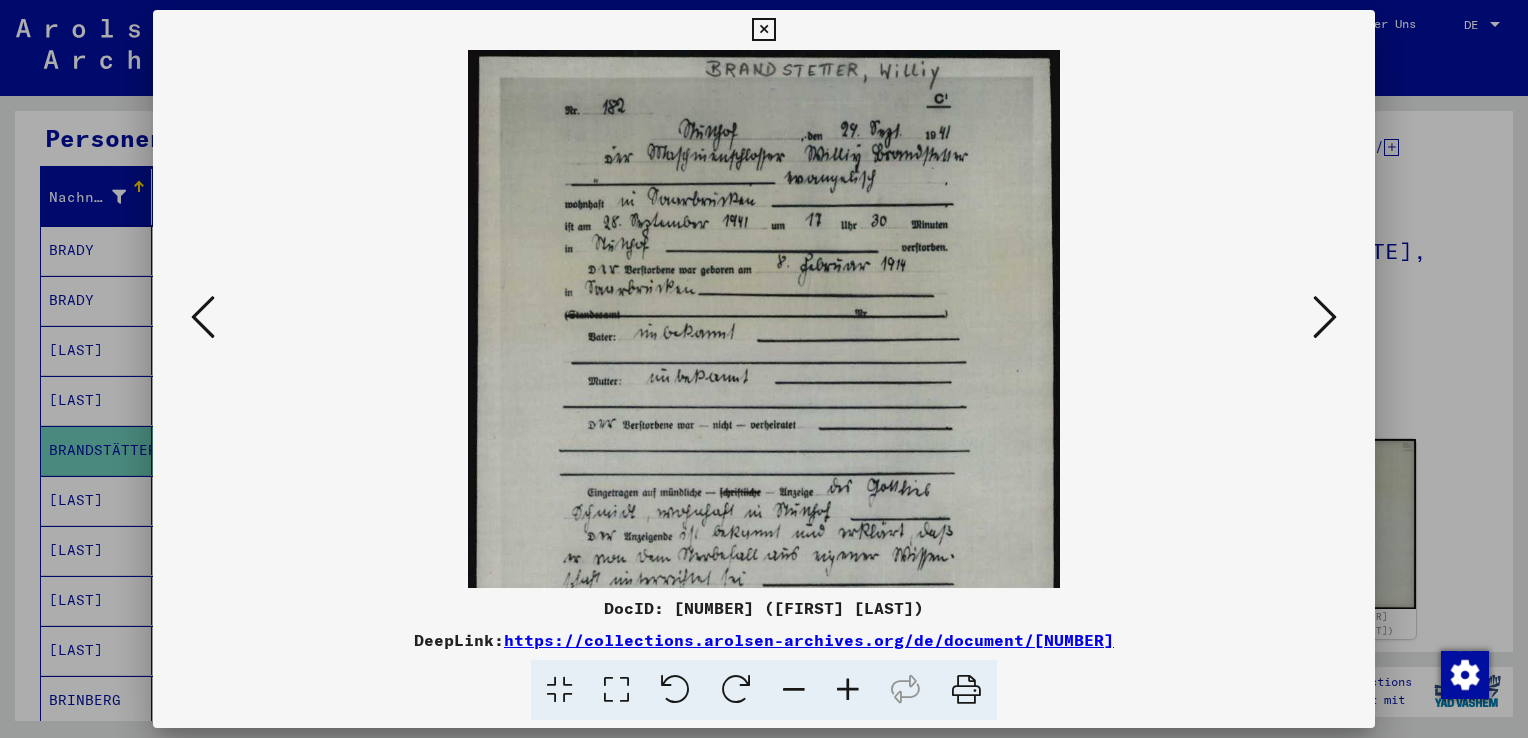 click at bounding box center [848, 690] 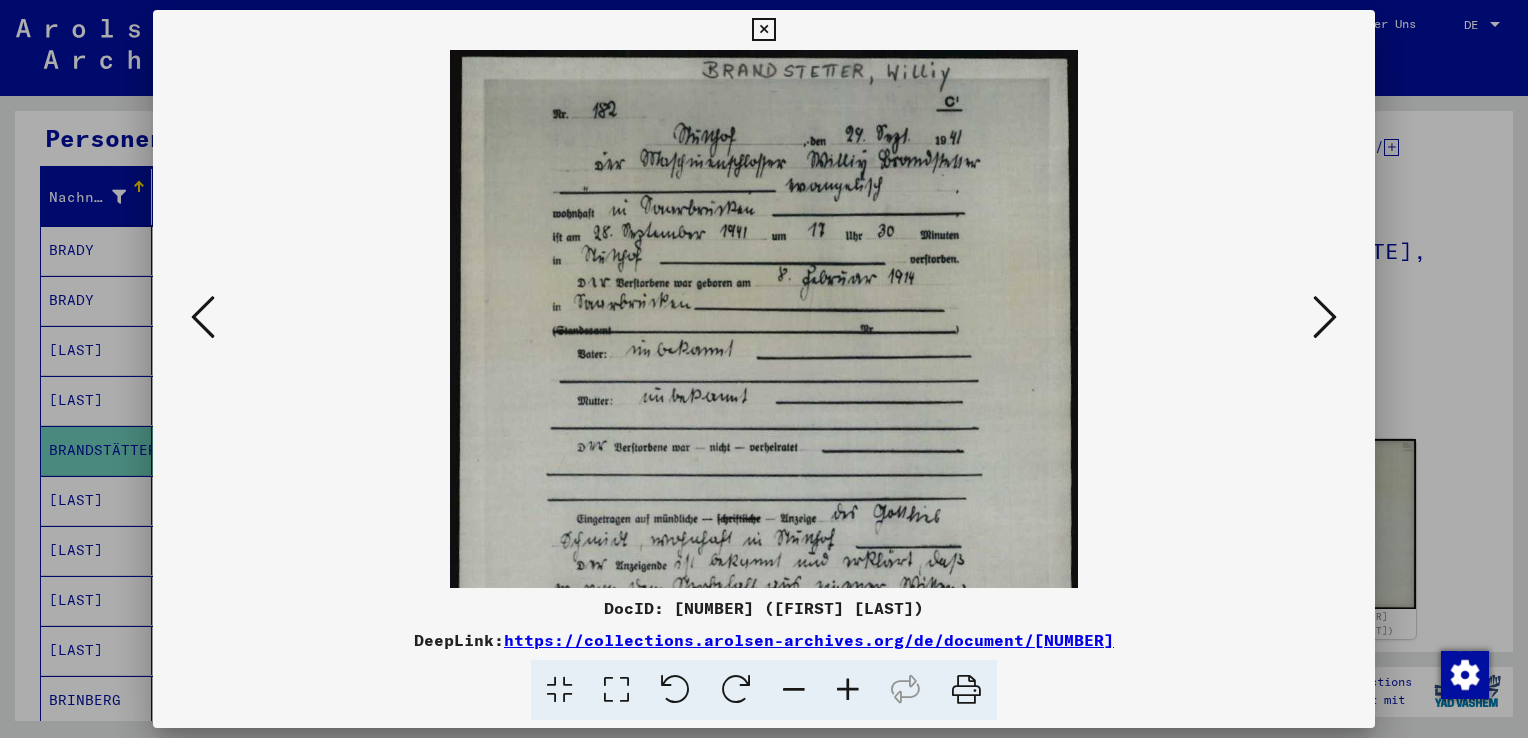 click at bounding box center (848, 690) 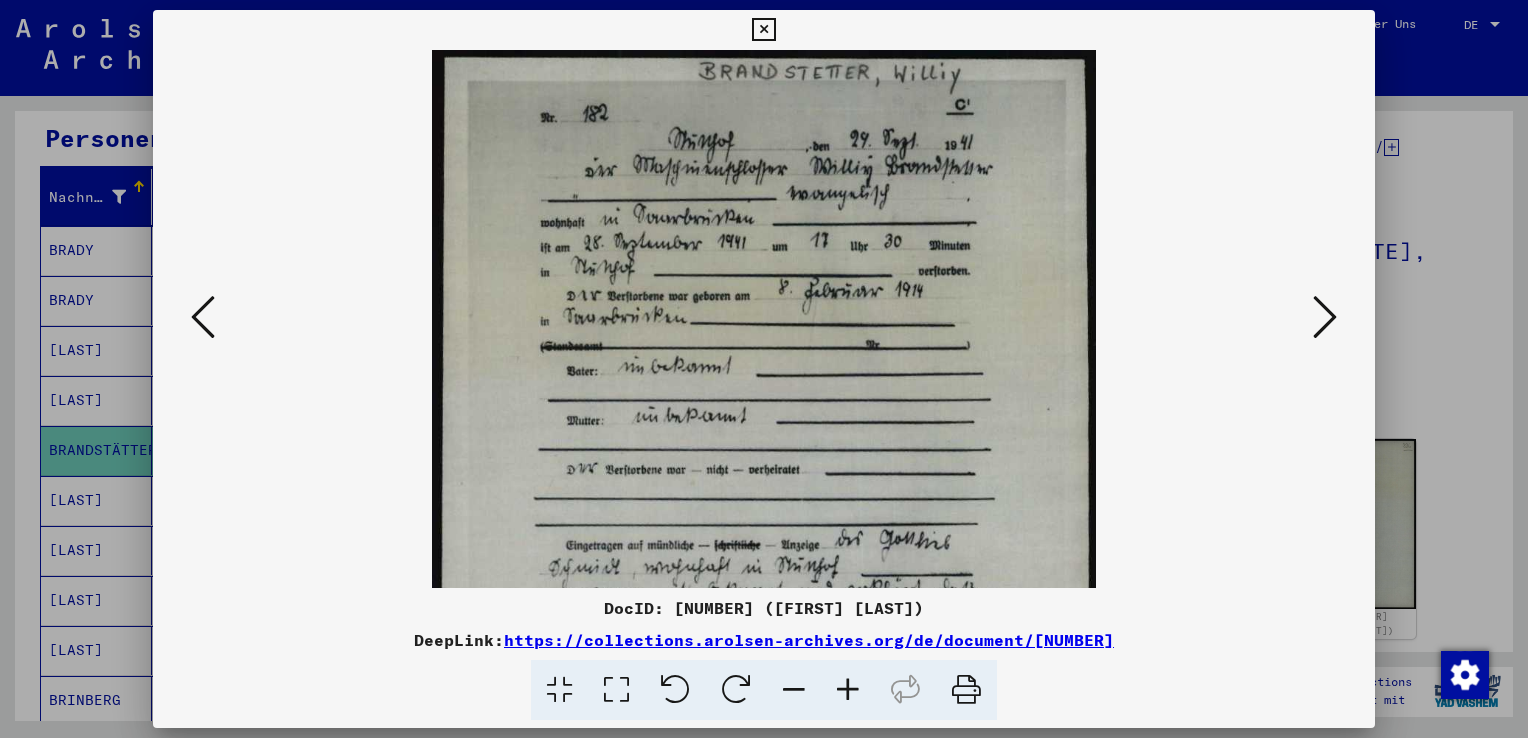 click at bounding box center (848, 690) 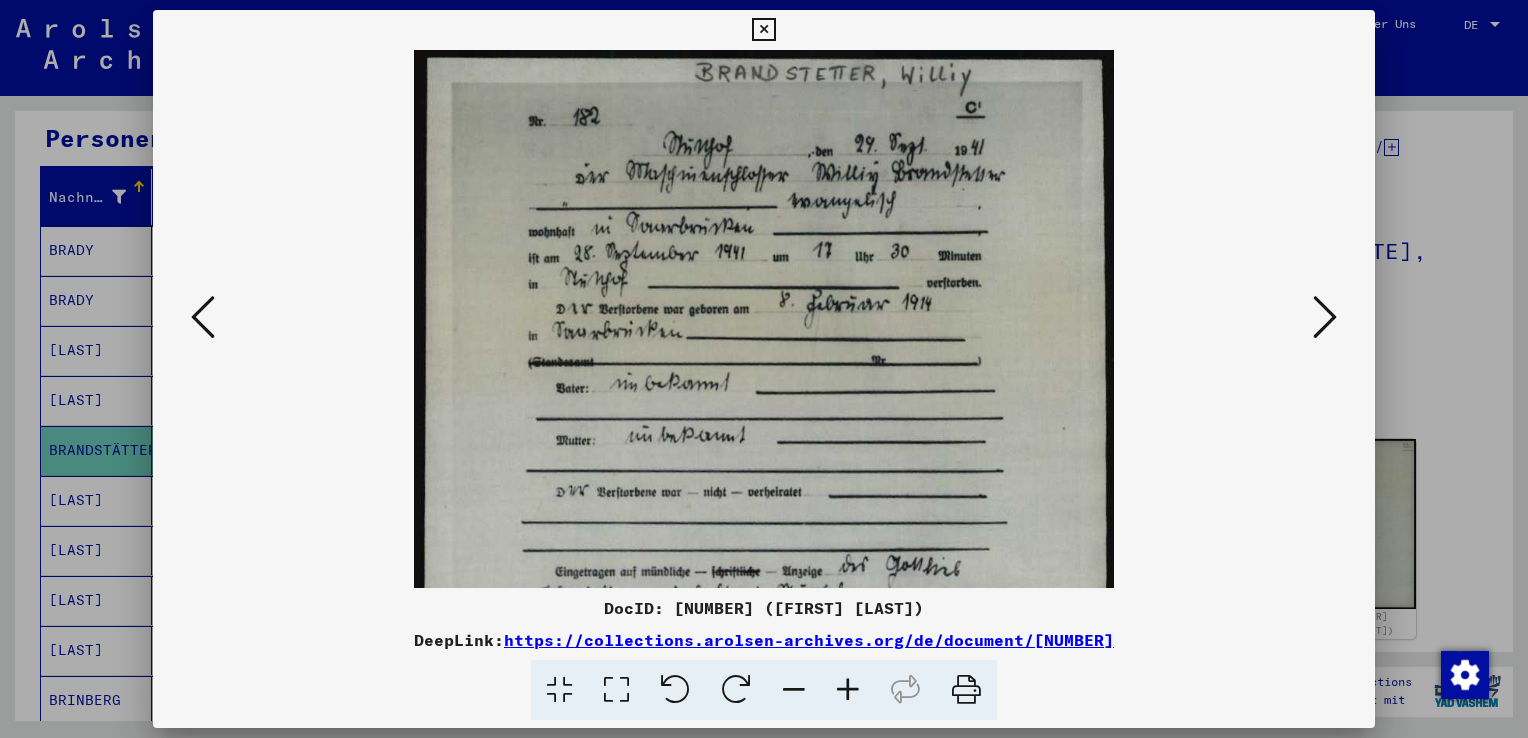 click at bounding box center (763, 30) 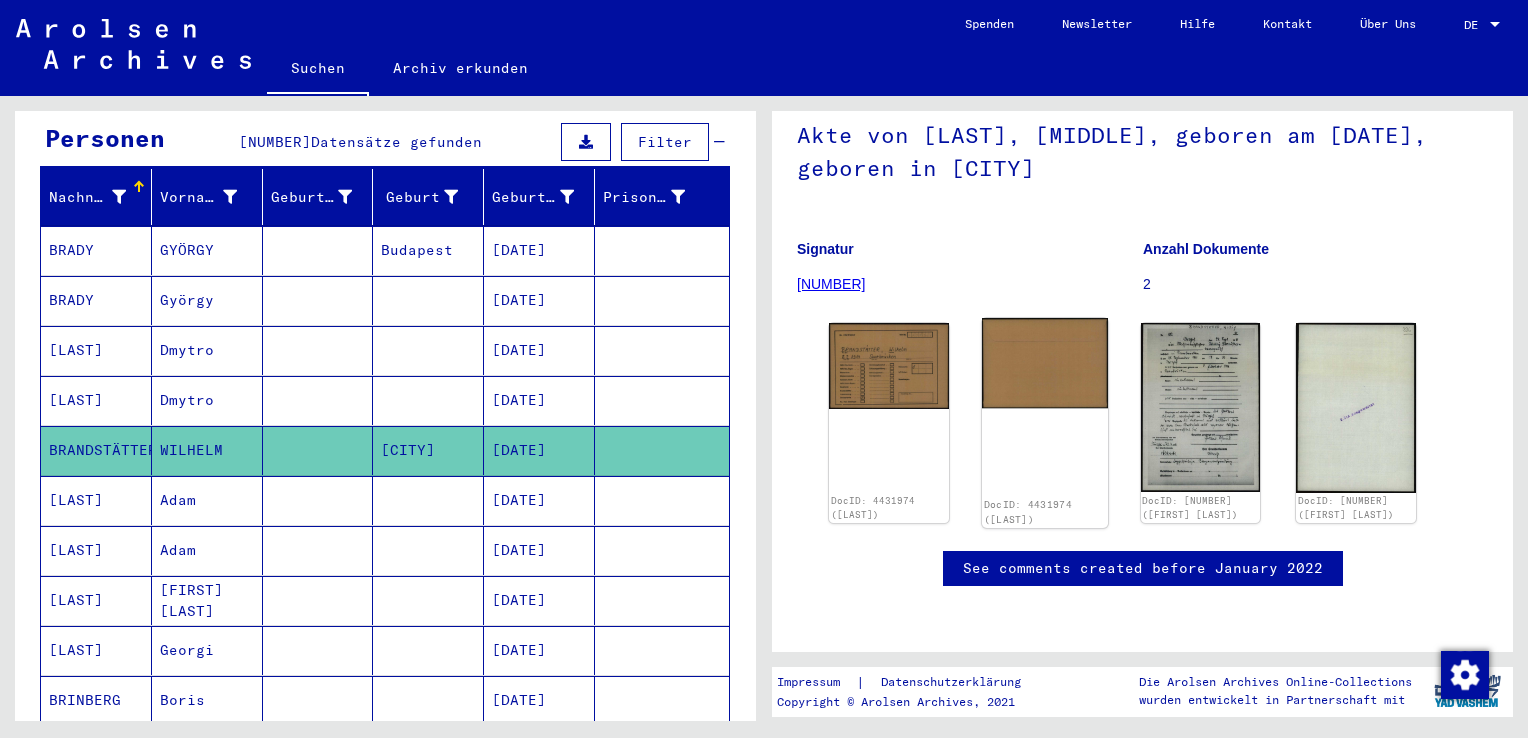 scroll, scrollTop: 400, scrollLeft: 0, axis: vertical 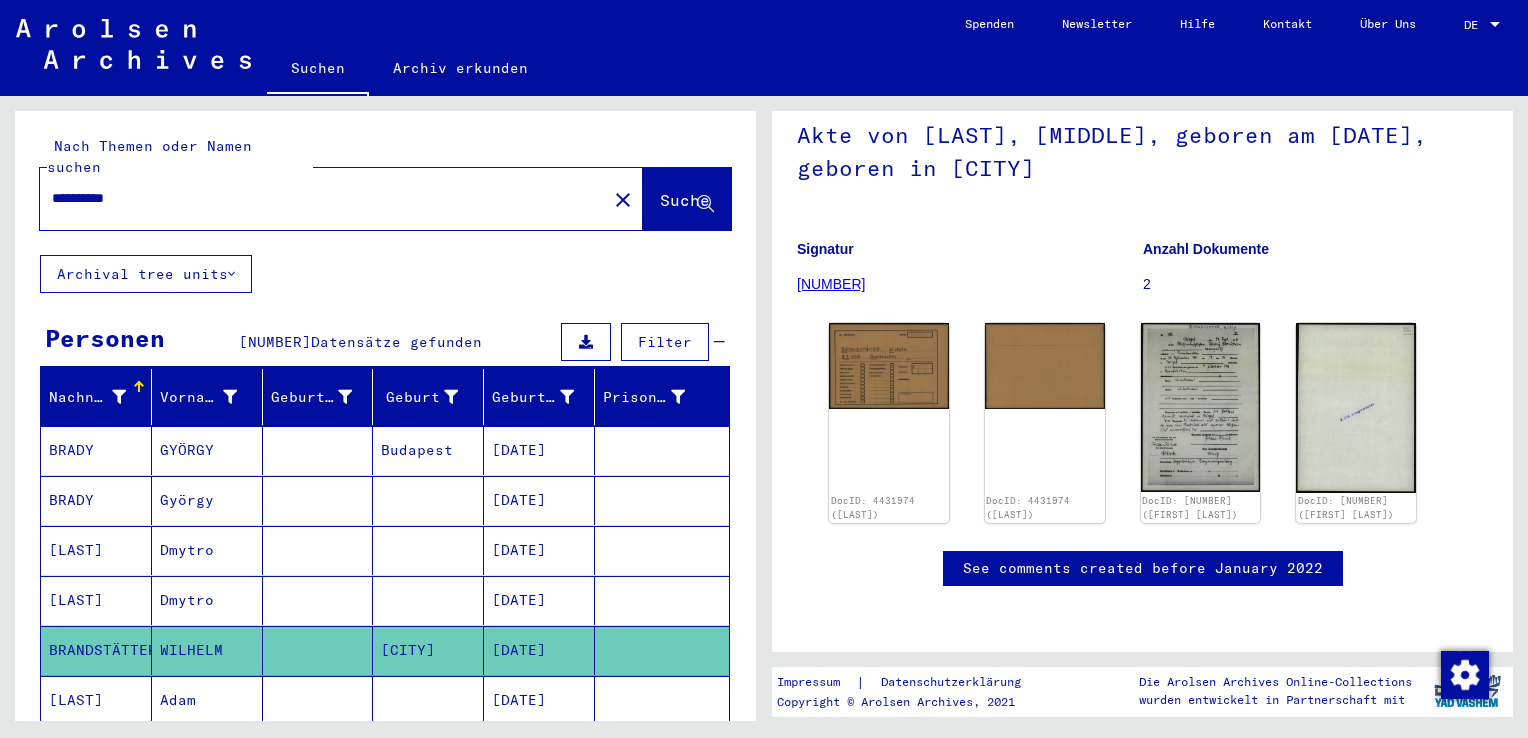 drag, startPoint x: 148, startPoint y: 178, endPoint x: -4, endPoint y: 180, distance: 152.01315 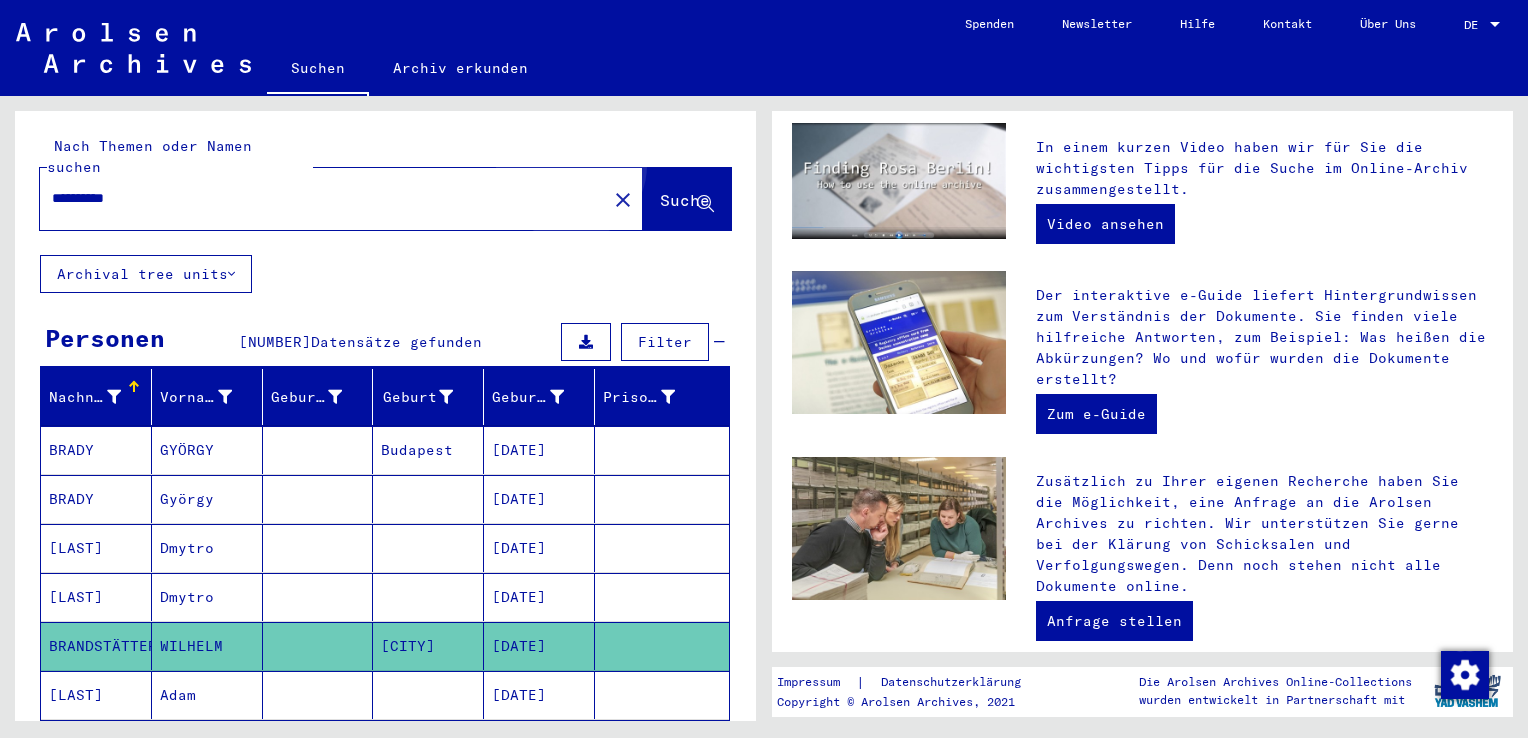 scroll, scrollTop: 0, scrollLeft: 0, axis: both 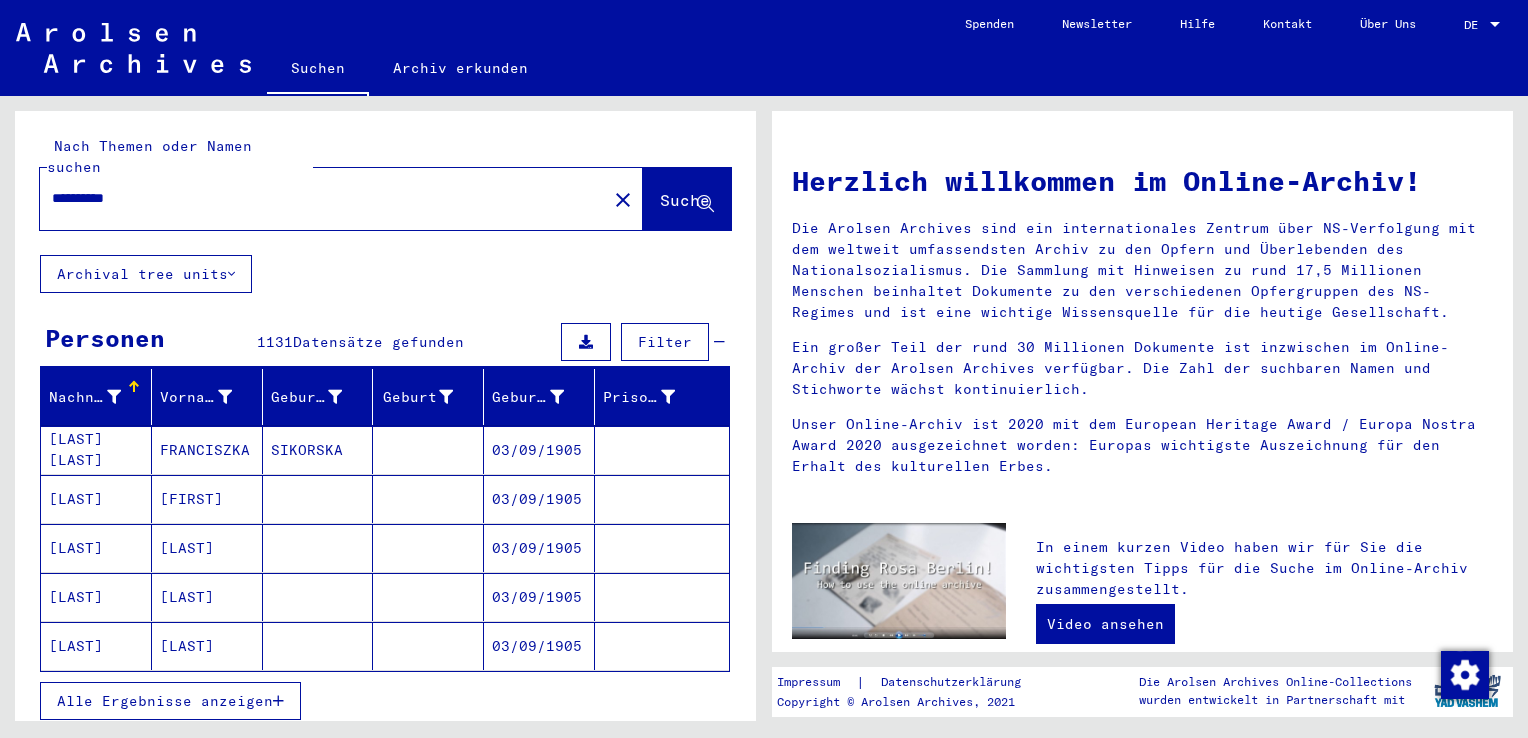 click on "Alle Ergebnisse anzeigen" at bounding box center (165, 701) 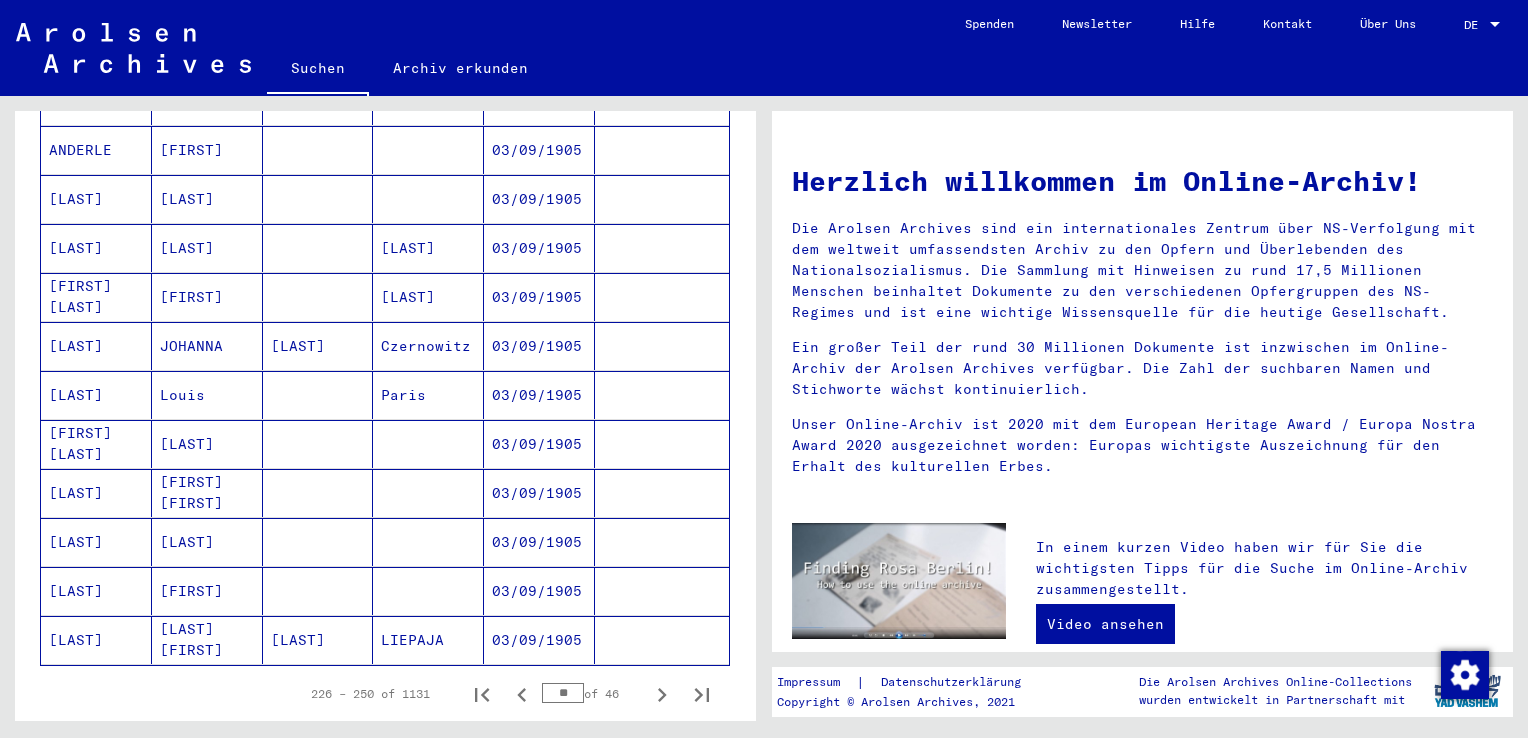 scroll, scrollTop: 1000, scrollLeft: 0, axis: vertical 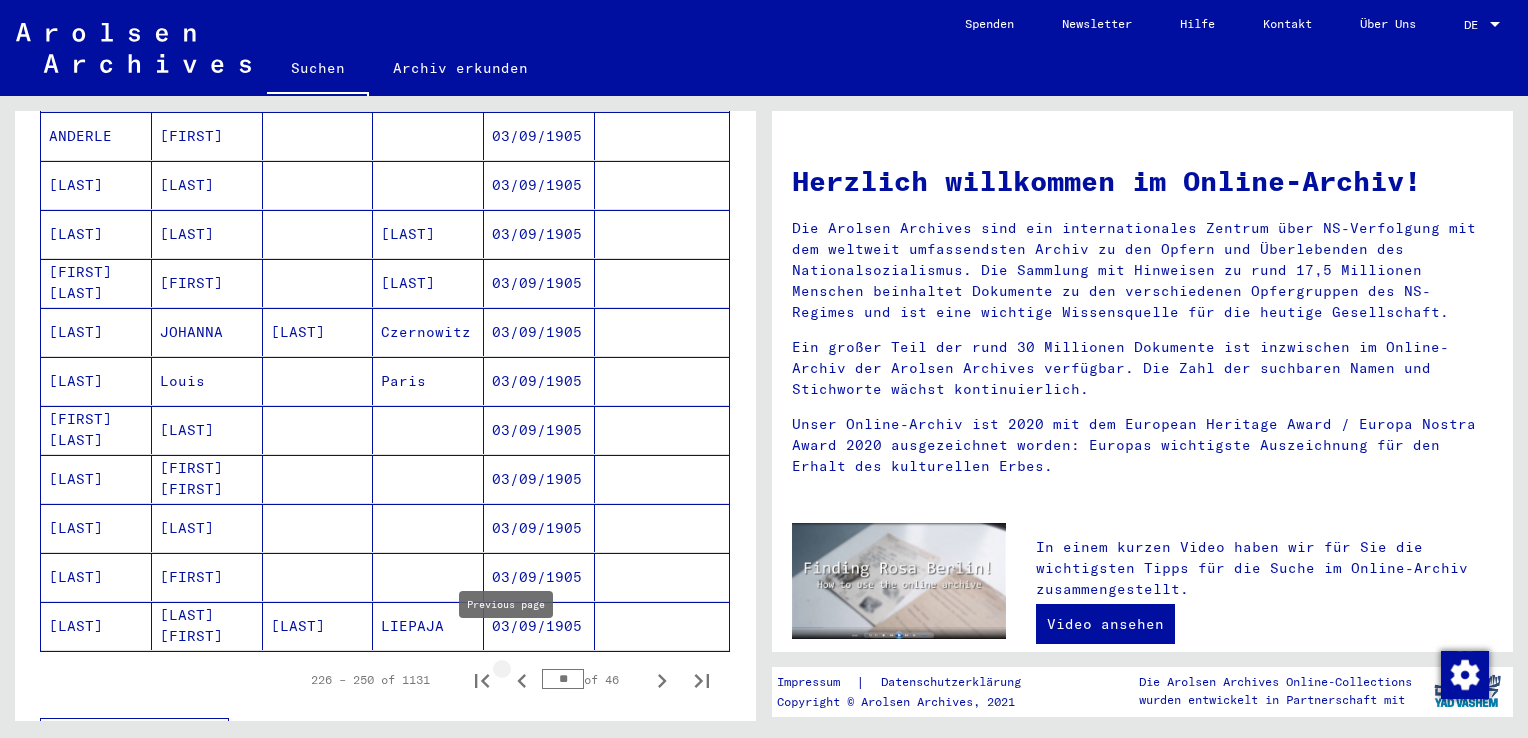 click 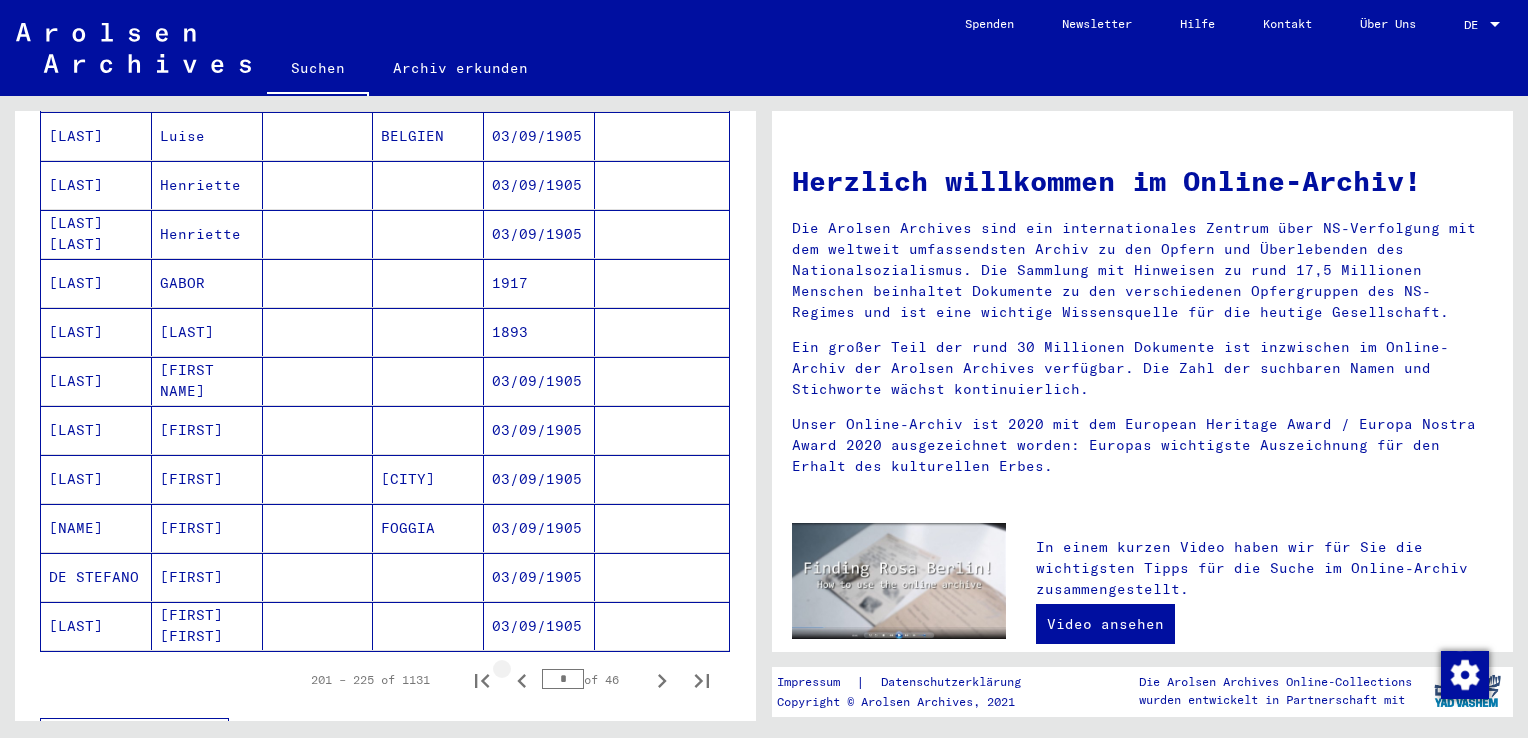 click 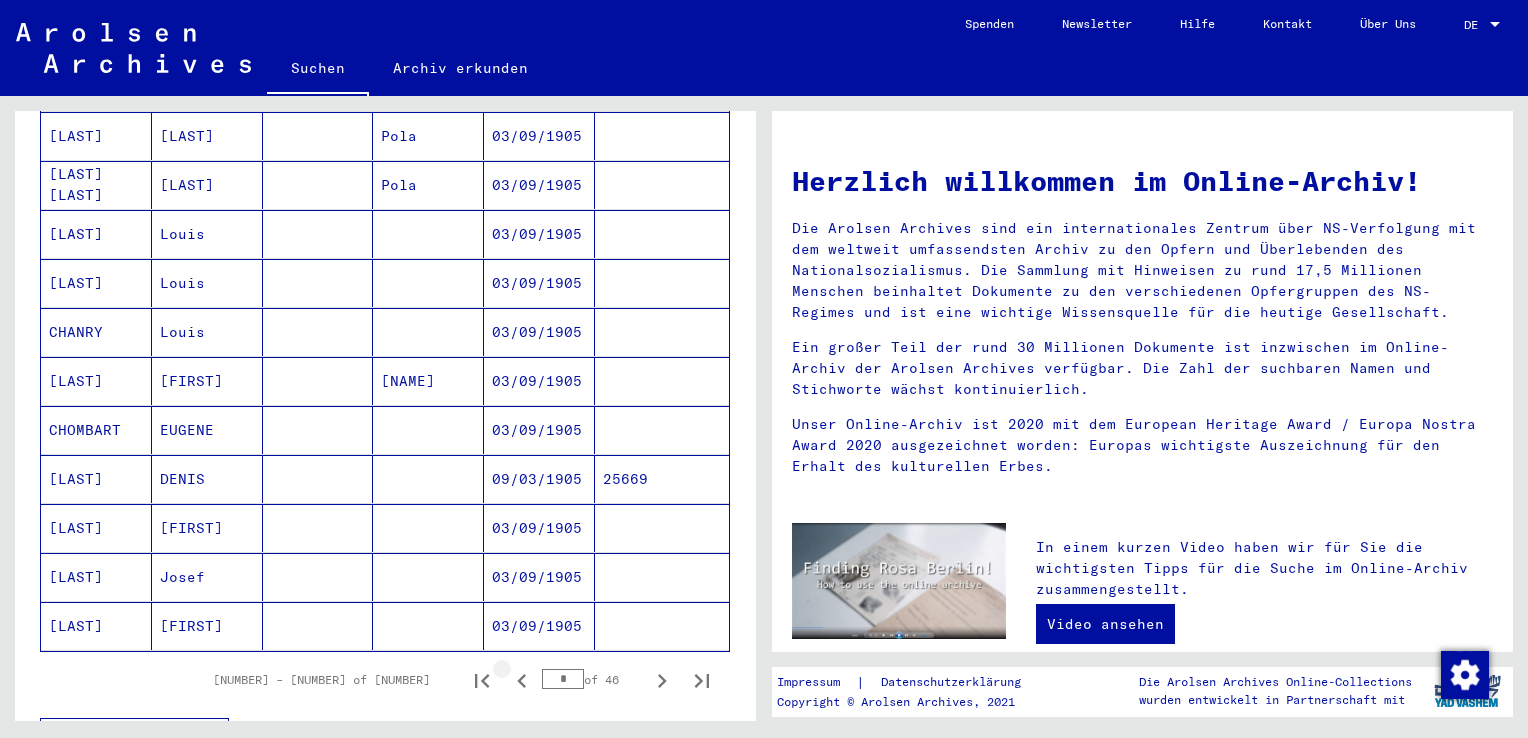 click 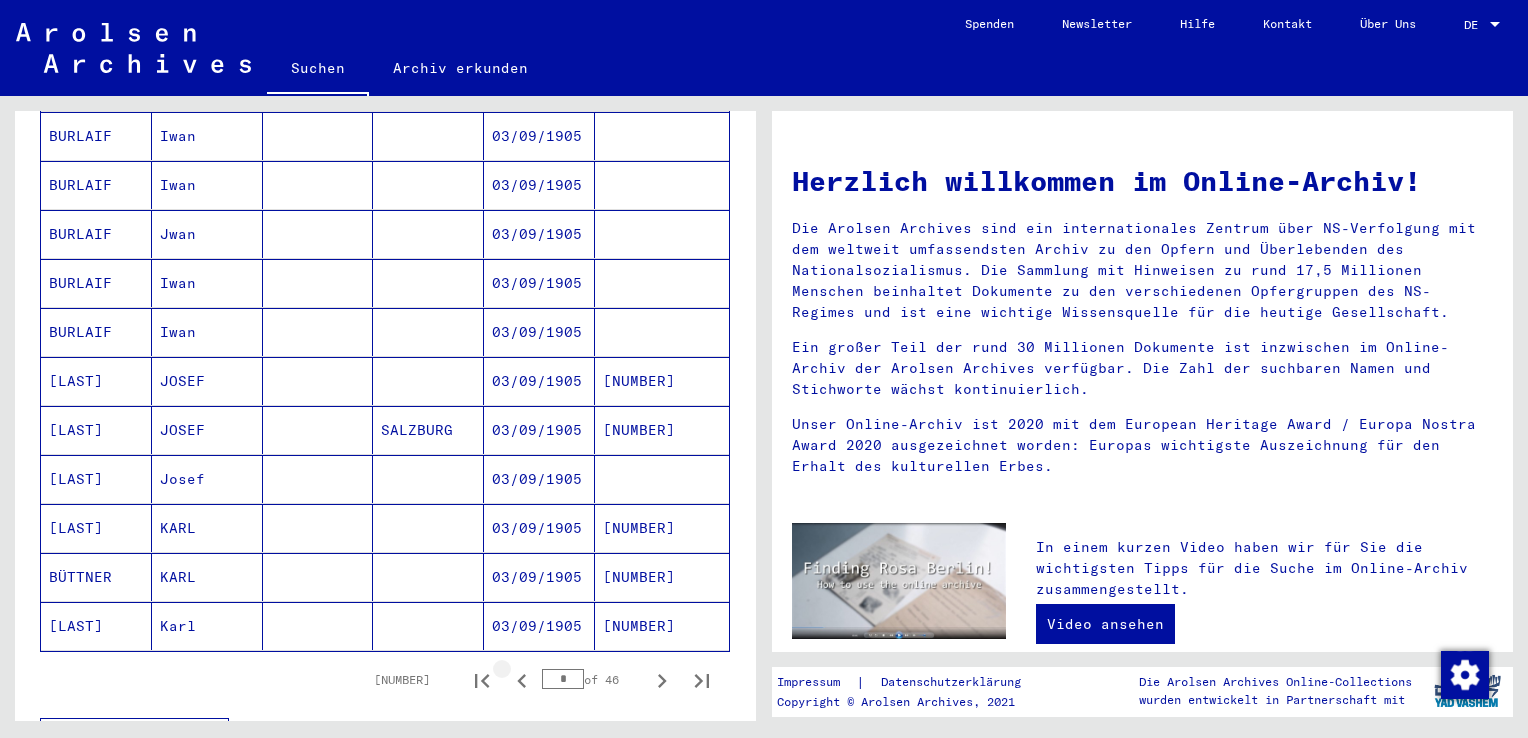 click 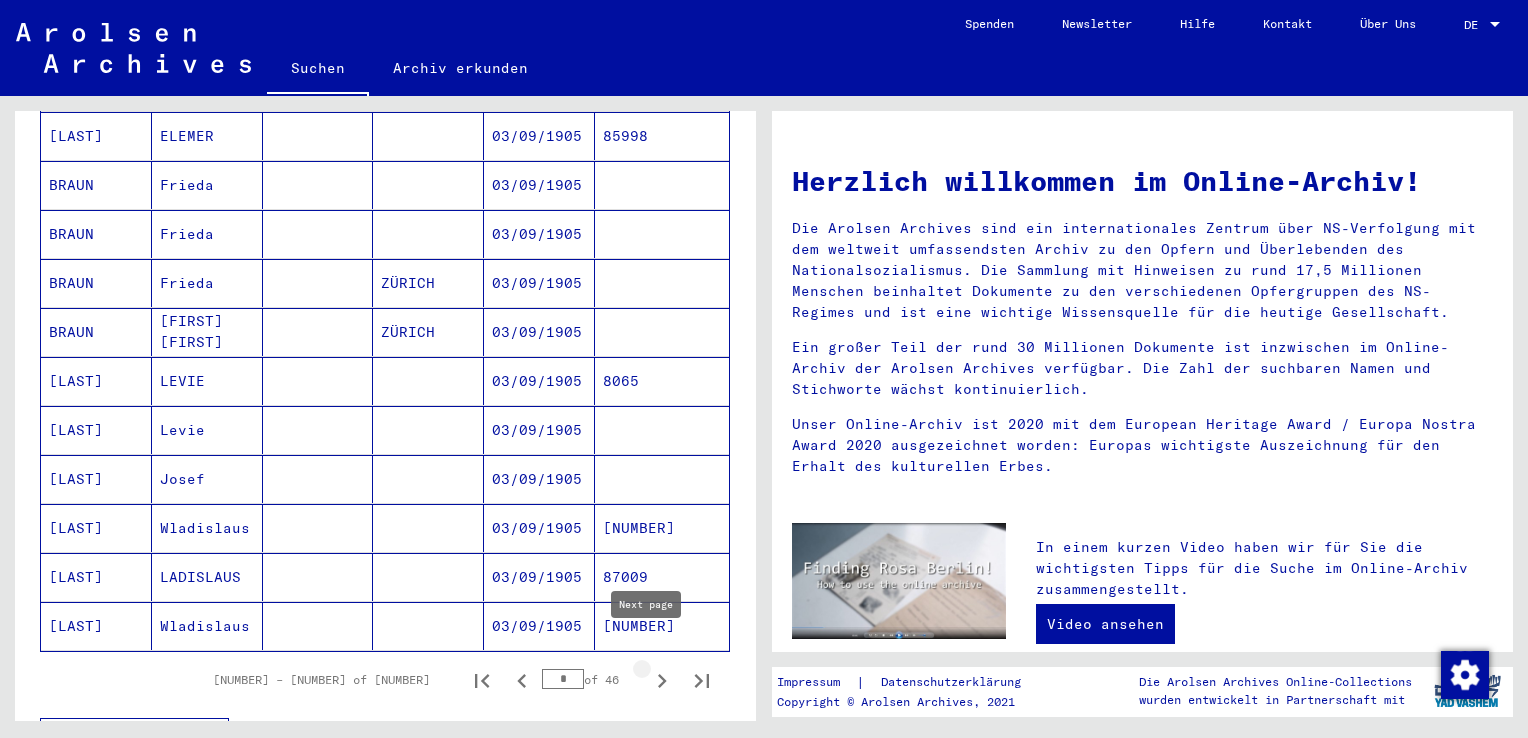 click 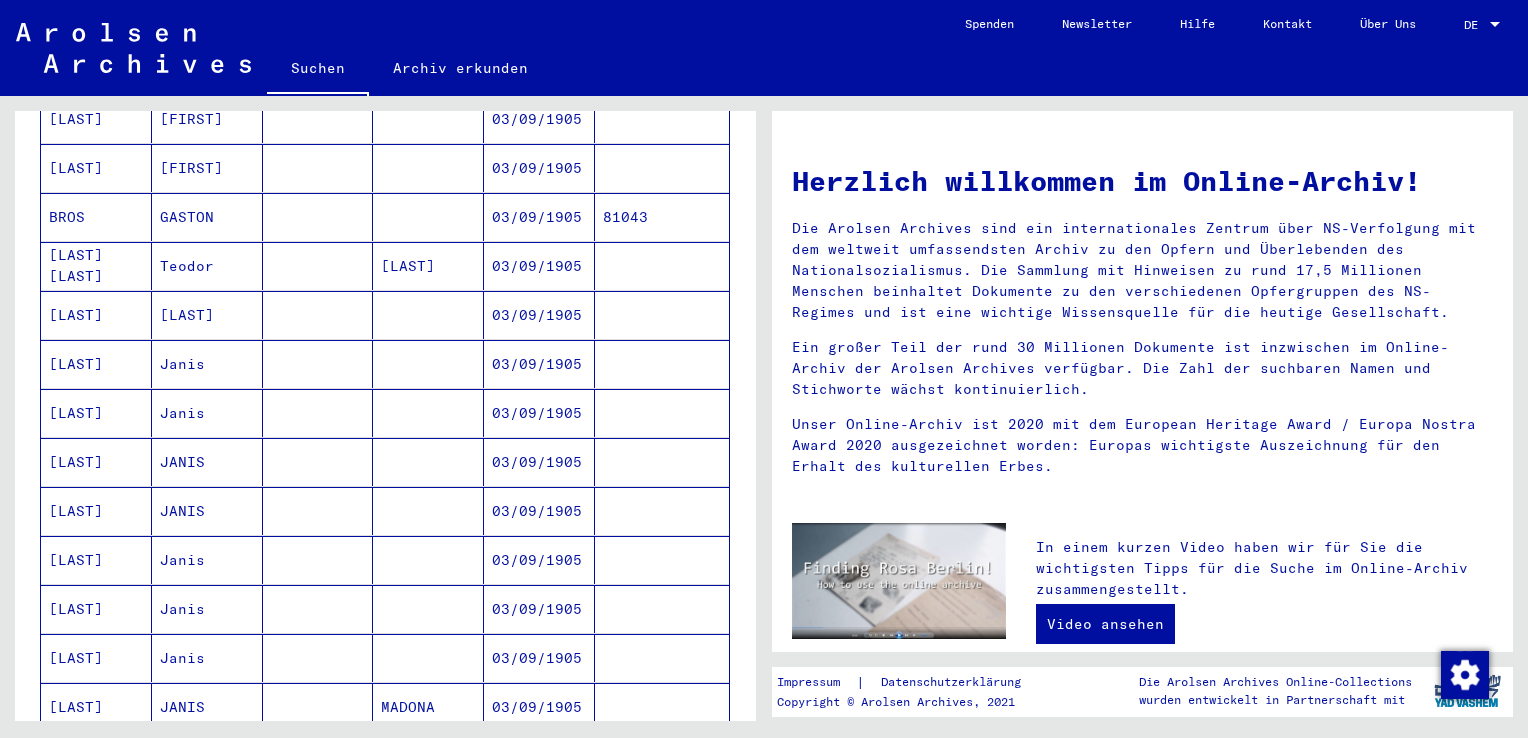 scroll, scrollTop: 100, scrollLeft: 0, axis: vertical 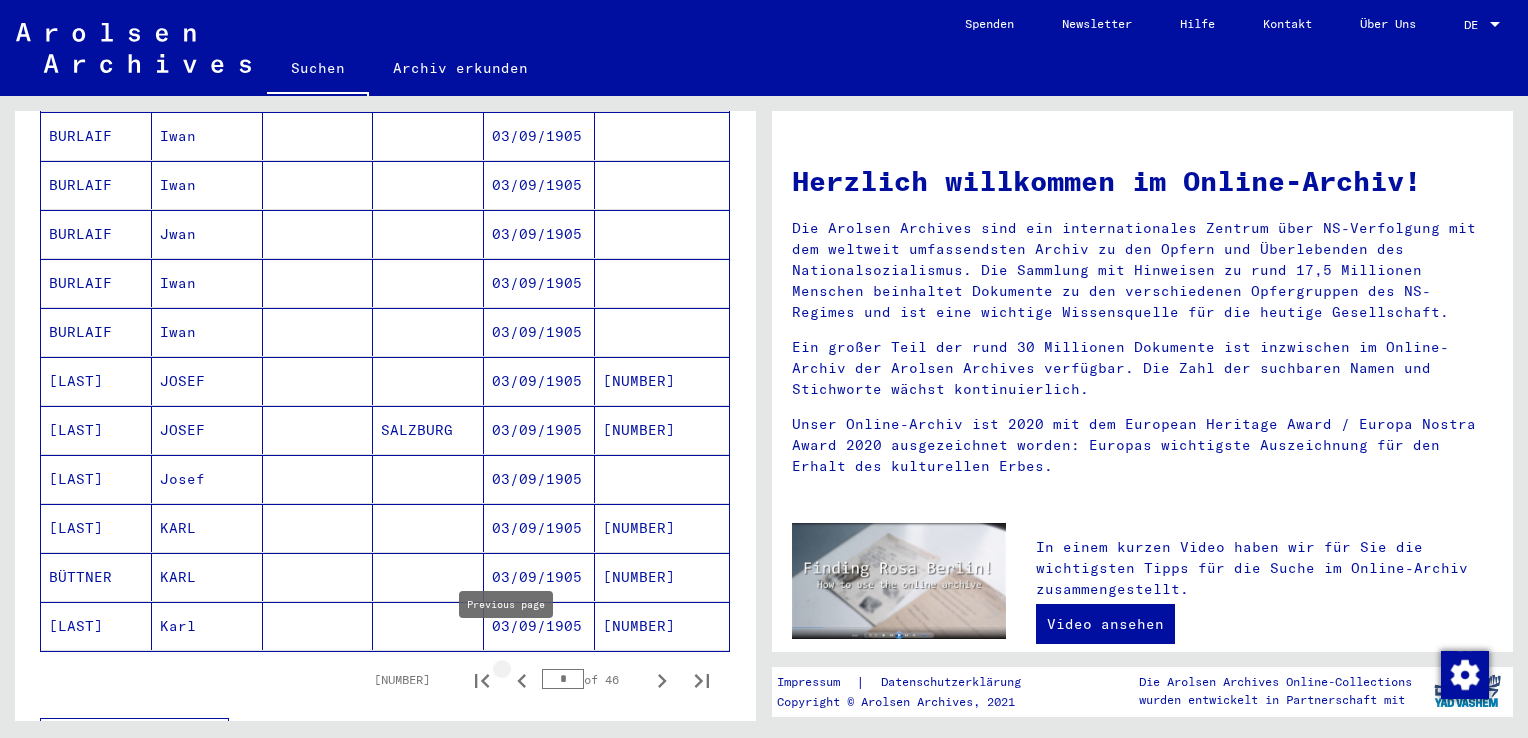 click 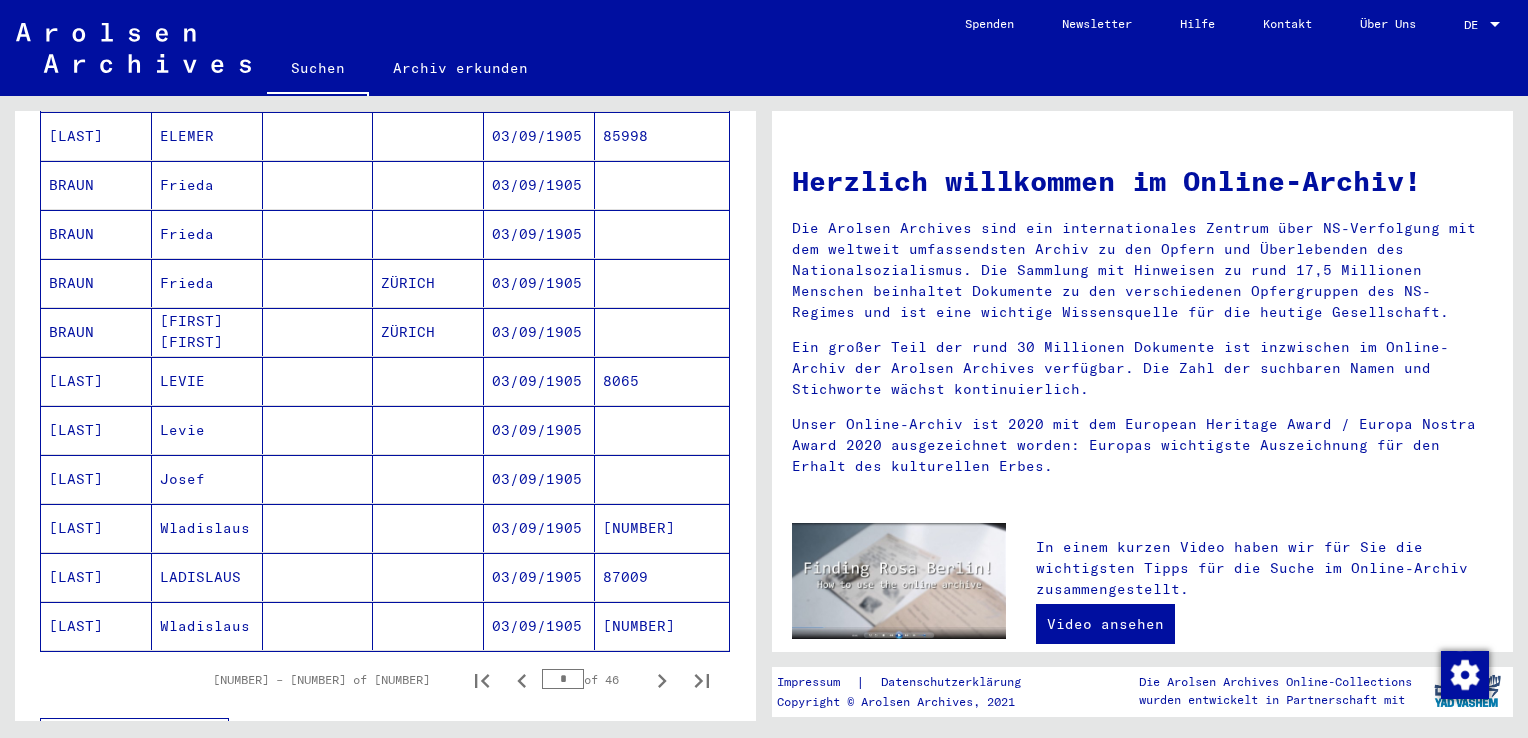 click 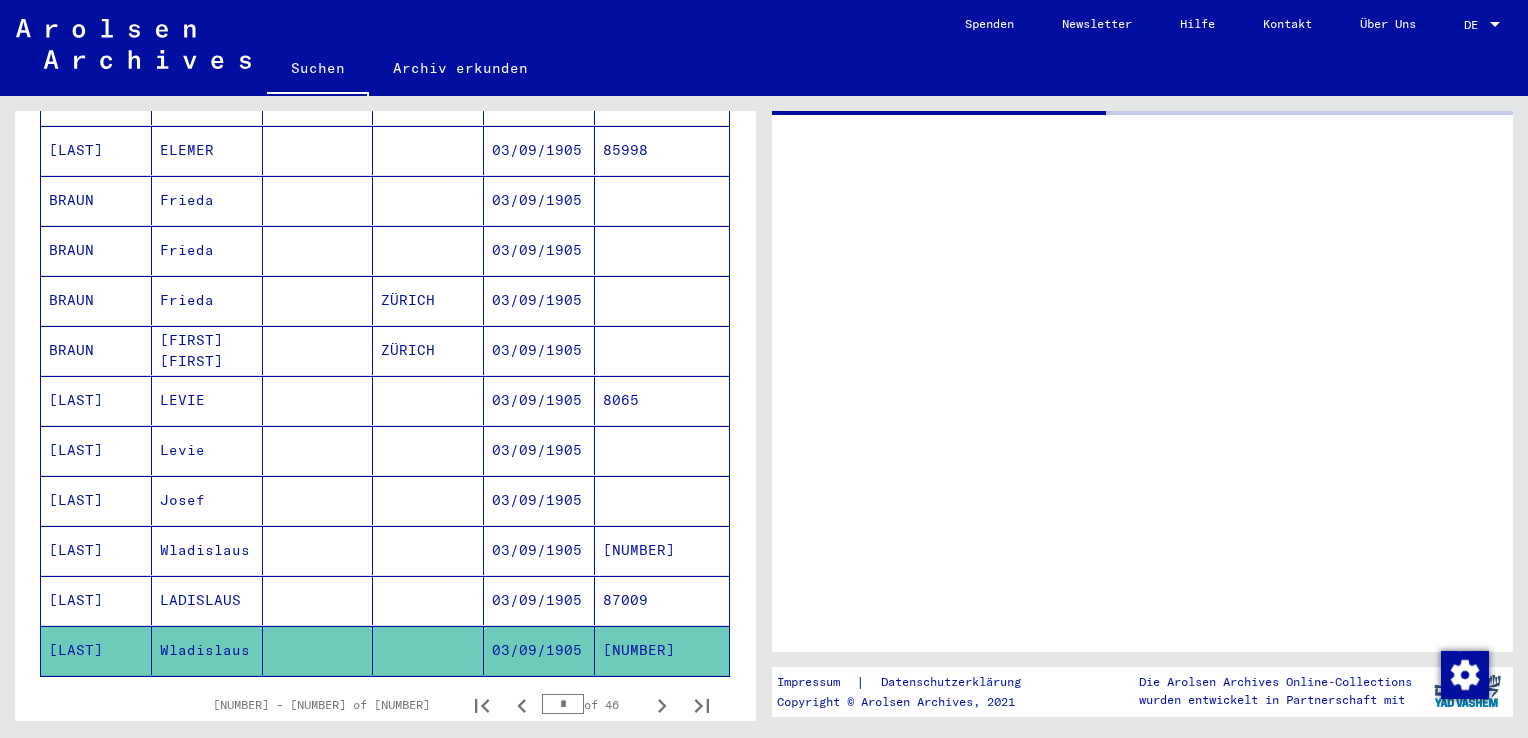 scroll, scrollTop: 1012, scrollLeft: 0, axis: vertical 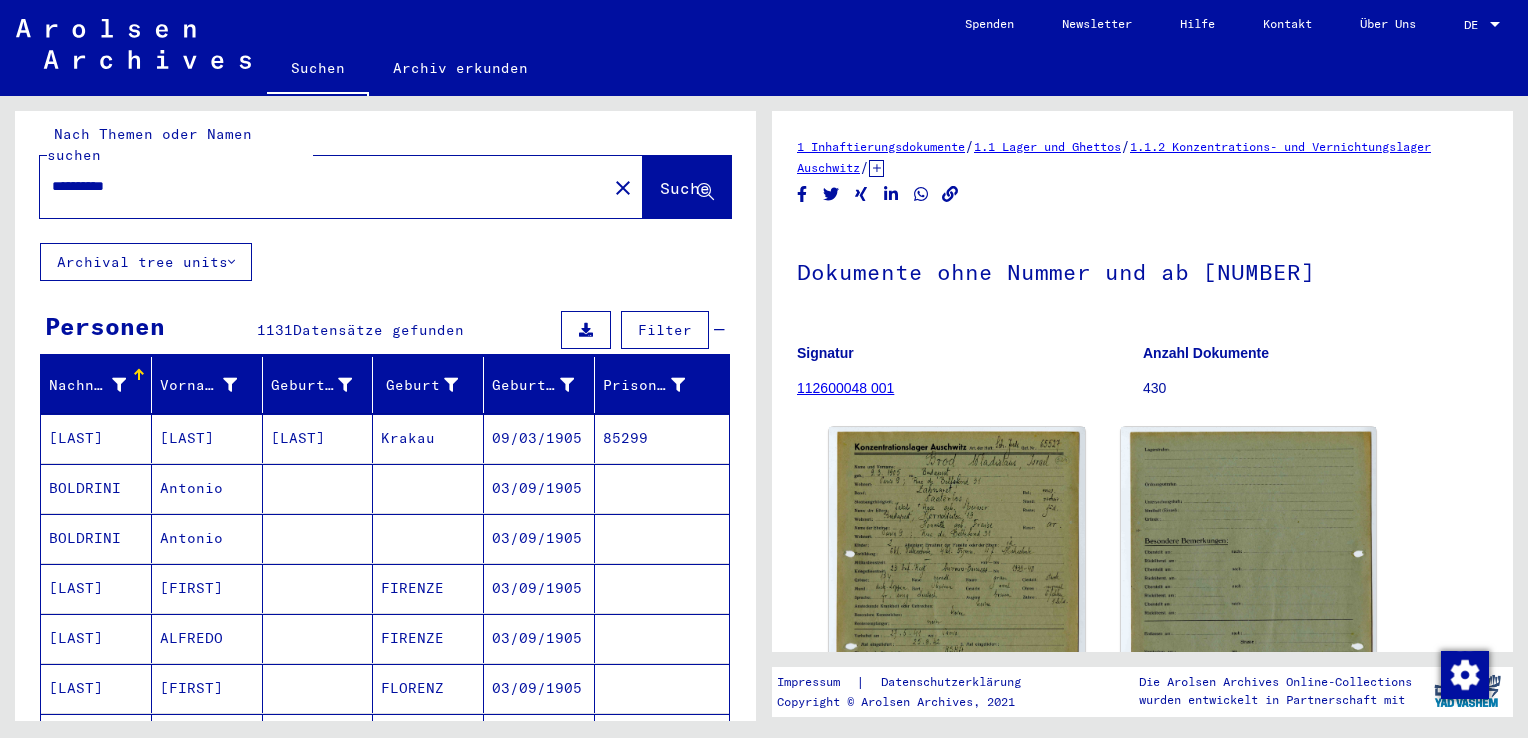 drag, startPoint x: 150, startPoint y: 174, endPoint x: -4, endPoint y: 179, distance: 154.08115 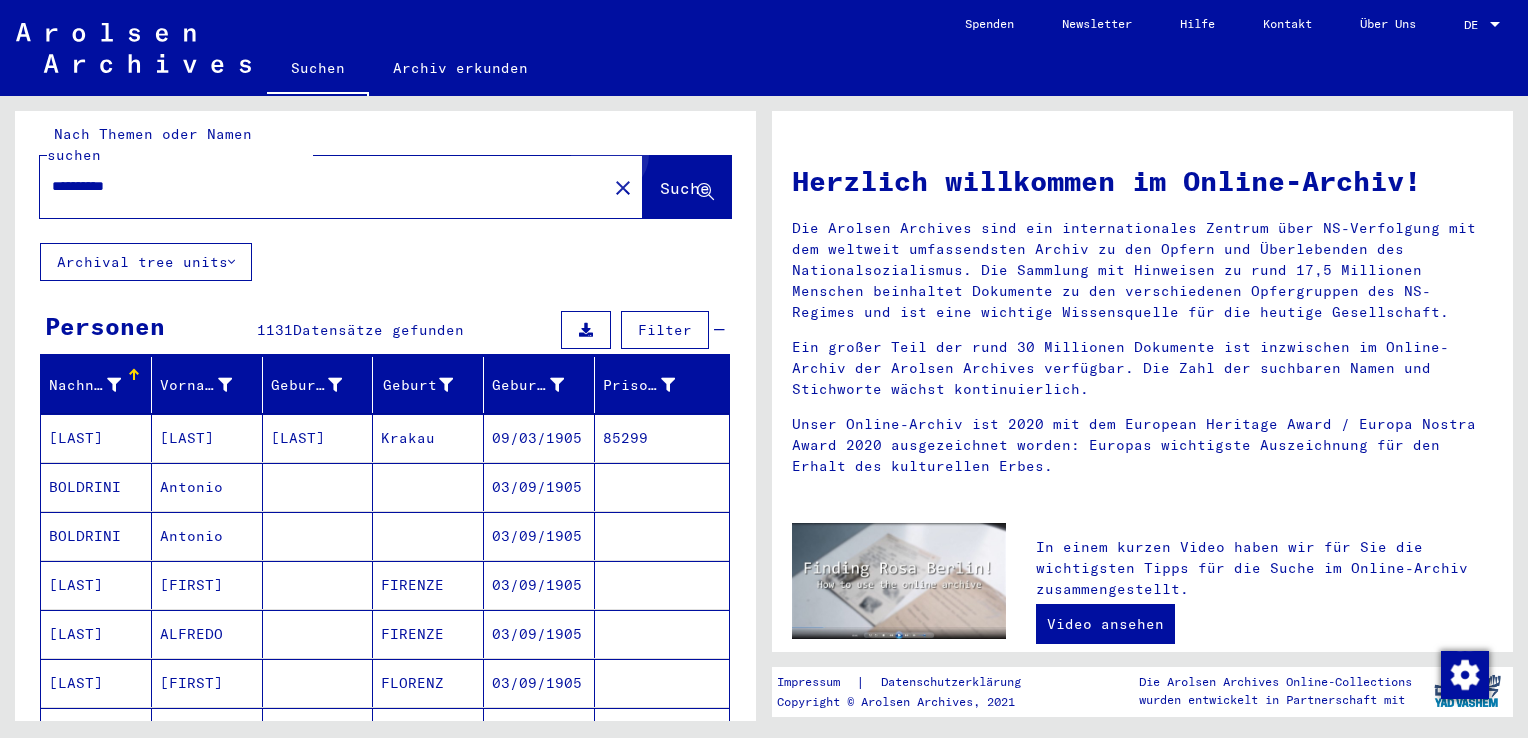 scroll, scrollTop: 0, scrollLeft: 0, axis: both 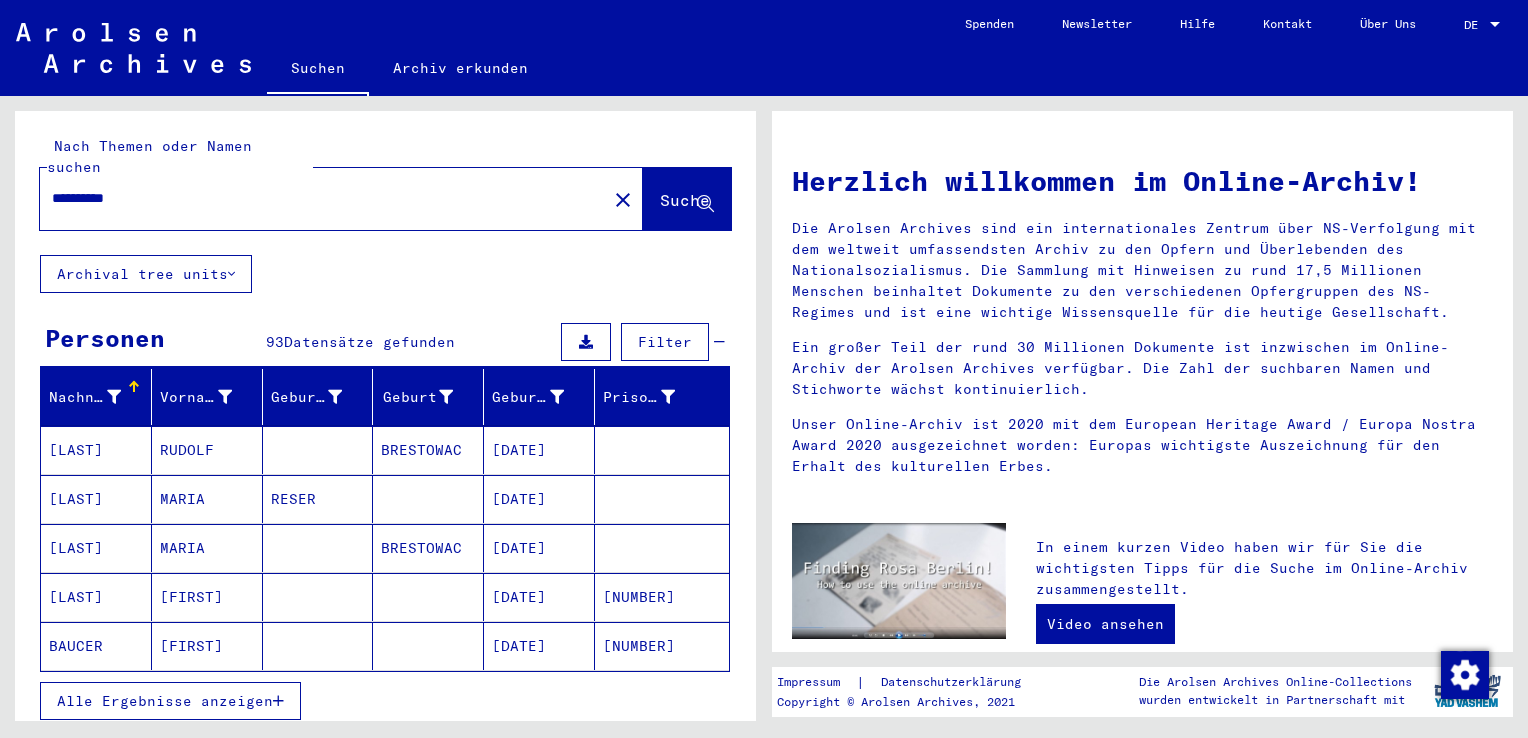 click on "Alle Ergebnisse anzeigen" at bounding box center [170, 701] 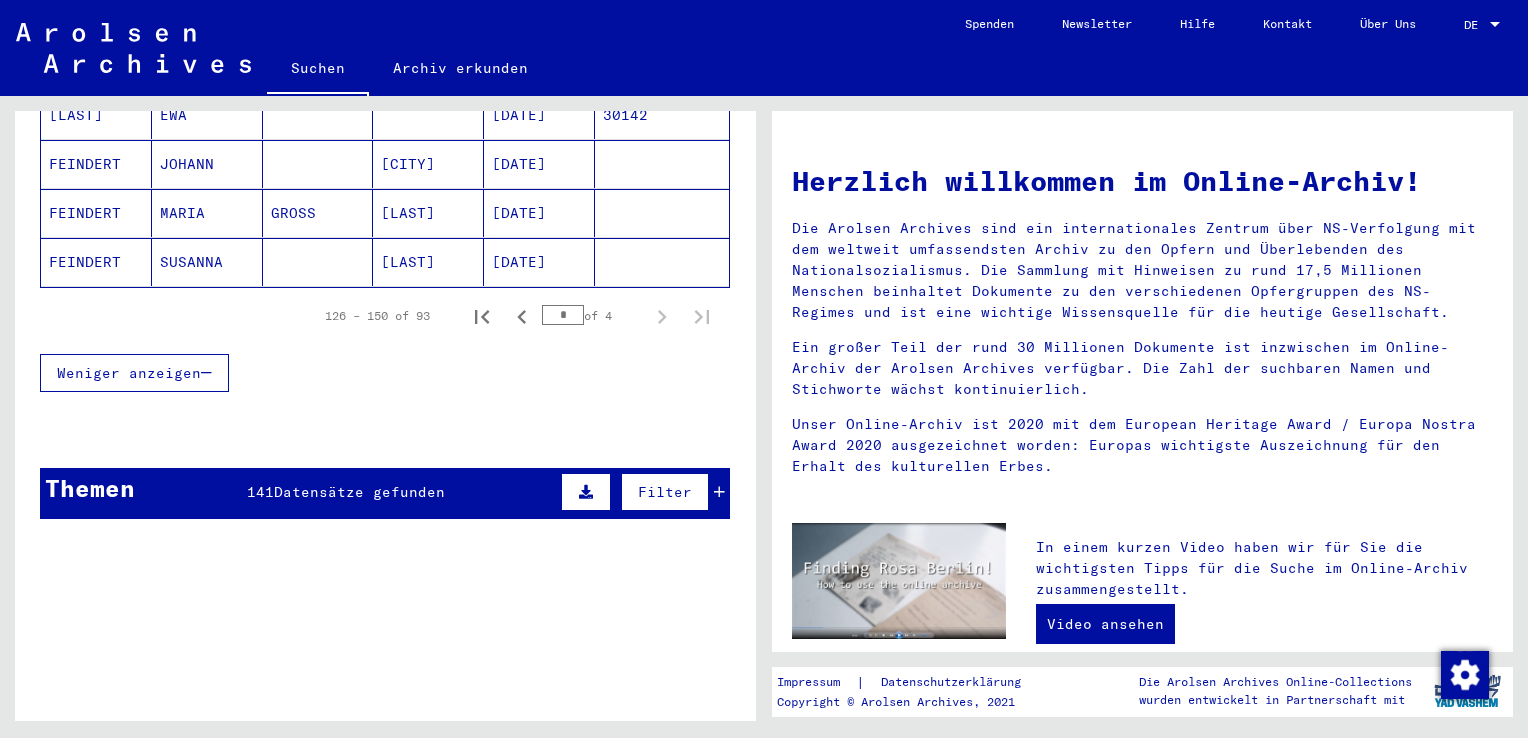 scroll, scrollTop: 1400, scrollLeft: 0, axis: vertical 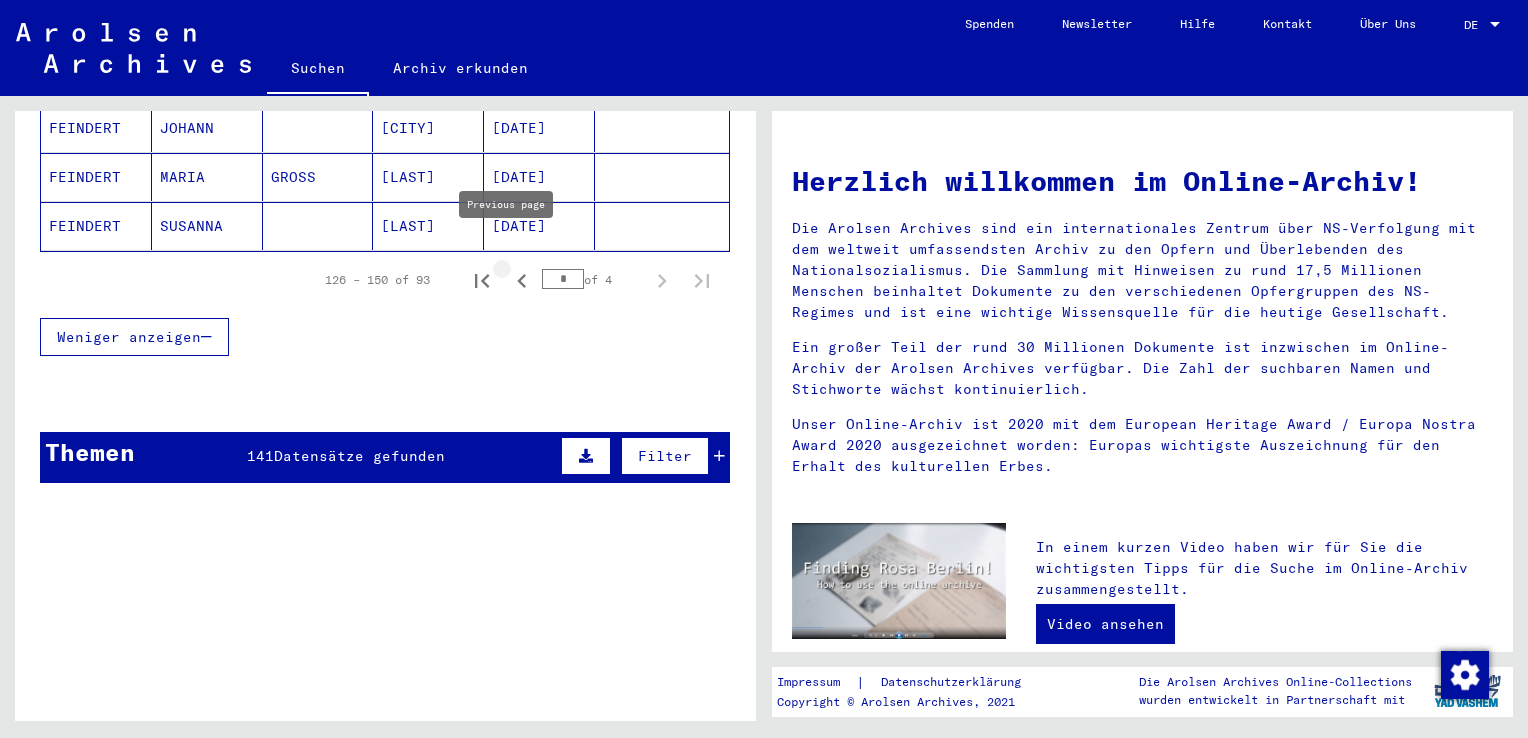 click 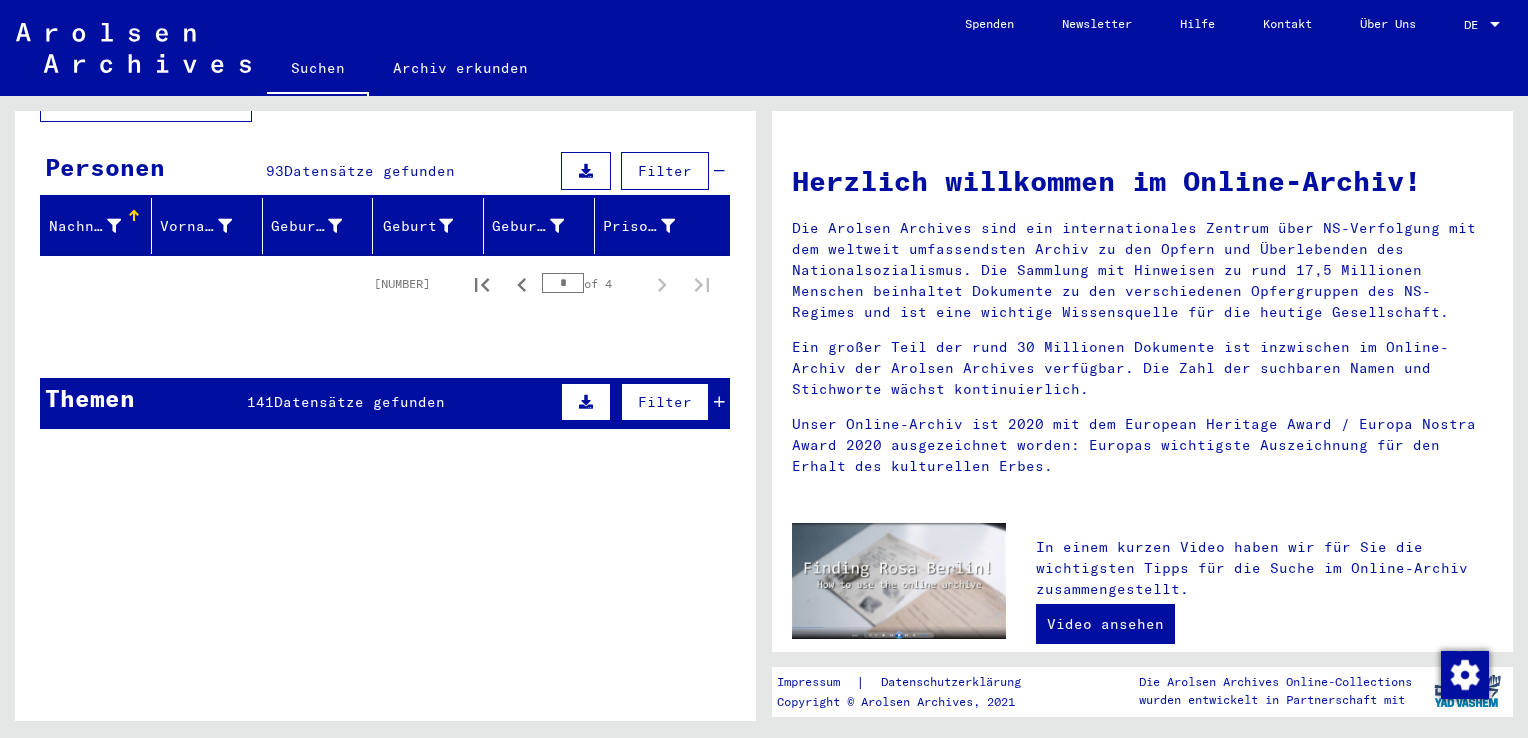 scroll, scrollTop: 0, scrollLeft: 0, axis: both 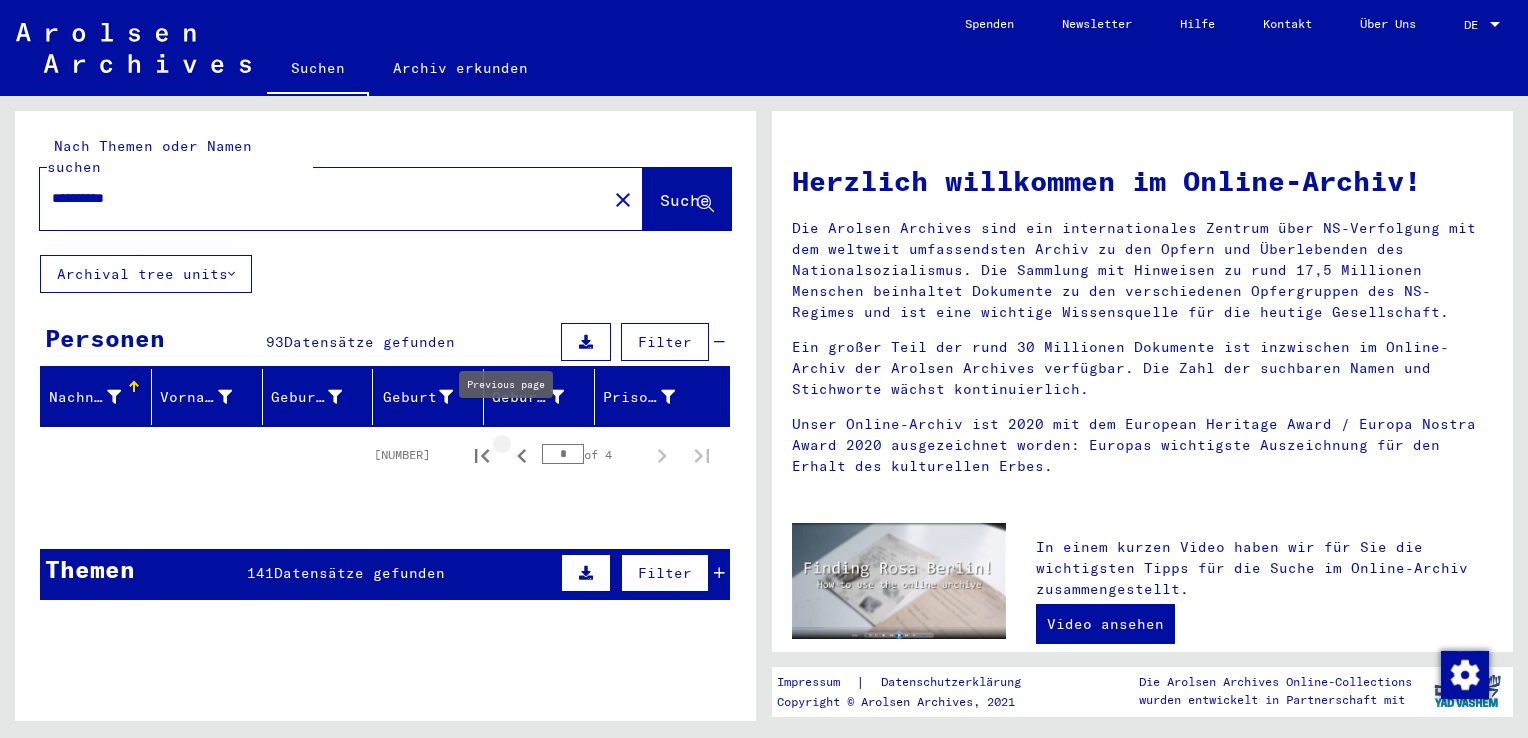 click 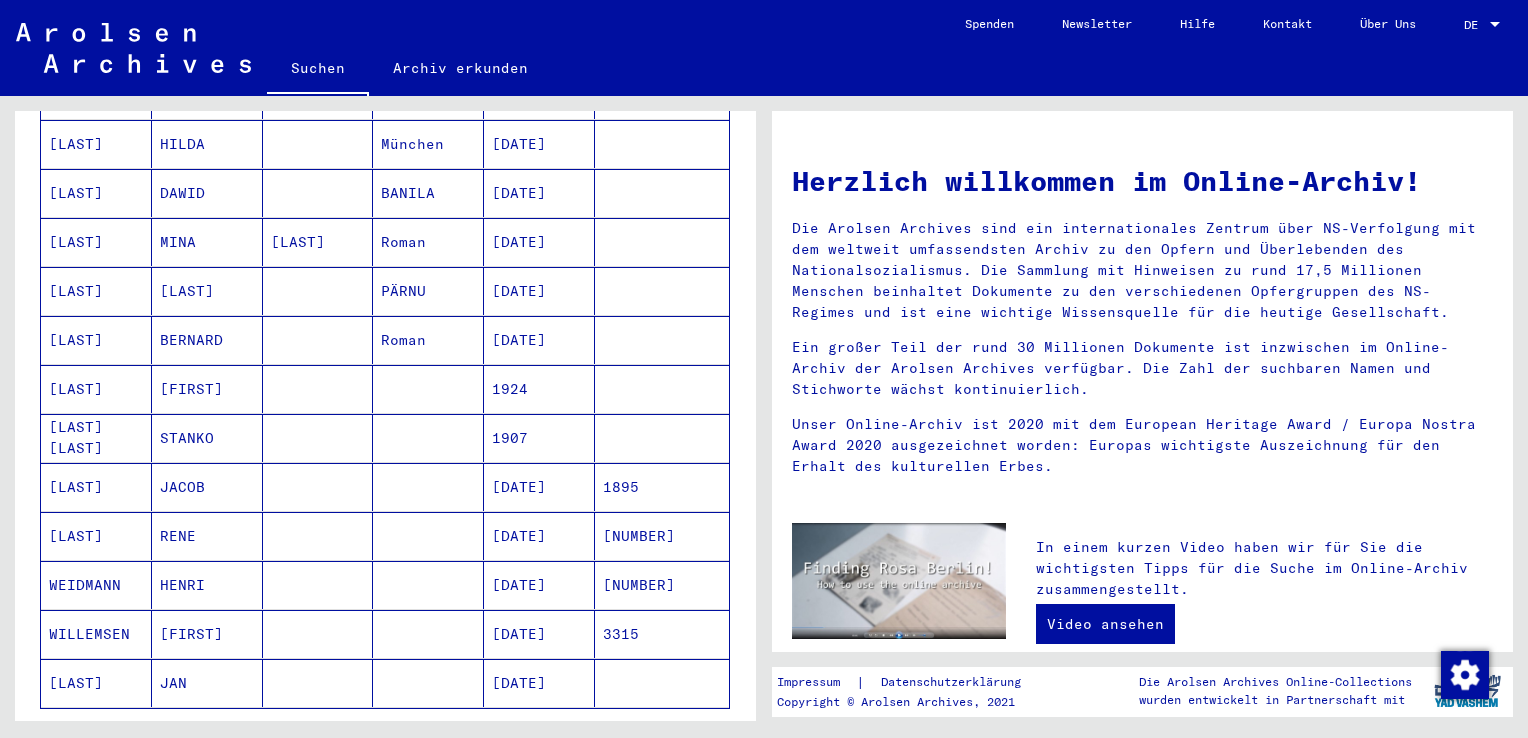scroll, scrollTop: 700, scrollLeft: 0, axis: vertical 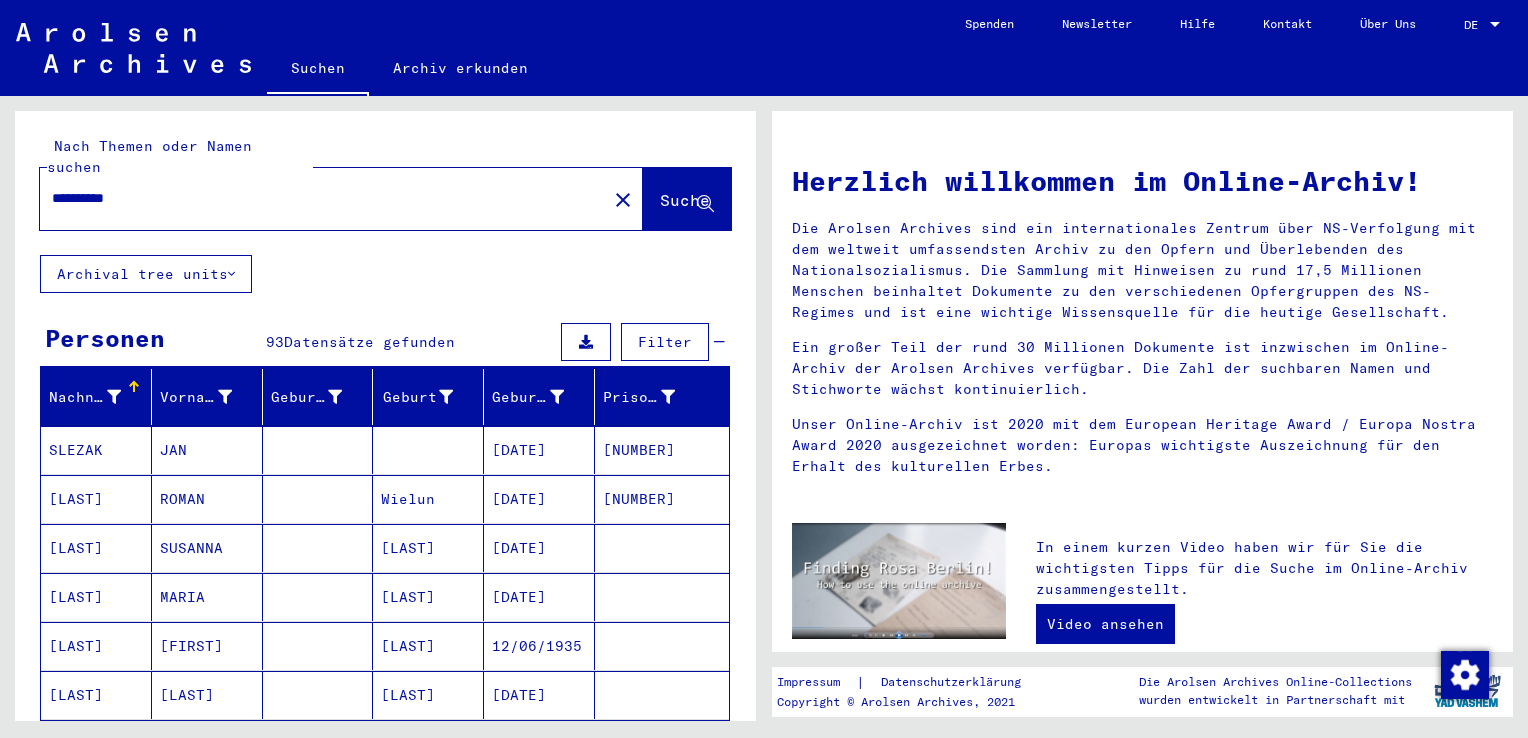 drag, startPoint x: -4, startPoint y: 140, endPoint x: -4, endPoint y: 120, distance: 20 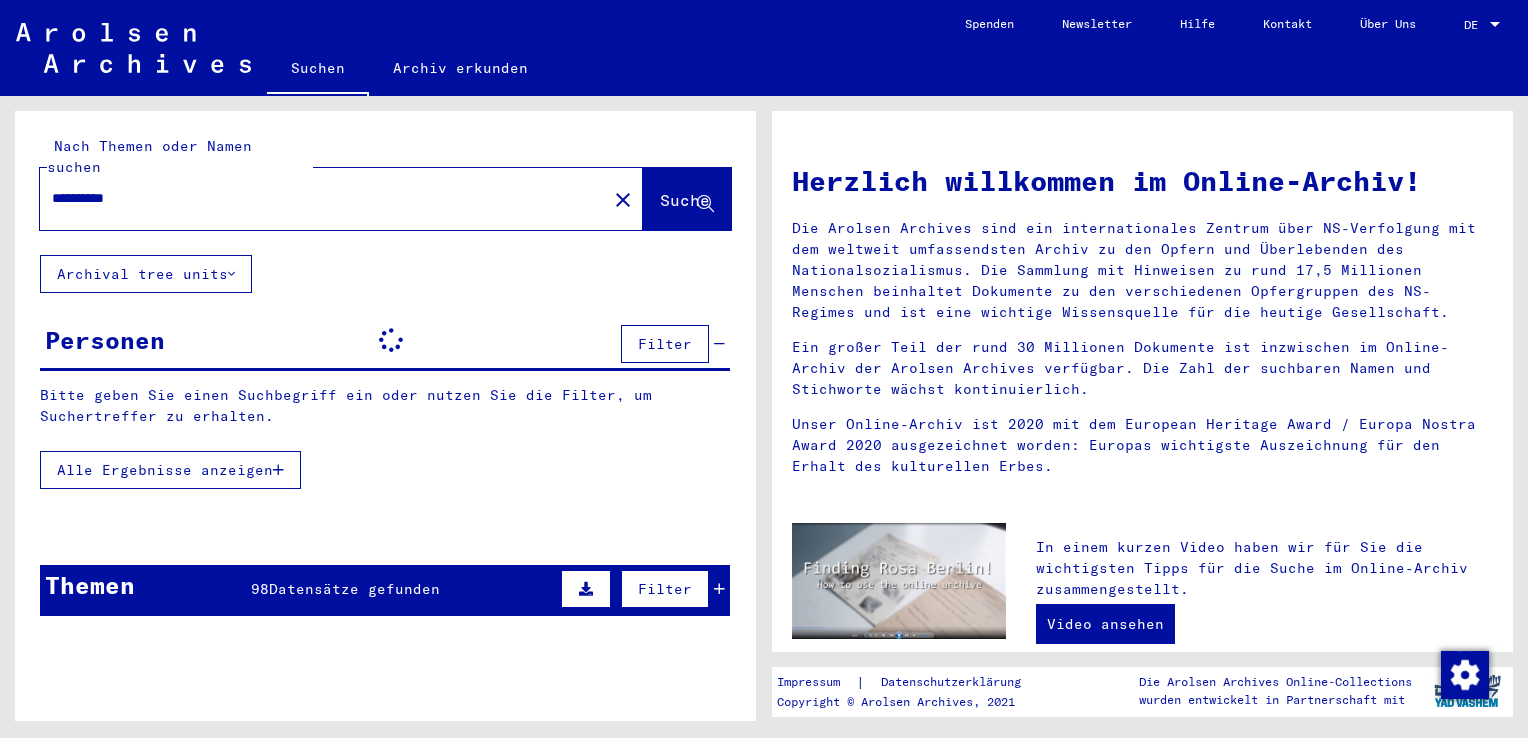 click on "Alle Ergebnisse anzeigen" at bounding box center (165, 470) 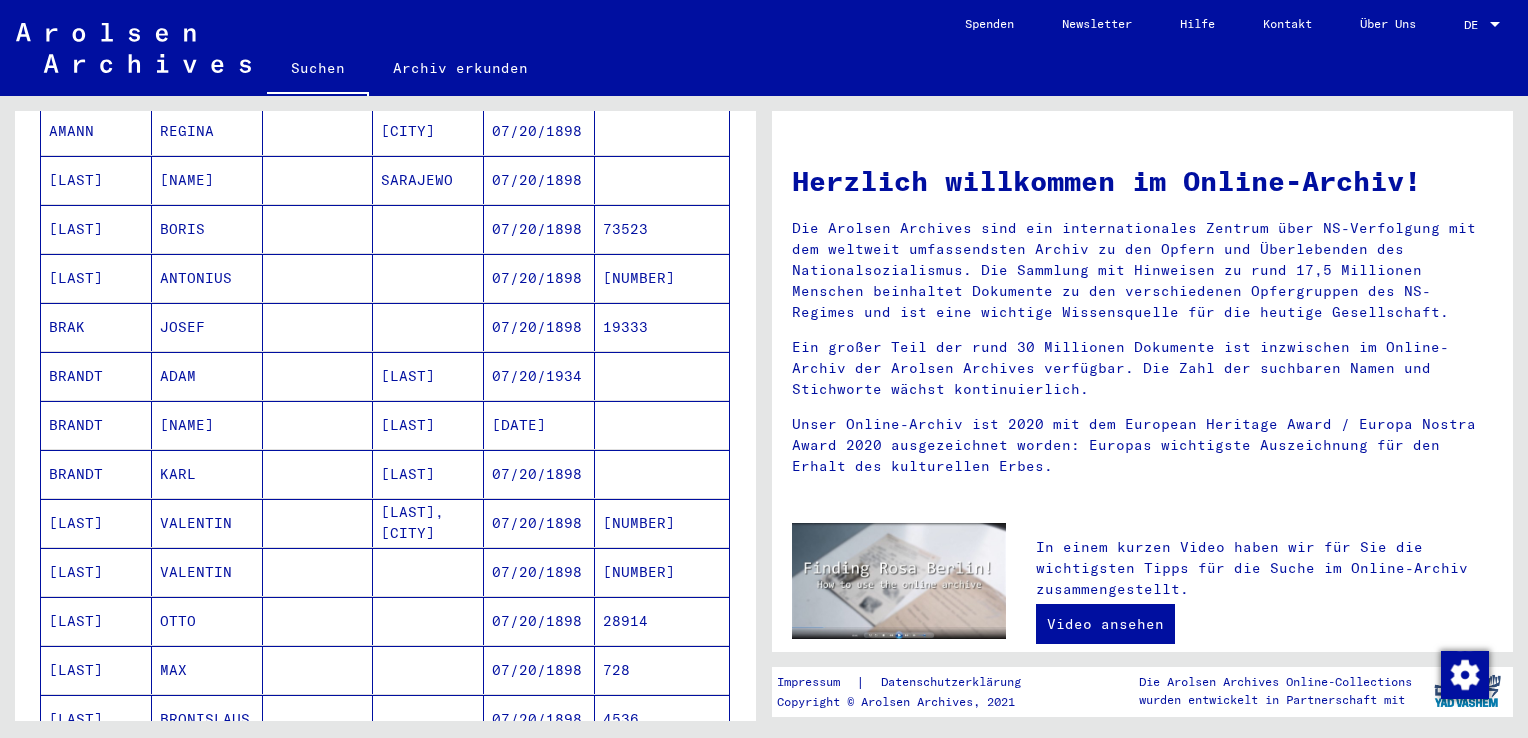 scroll, scrollTop: 400, scrollLeft: 0, axis: vertical 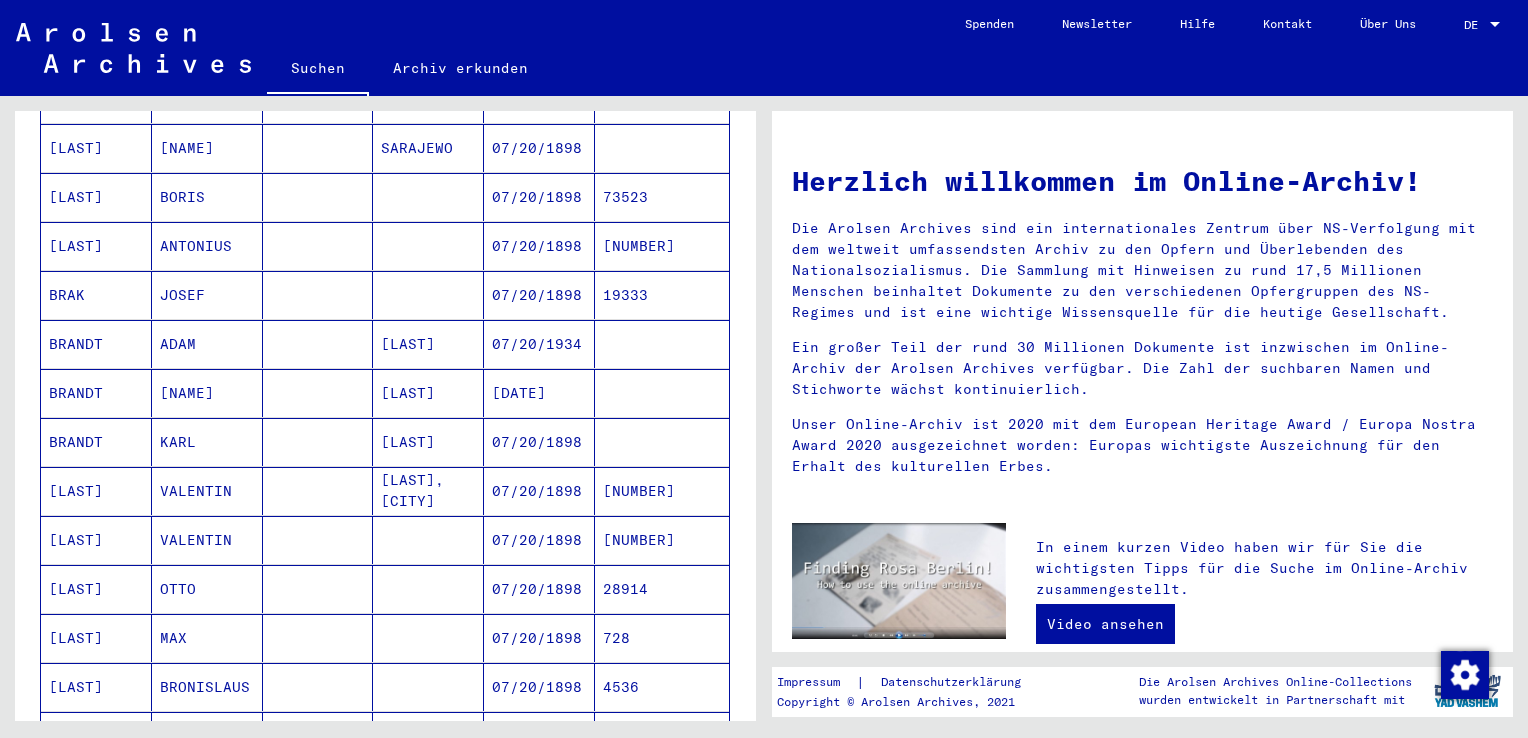 click on "VALENTIN" at bounding box center [207, 540] 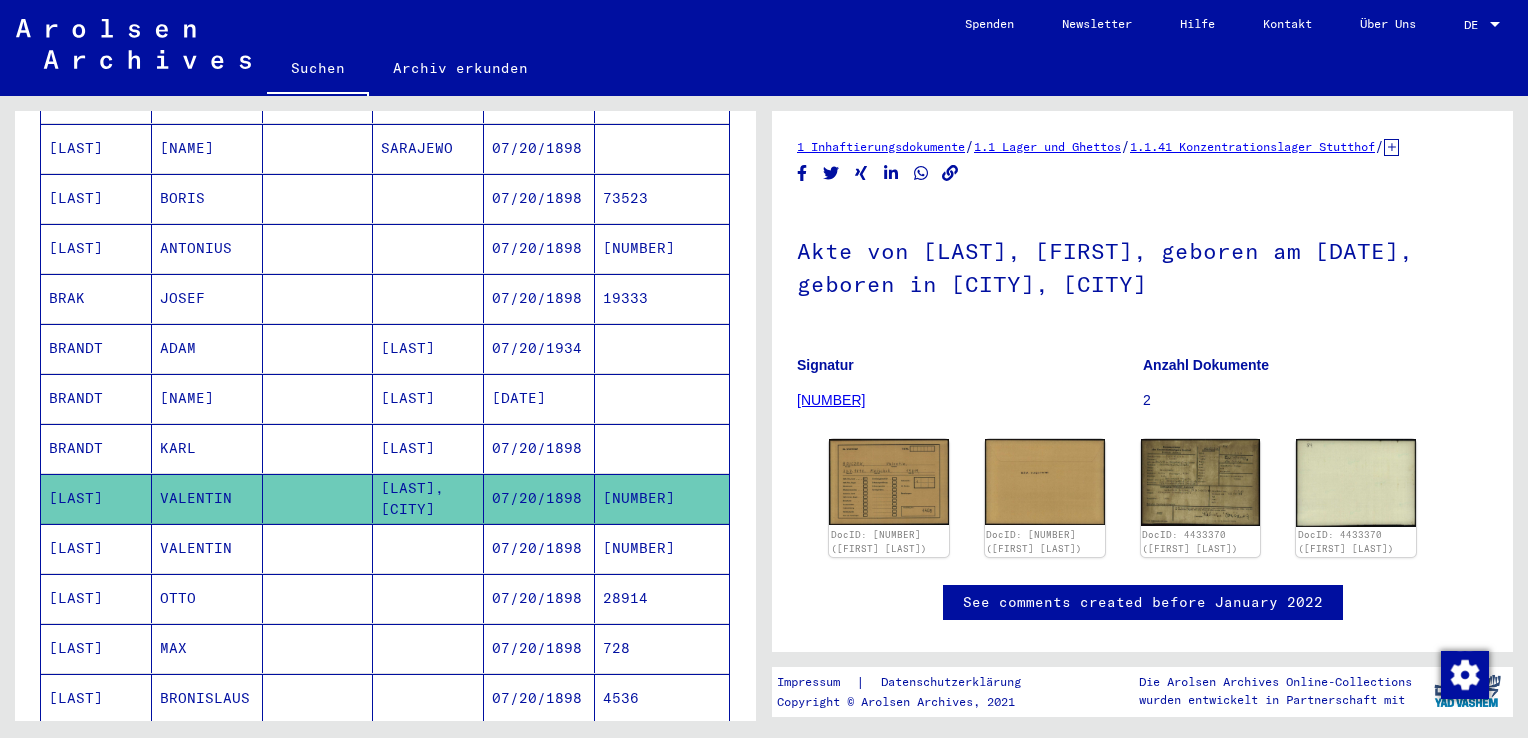 scroll, scrollTop: 0, scrollLeft: 0, axis: both 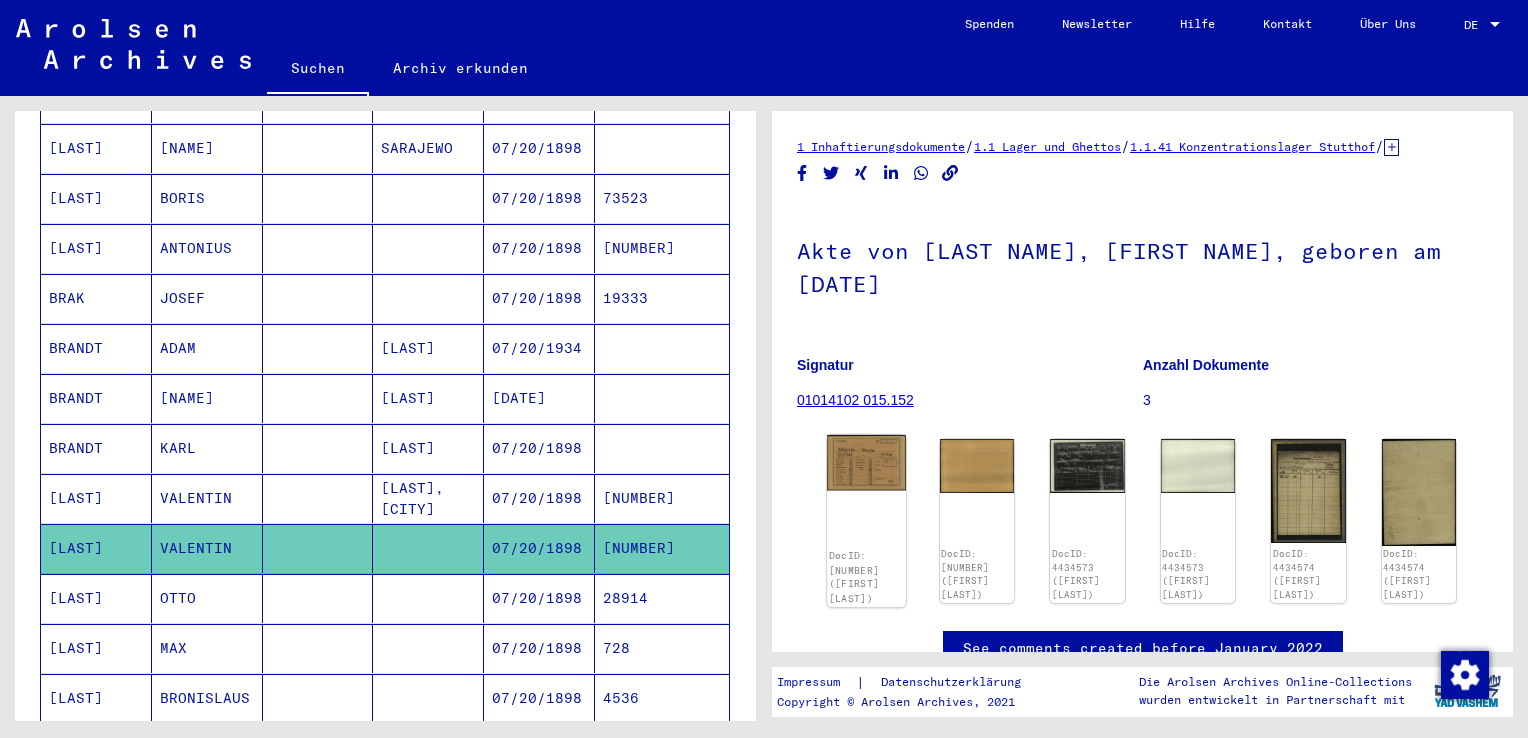 click 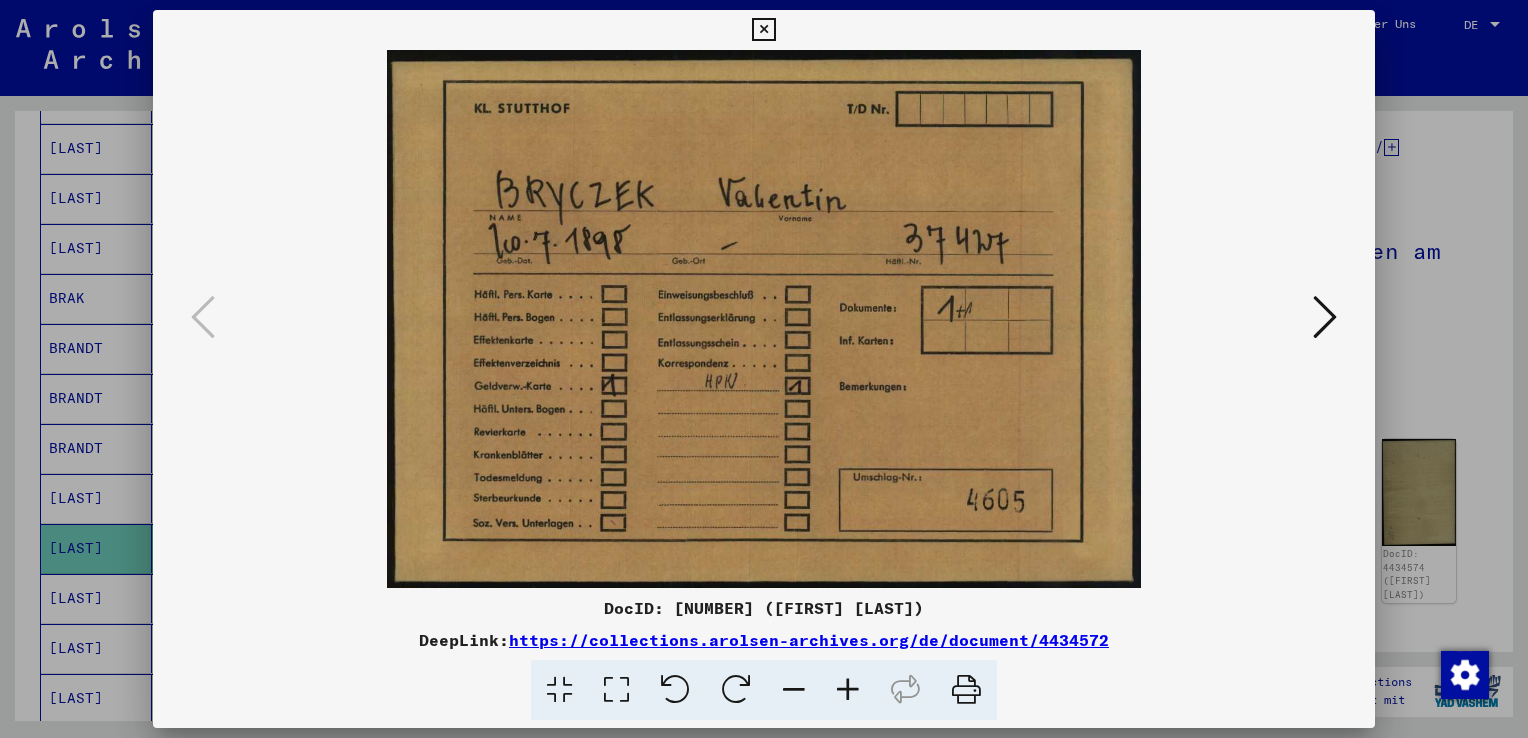 click at bounding box center (1325, 317) 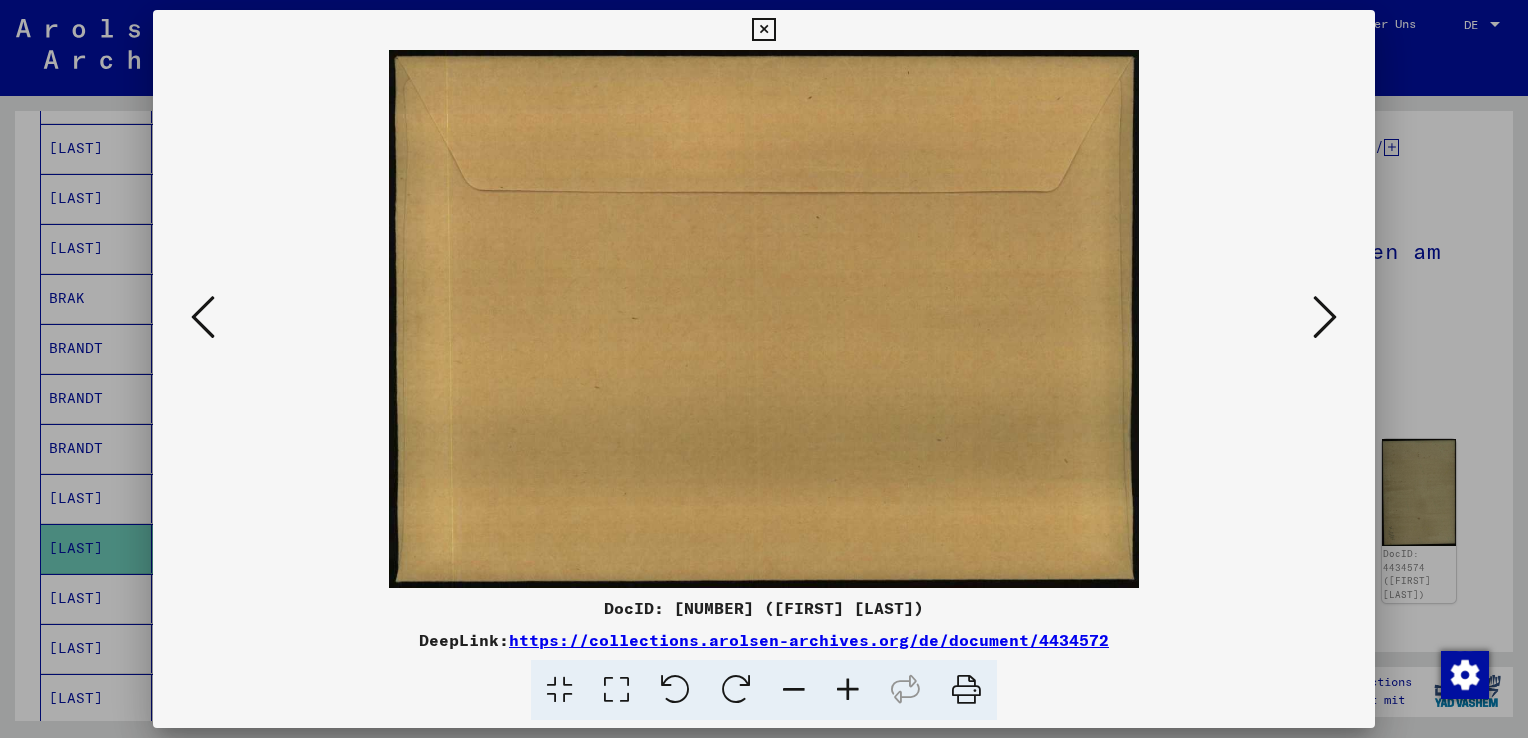 click at bounding box center [1325, 317] 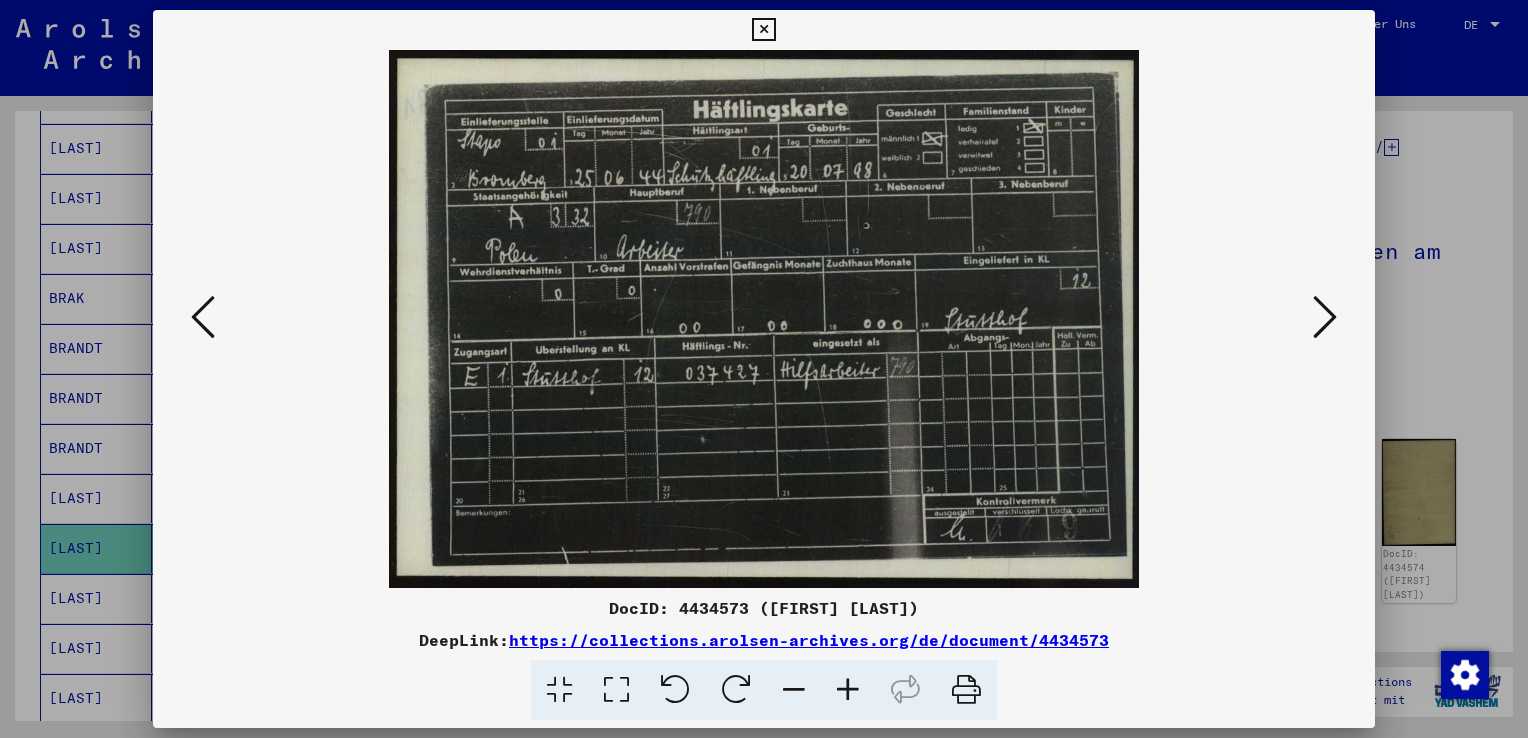 click at bounding box center (1325, 317) 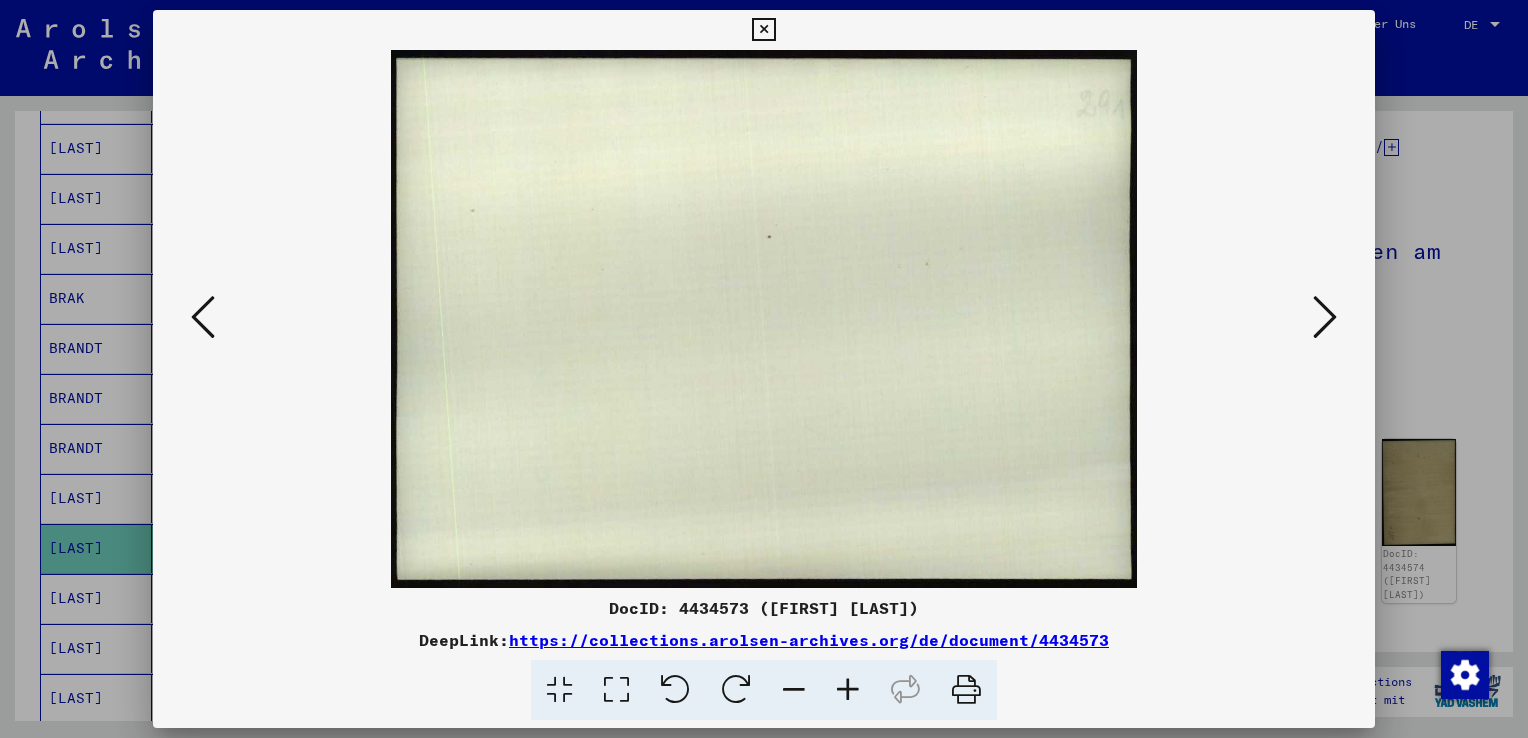 click at bounding box center [1325, 317] 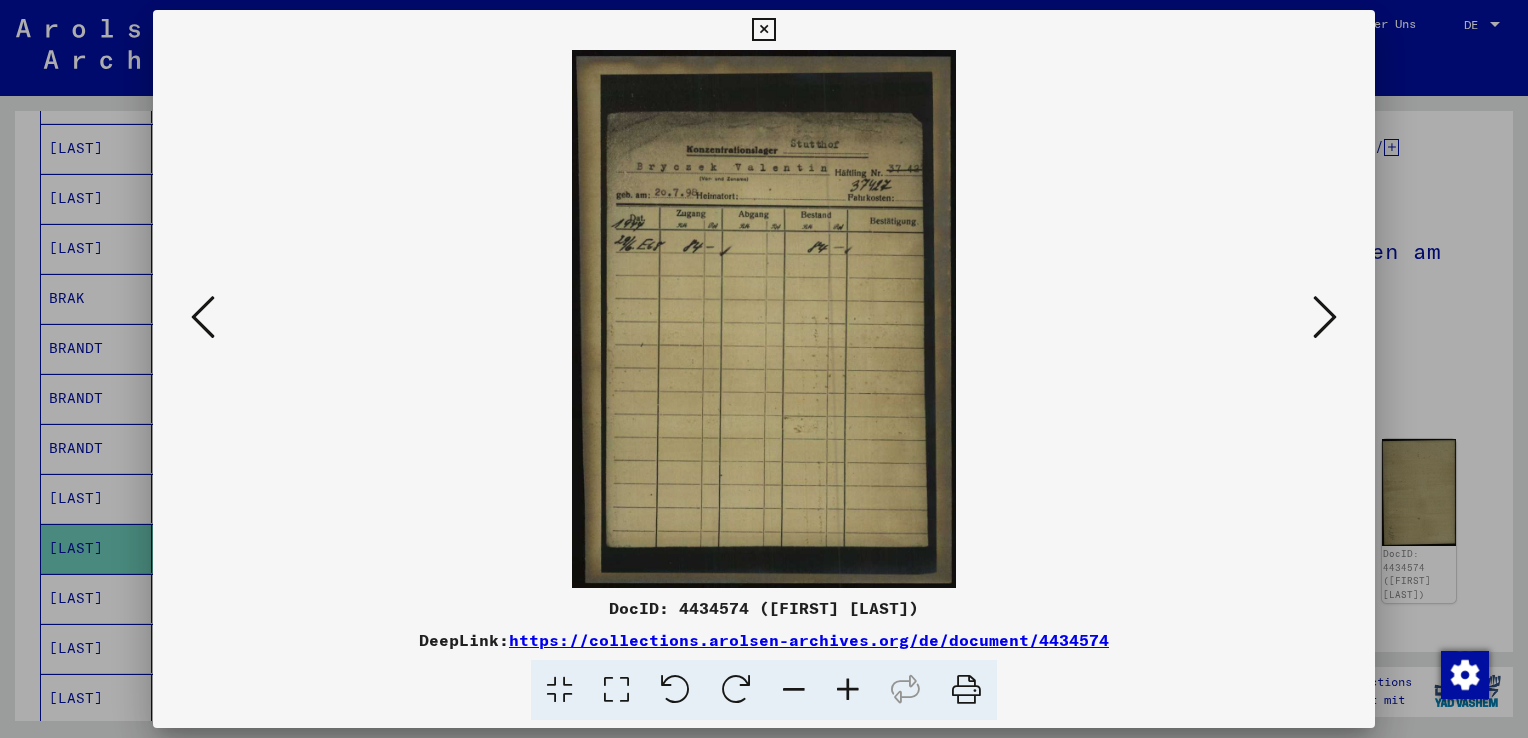 click at bounding box center (1325, 317) 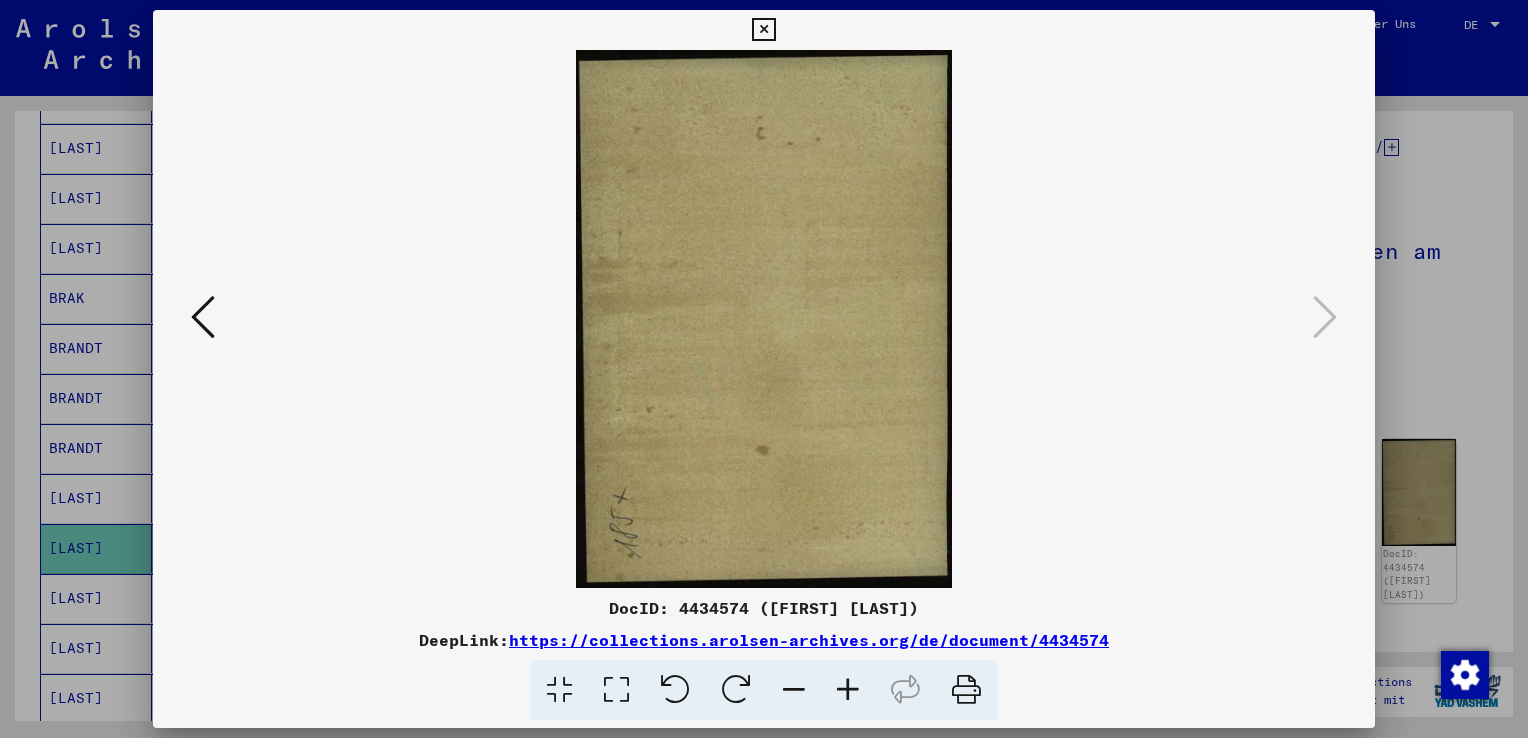 click at bounding box center [763, 30] 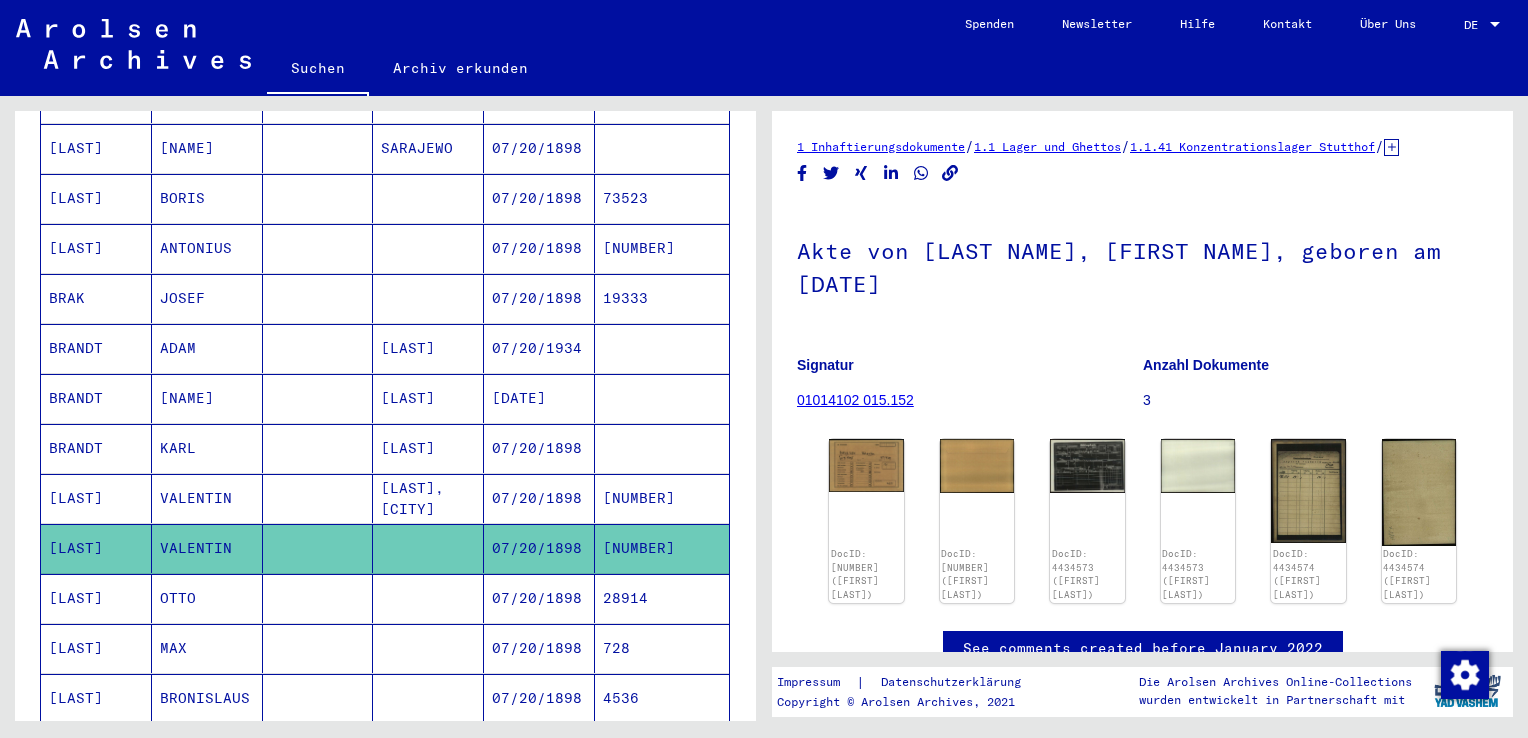 click on "07/20/1898" 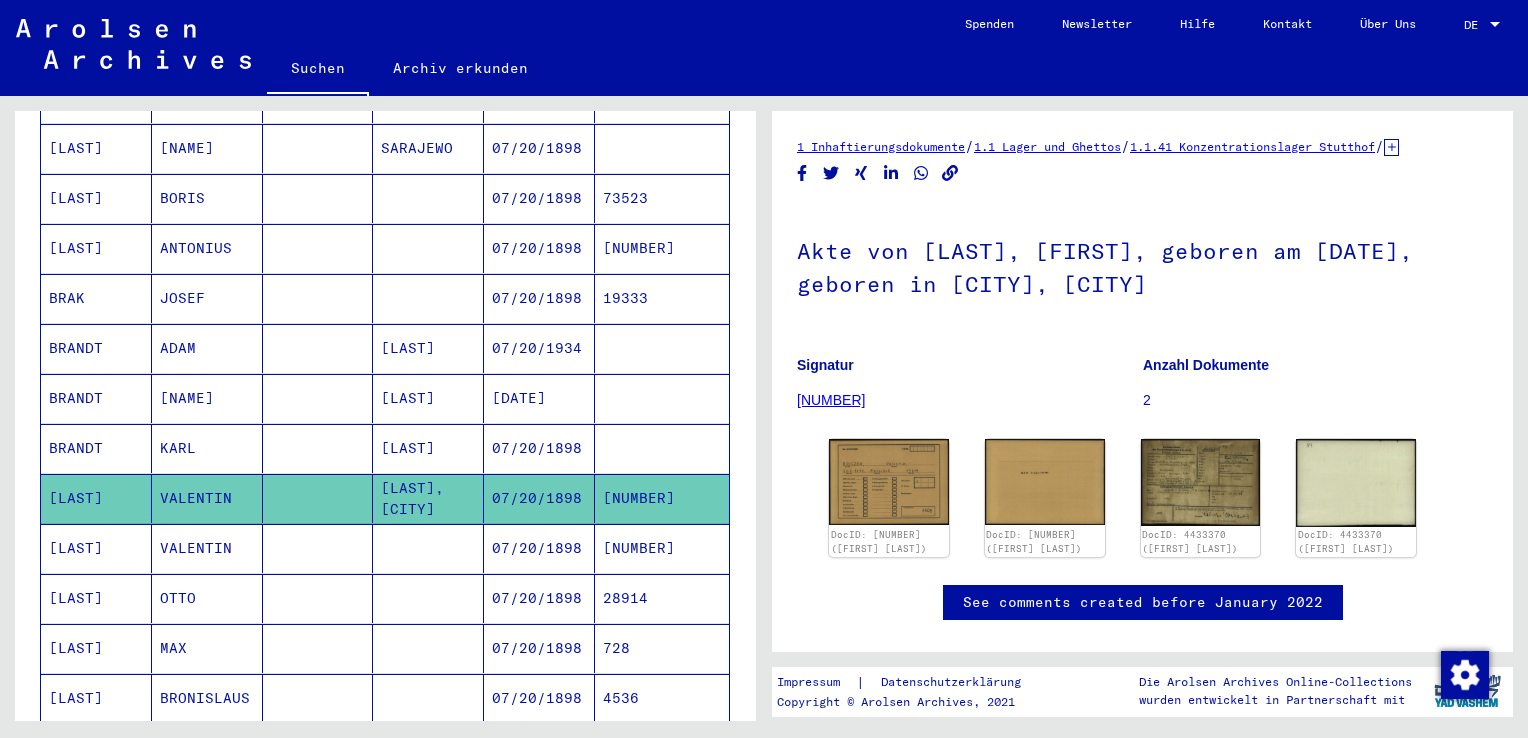 scroll, scrollTop: 0, scrollLeft: 0, axis: both 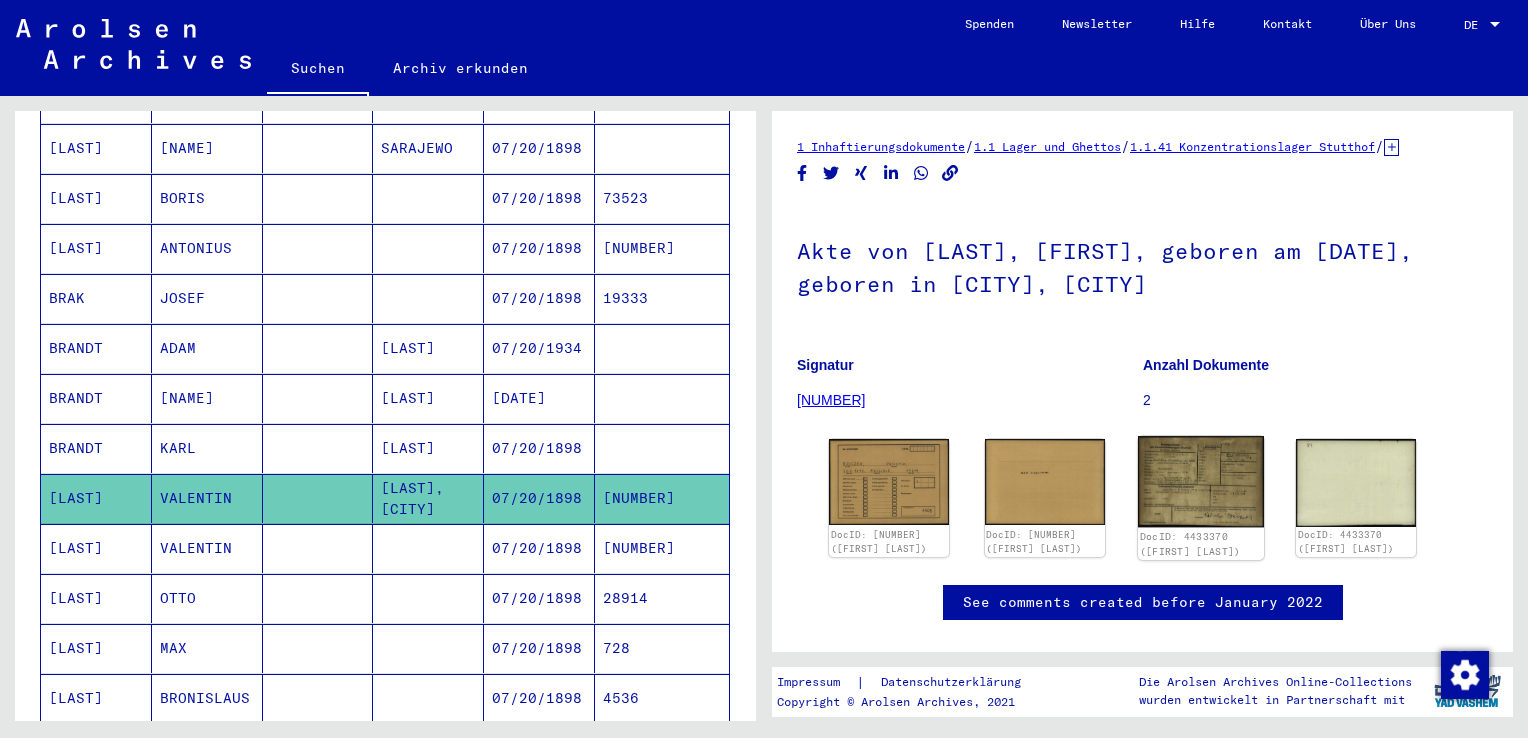 click 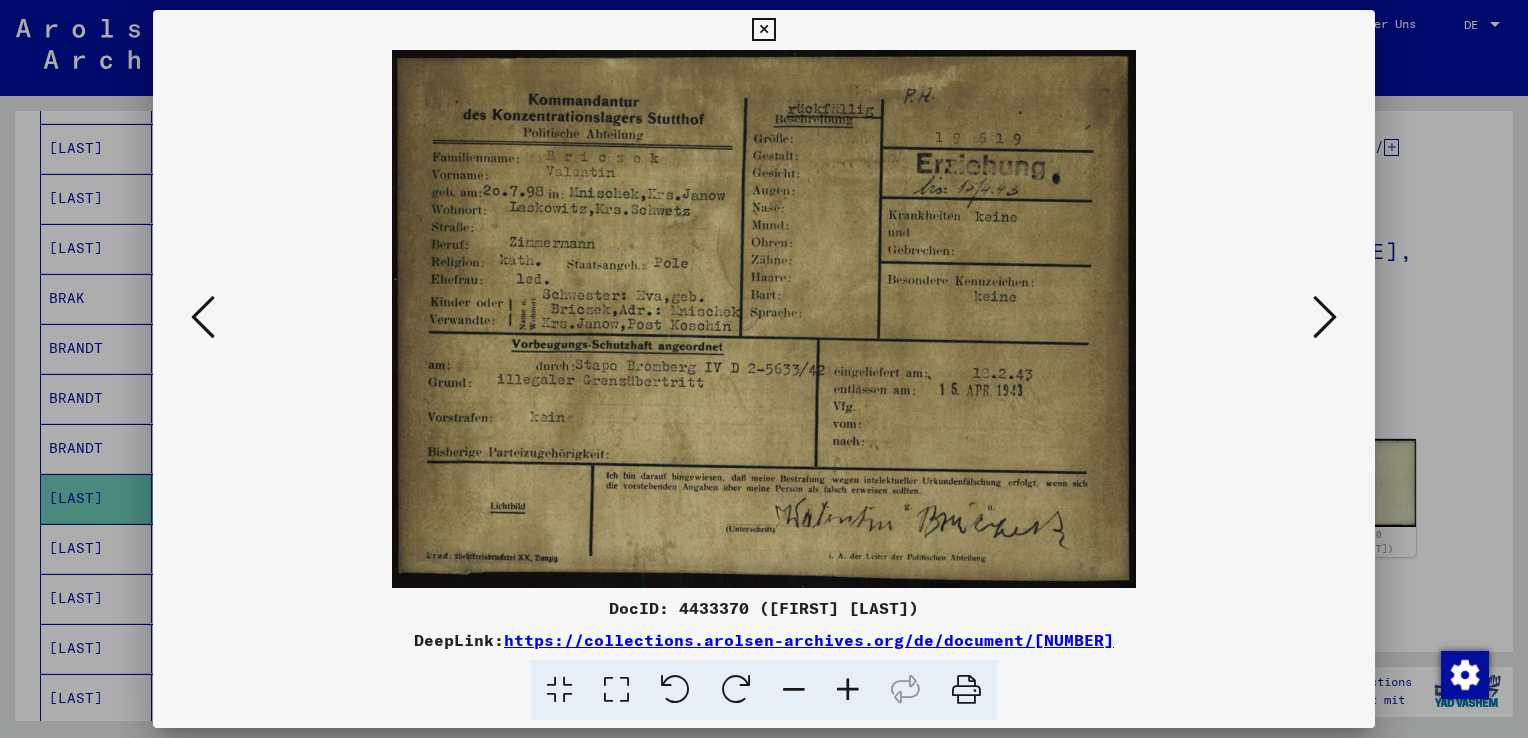 click at bounding box center [1325, 317] 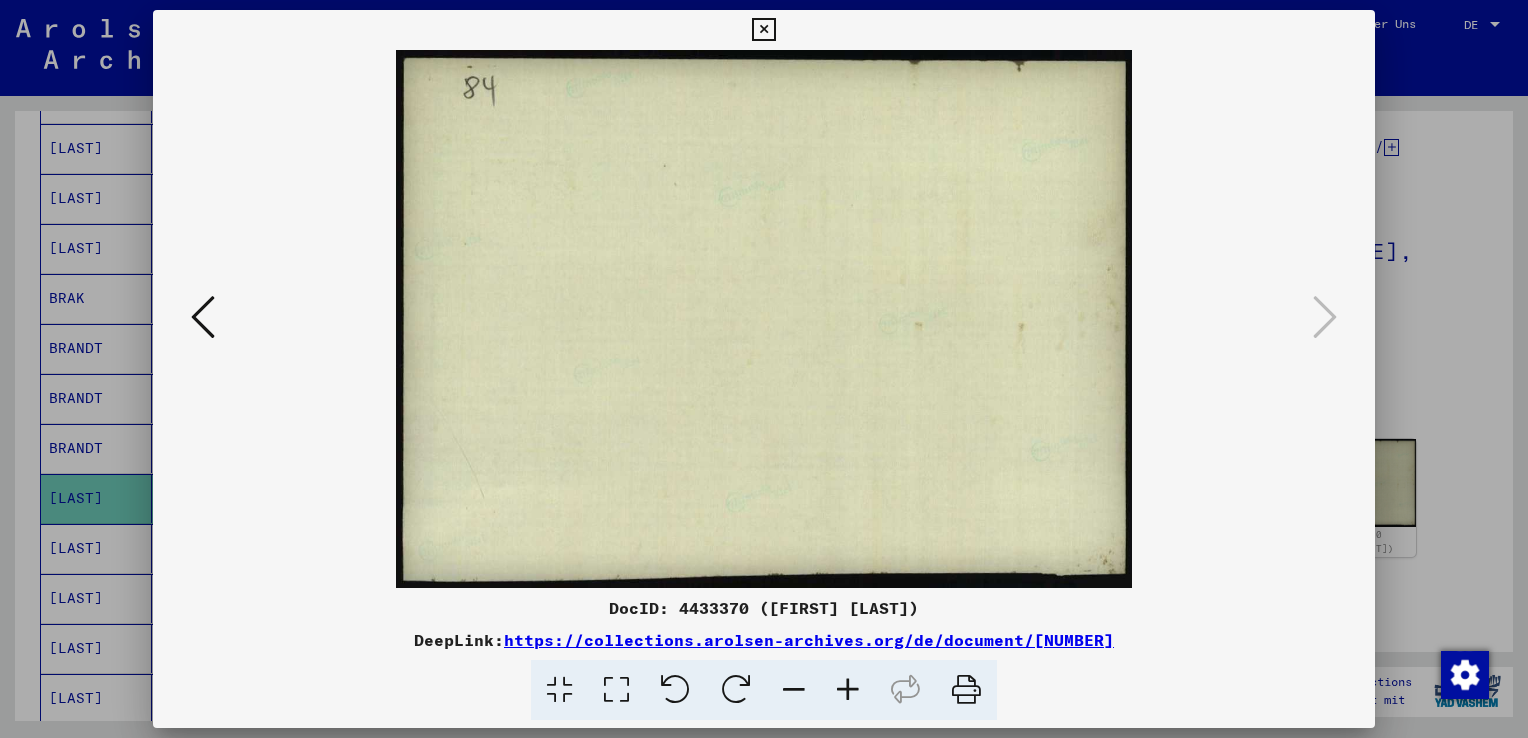 click at bounding box center [203, 317] 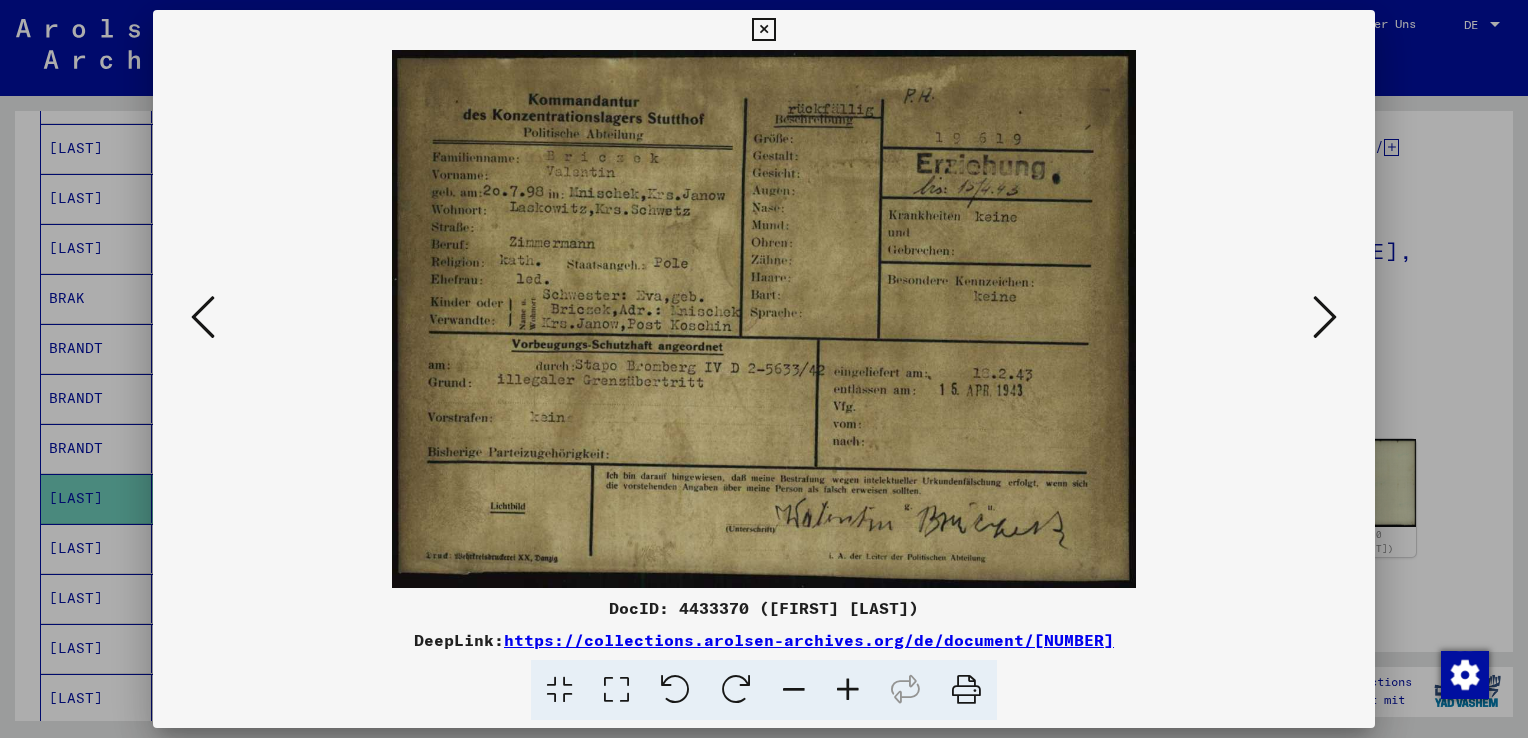 click at bounding box center (203, 317) 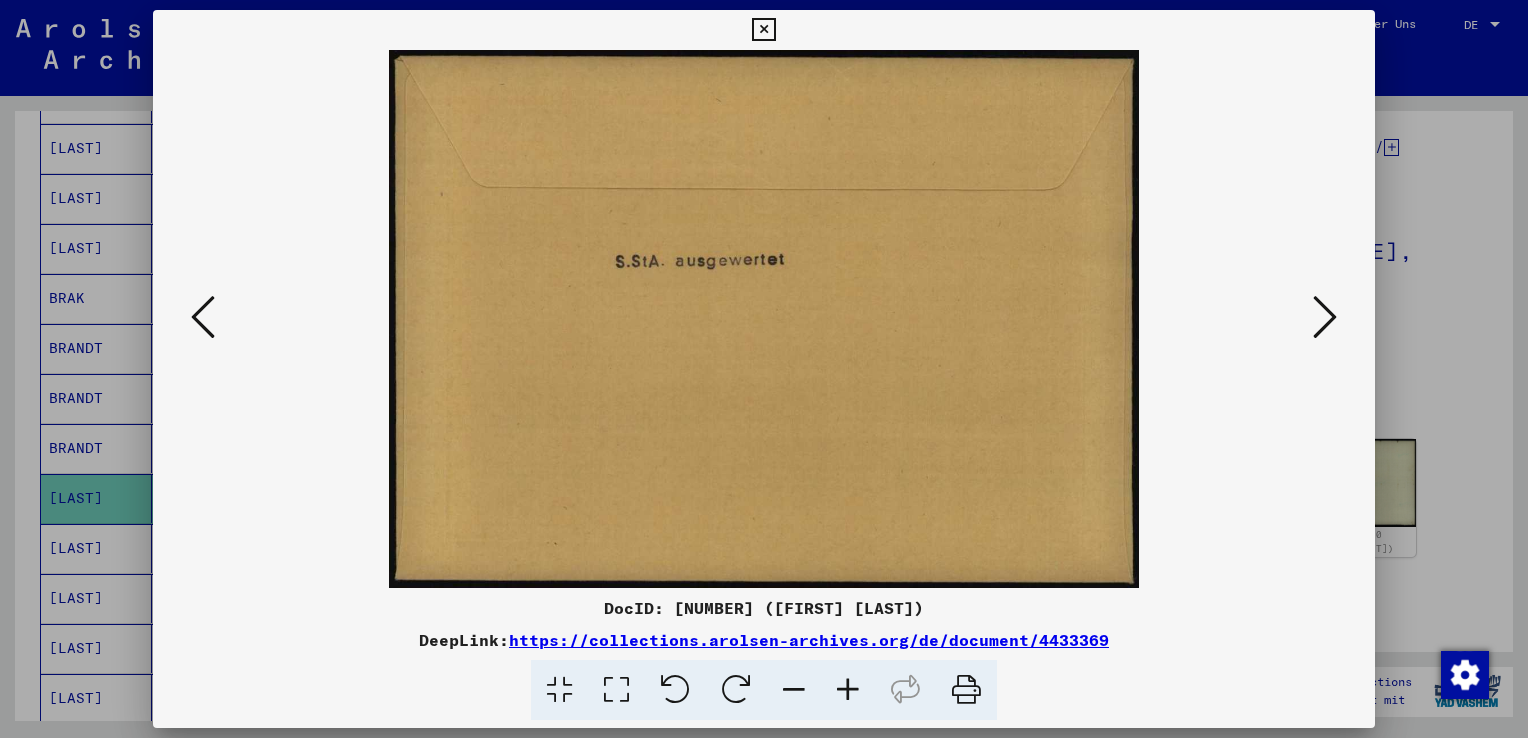 click at bounding box center [203, 317] 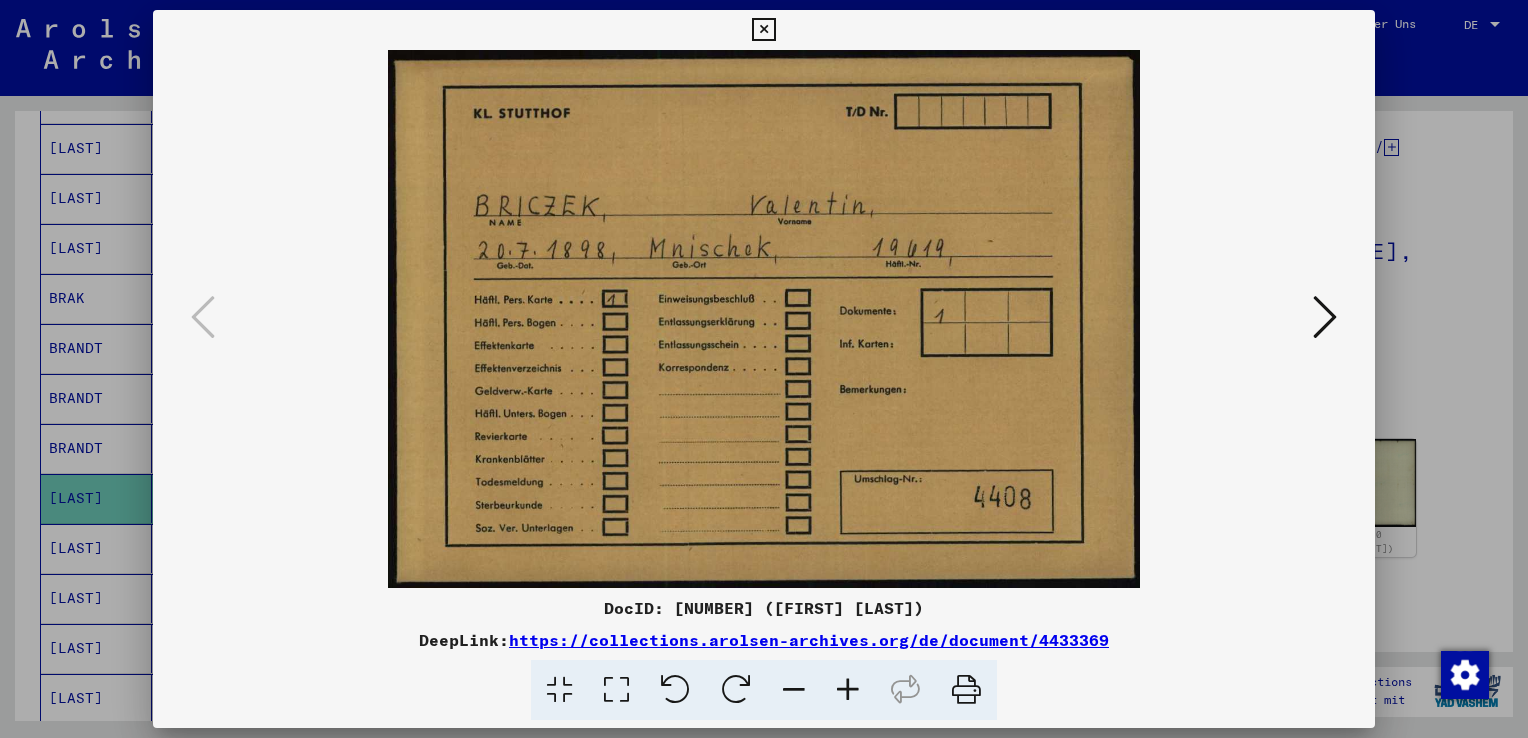 click at bounding box center (763, 30) 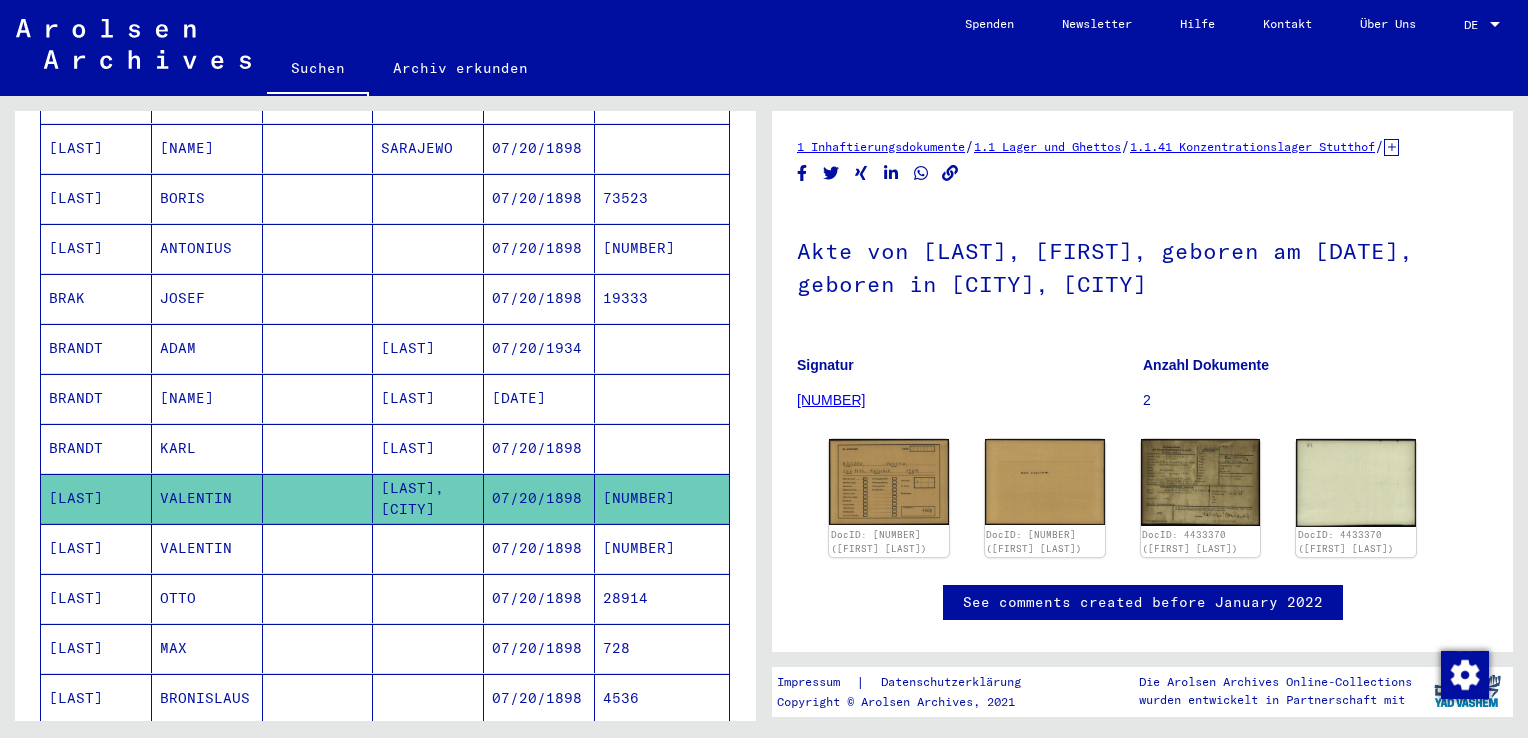 click at bounding box center (318, 598) 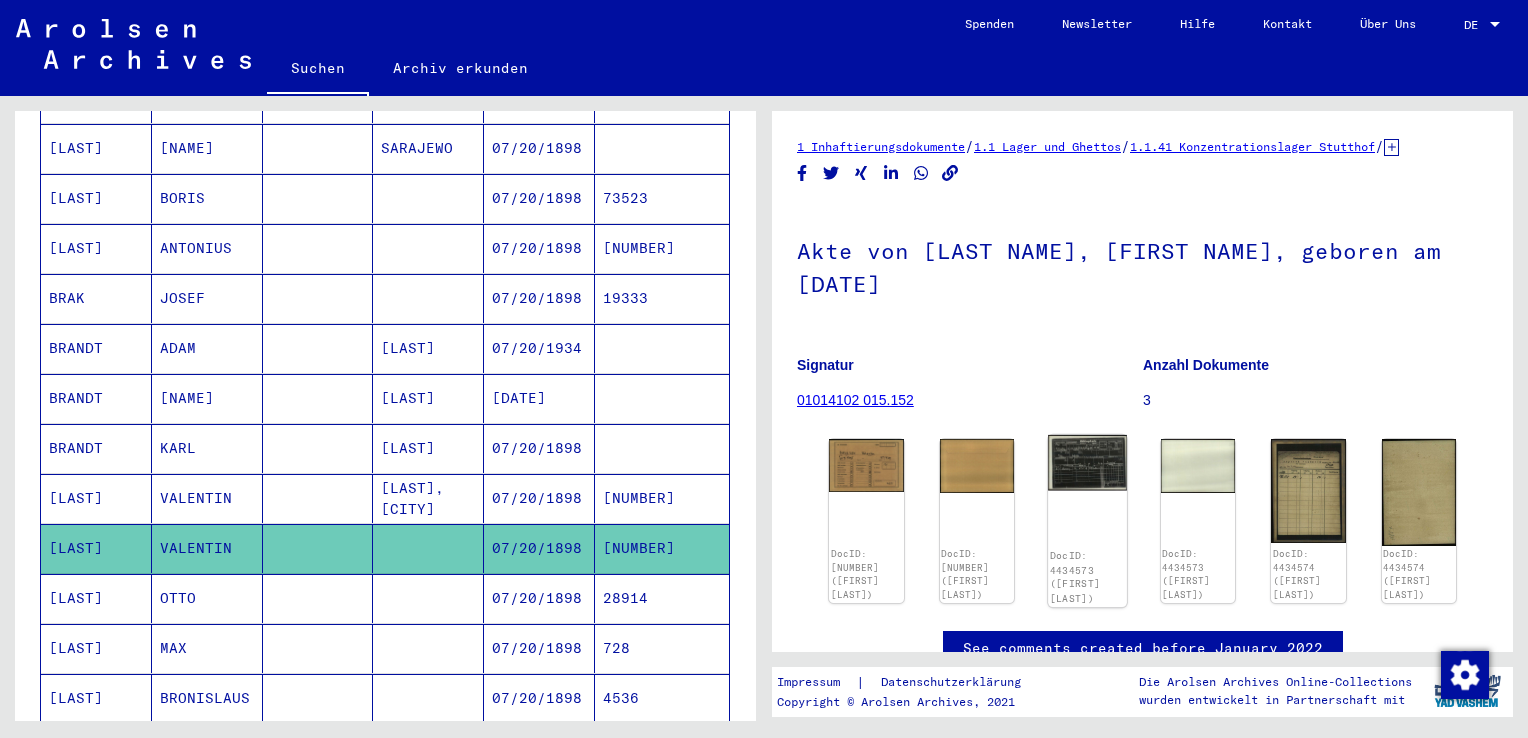 scroll, scrollTop: 0, scrollLeft: 0, axis: both 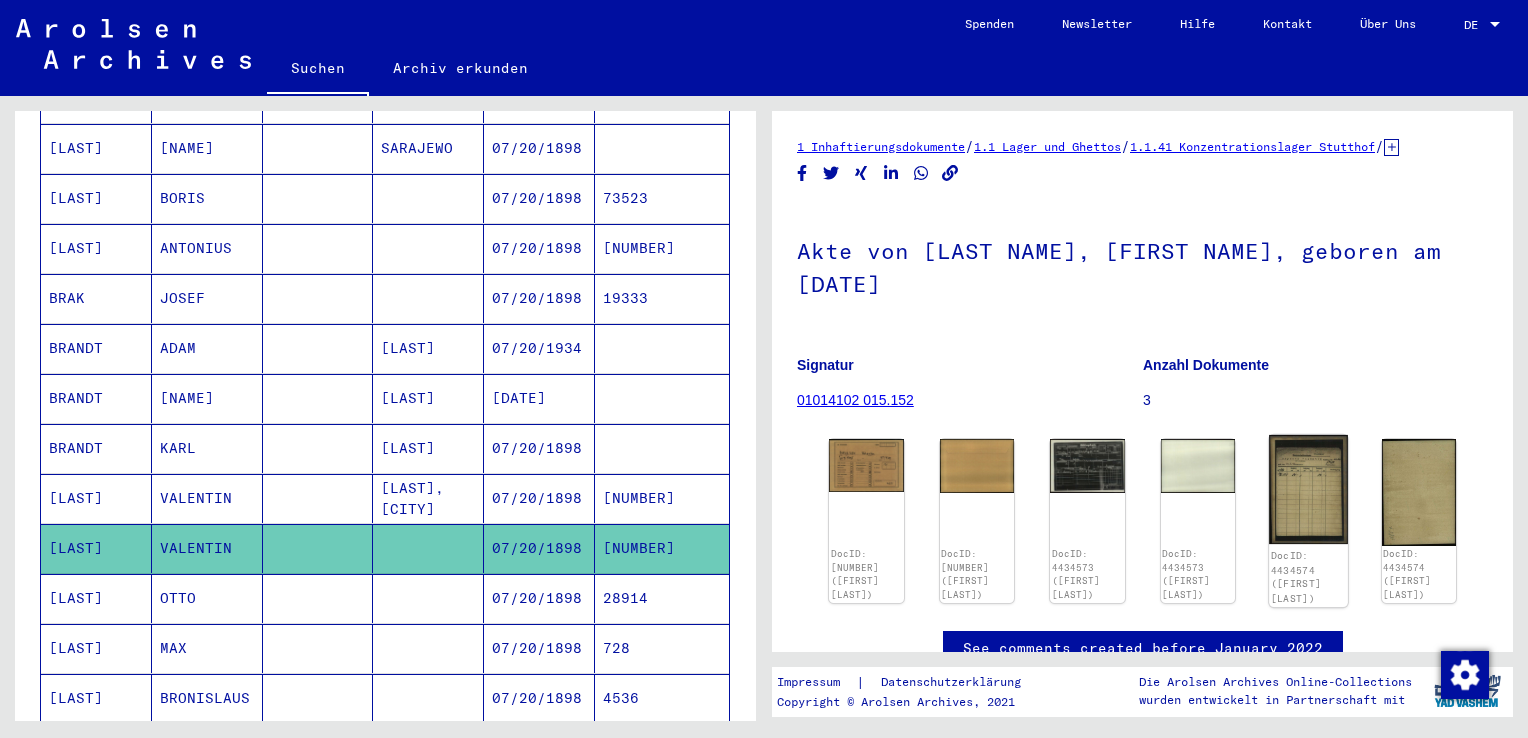 click 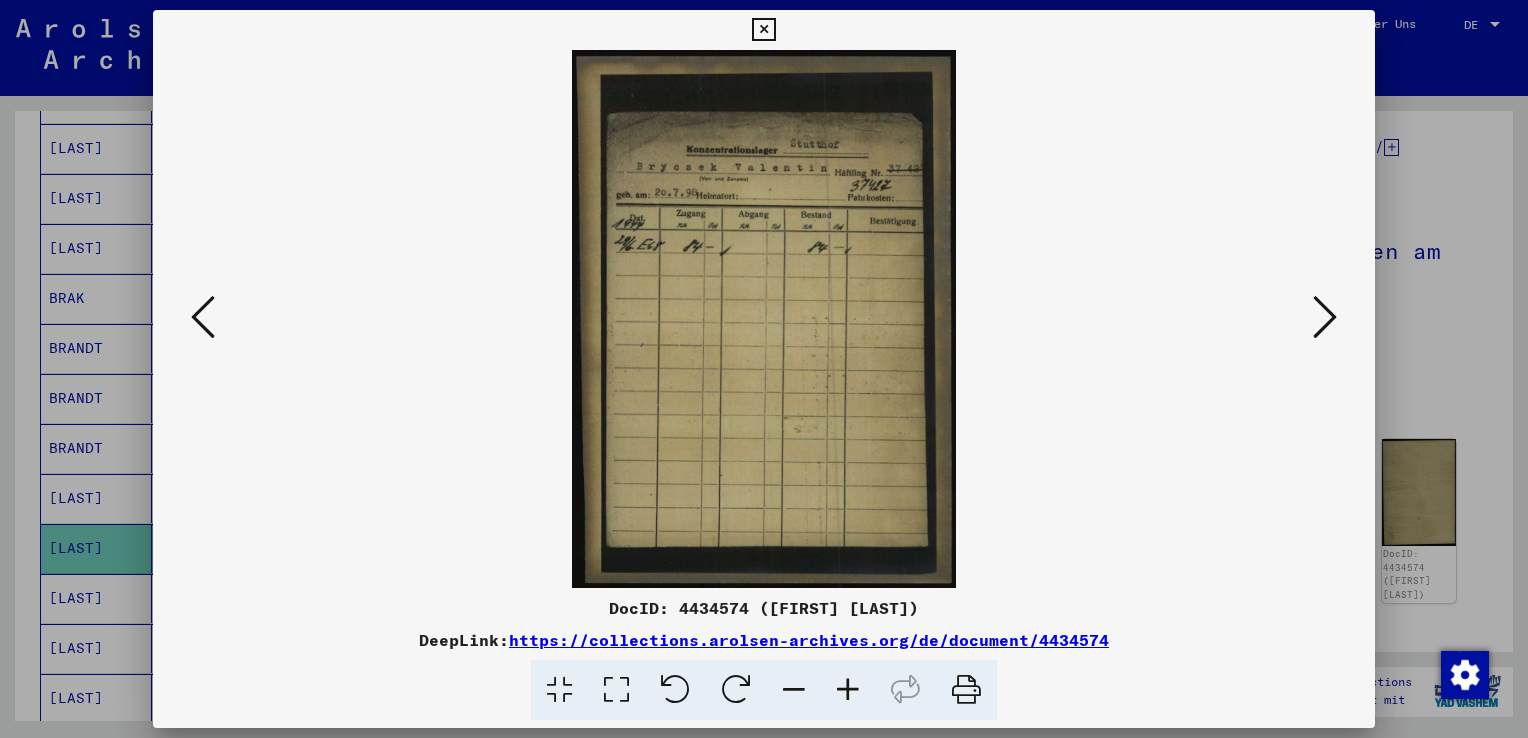 click at bounding box center (764, 319) 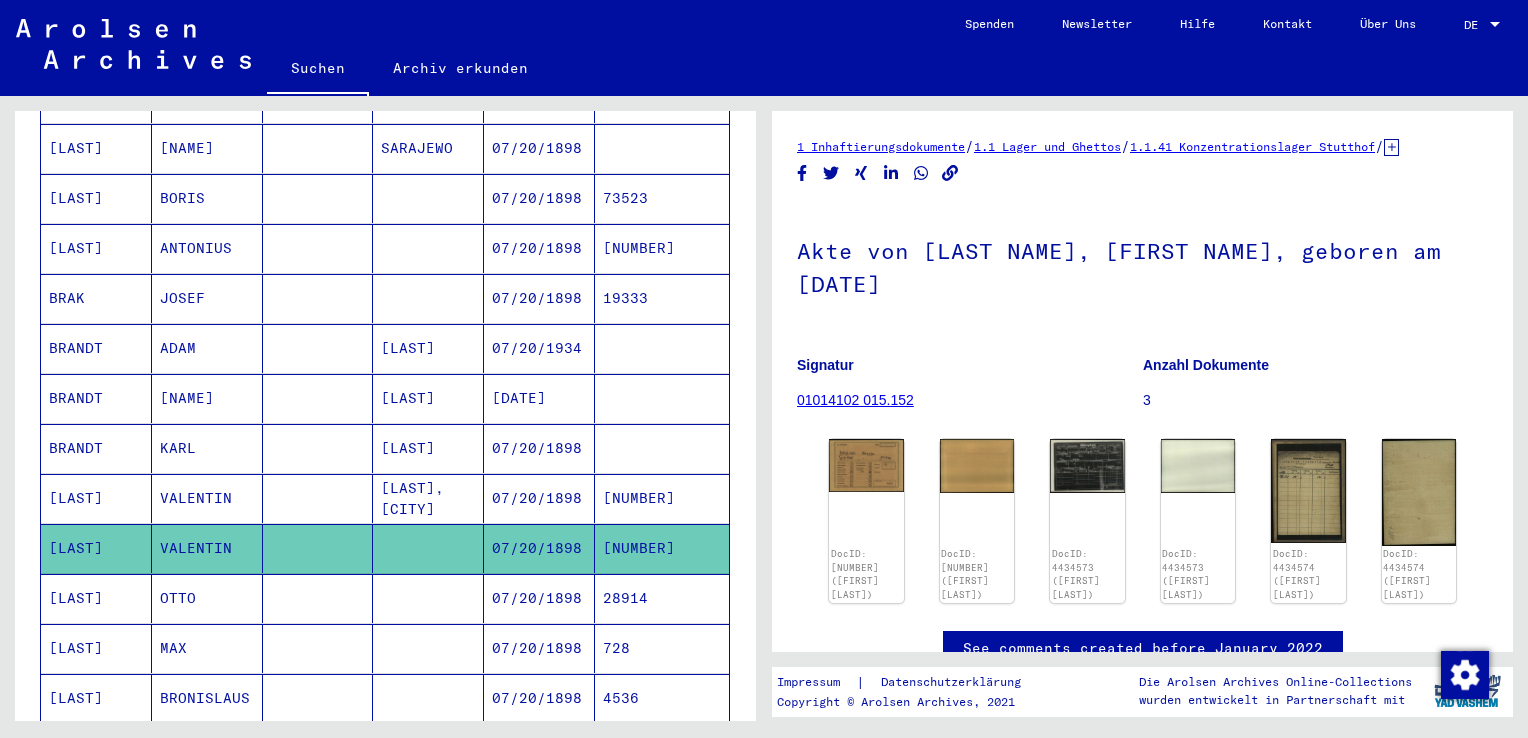 scroll, scrollTop: 0, scrollLeft: 0, axis: both 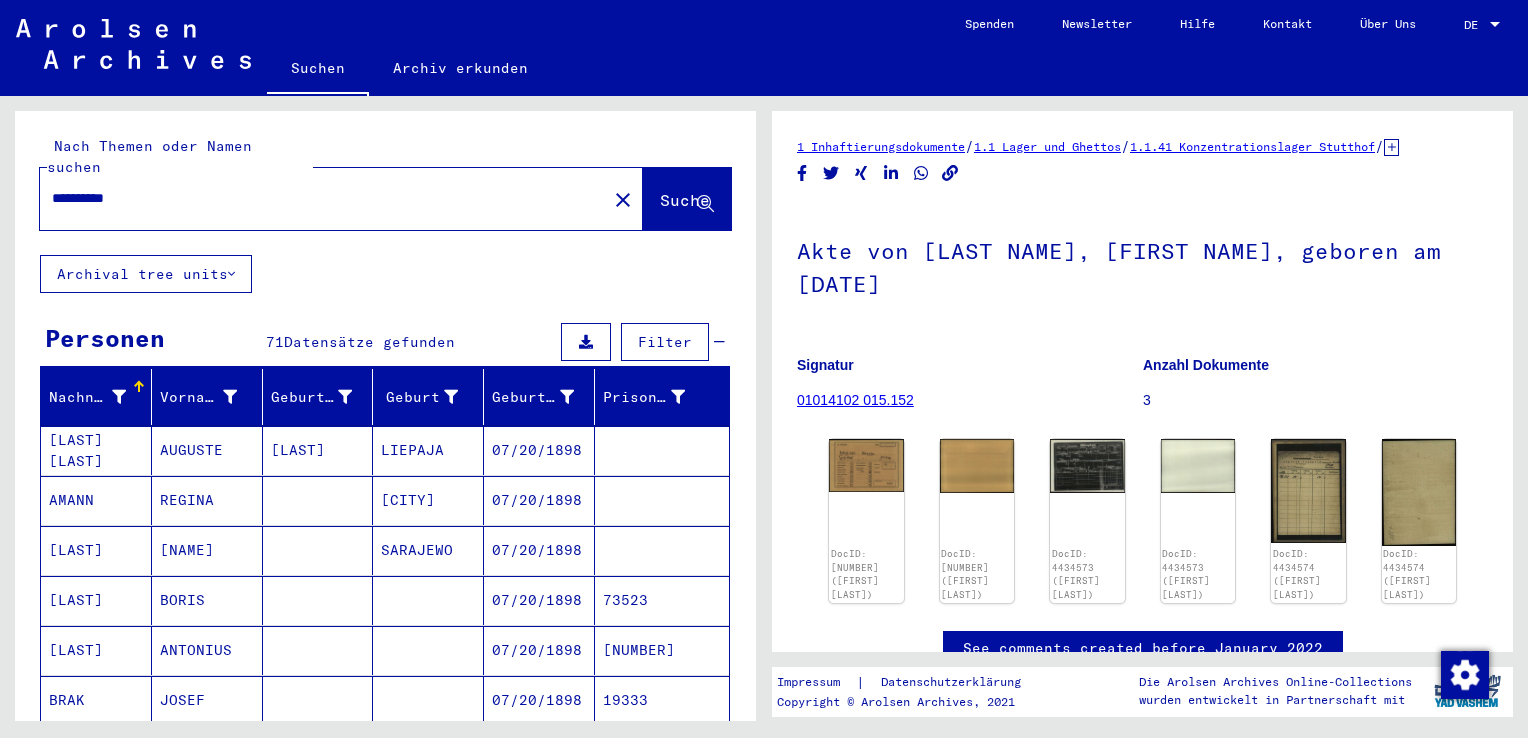 drag, startPoint x: 185, startPoint y: 178, endPoint x: -4, endPoint y: 103, distance: 203.33716 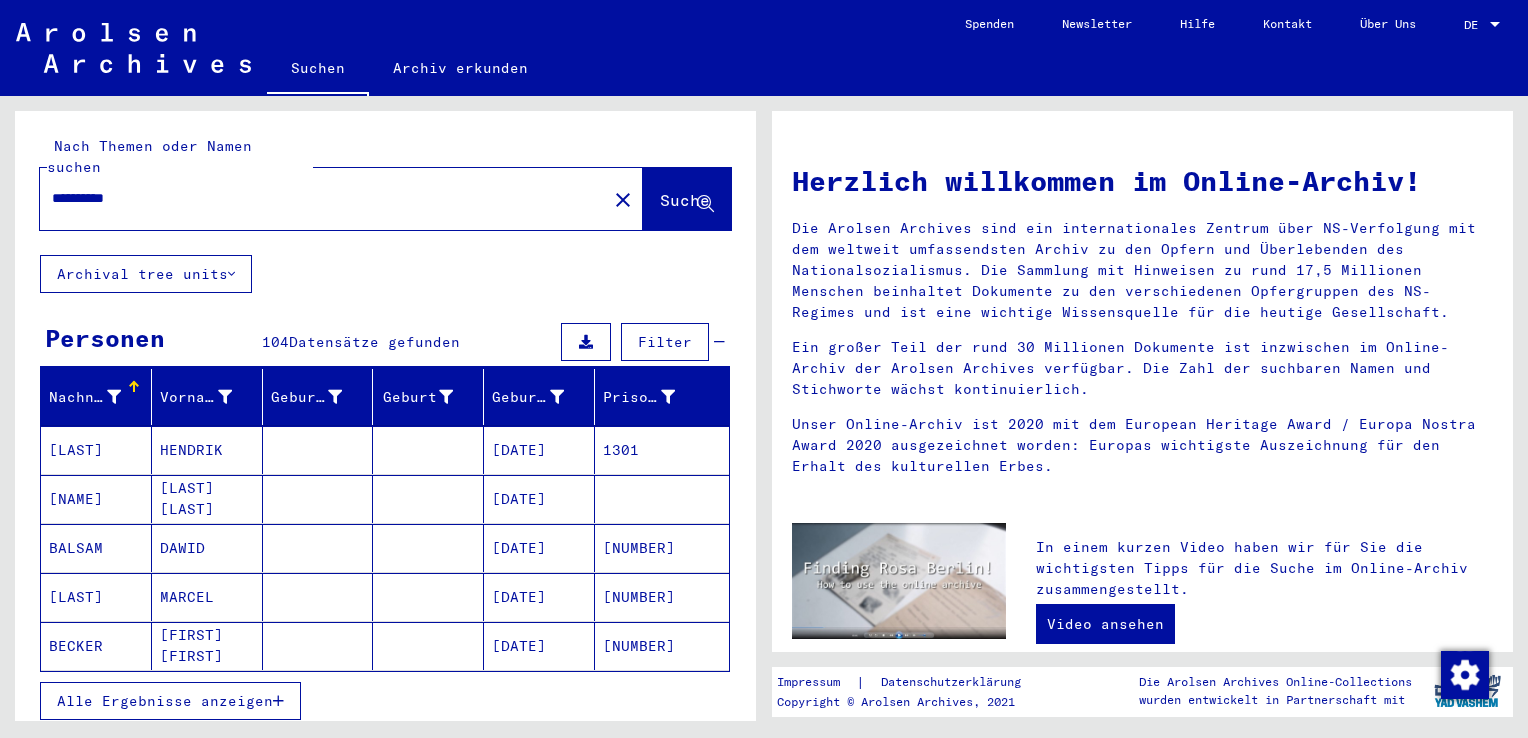 click on "Alle Ergebnisse anzeigen" at bounding box center [165, 701] 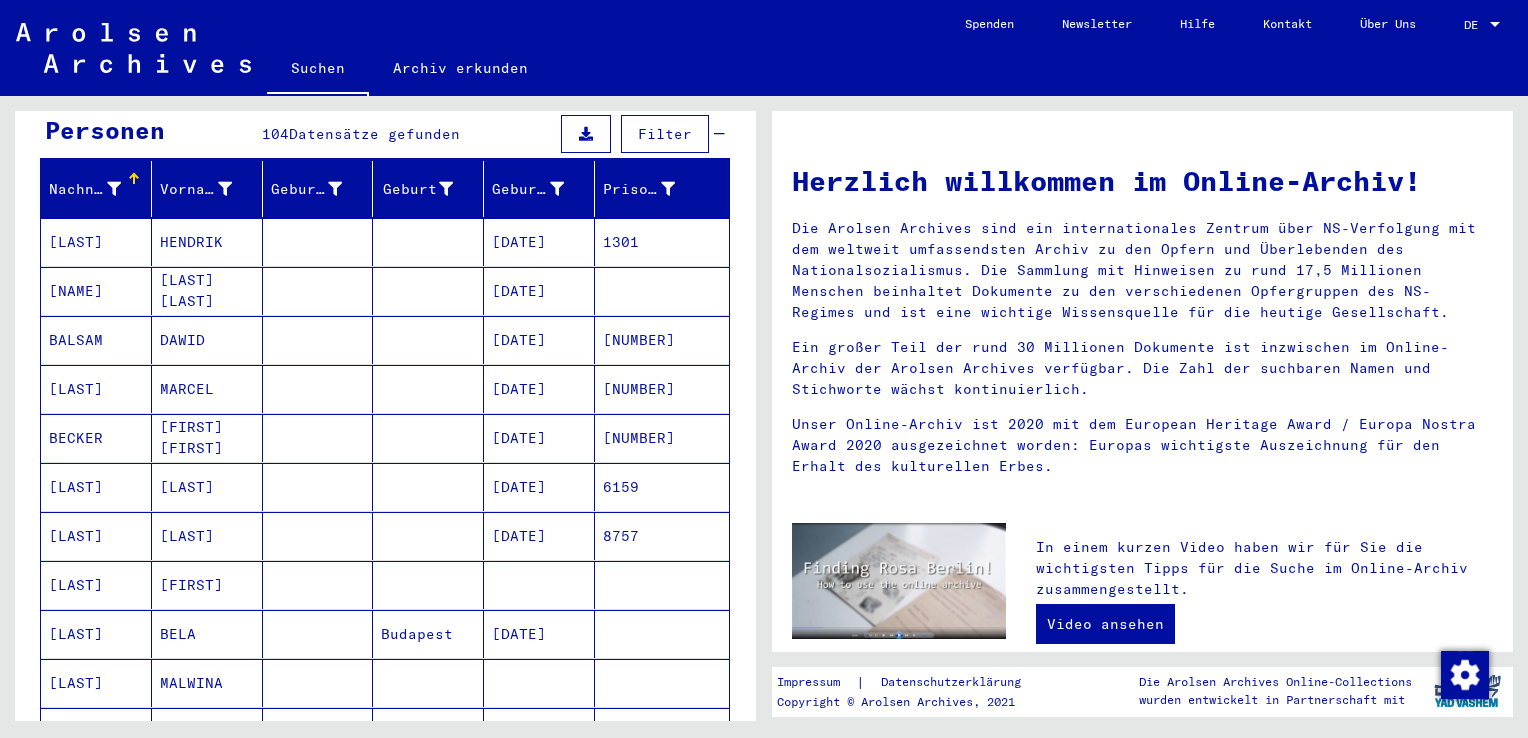 scroll, scrollTop: 0, scrollLeft: 0, axis: both 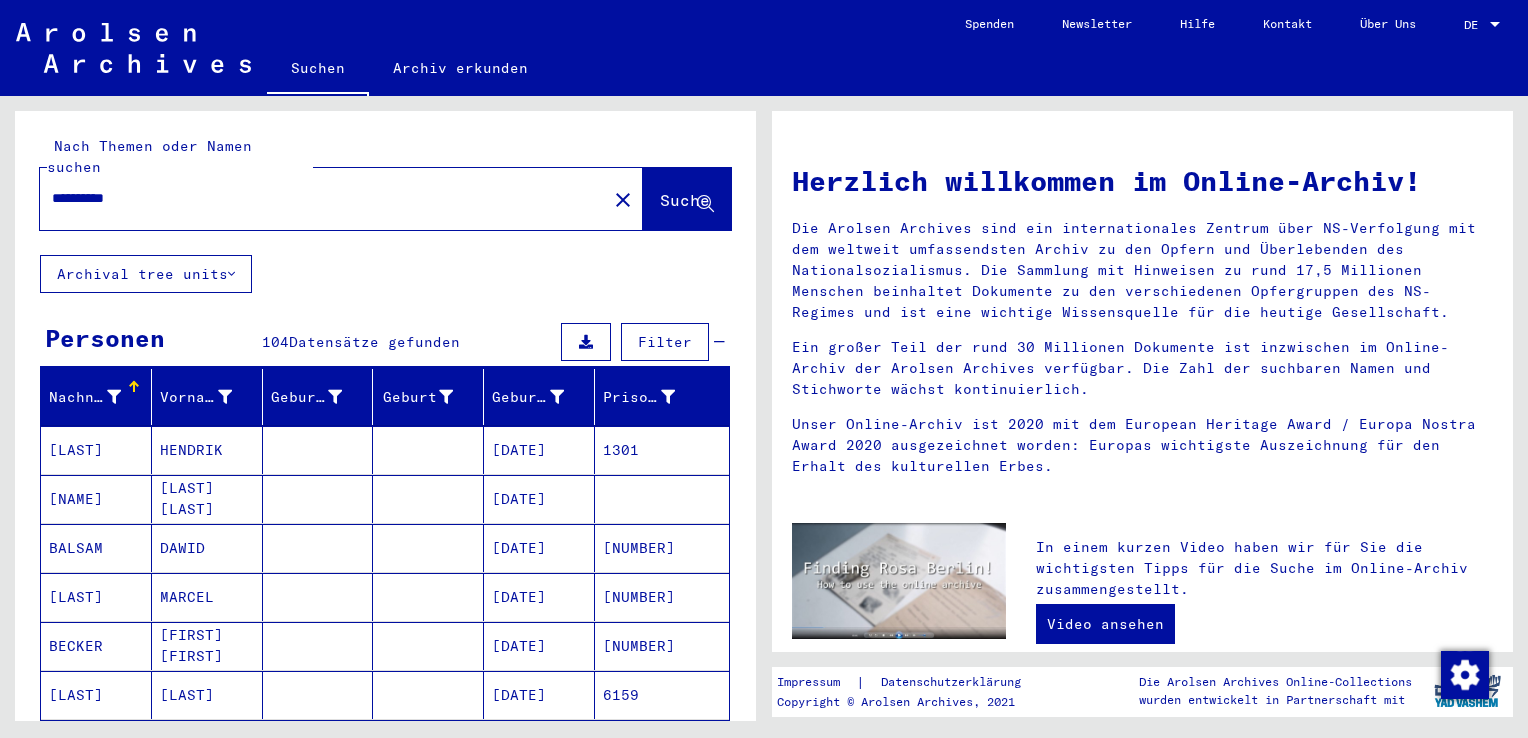 drag, startPoint x: 181, startPoint y: 178, endPoint x: 875, endPoint y: 18, distance: 712.205 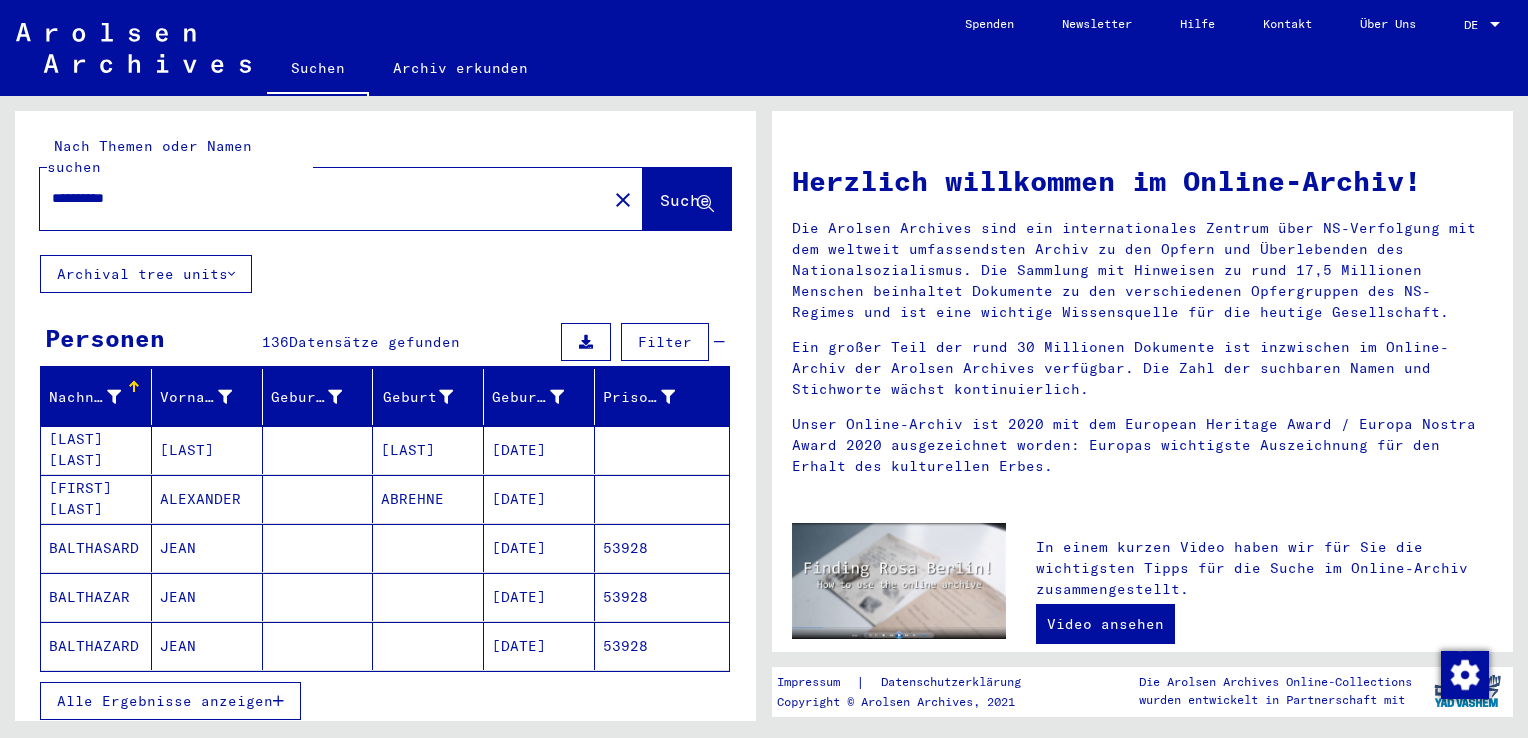 click on "Nachname   Vorname   Geburtsname   Geburt‏   Geburtsdatum   Prisoner #   [LAST] [LAST]   [FIRST]      [FIRST]   [DATE]      [LAST] [LAST]   [FIRST]      [CITY]   [DATE]      [LAST]   [FIRST]         [DATE]   [NUMBER]   [LAST]   [FIRST]         [DATE]   [NUMBER]   [LAST]   [FIRST]         [DATE]   [NUMBER]  Alle Ergebnisse anzeigen  Signature Nachname Vorname Geburtsname Geburt‏ Geburtsdatum Prisoner # Vater (Adoptivvater) Mutter (Adoptivmutter) Religion Nationalität Beruf Haftstätte Sterbedatum Letzter Wohnort Letzter Wohnort (Land) Haftstätte Letzter Wohnort (Provinz) Letzter Wohnort (Ort) Letzter Wohnort (Stadtteil) Letzter Wohnort (Straße) Letzter Wohnort (Hausnummer) 3.2.1.1 - Akten mit Namen ab [LAST] [LAST] [FIRST] [FIRST] [DATE] Römisch-Katholisch Polnisch 3.2.1.1 - Akten mit Namen ab [LAST] [LAST] [FIRST] [CITY] [DATE] Orthodox Lettisch 1.1.5.3 - Akten mit Namen ab [LAST] [LAST] [FIRST] [DATE] [NUMBER] [LAST]" at bounding box center [385, 557] 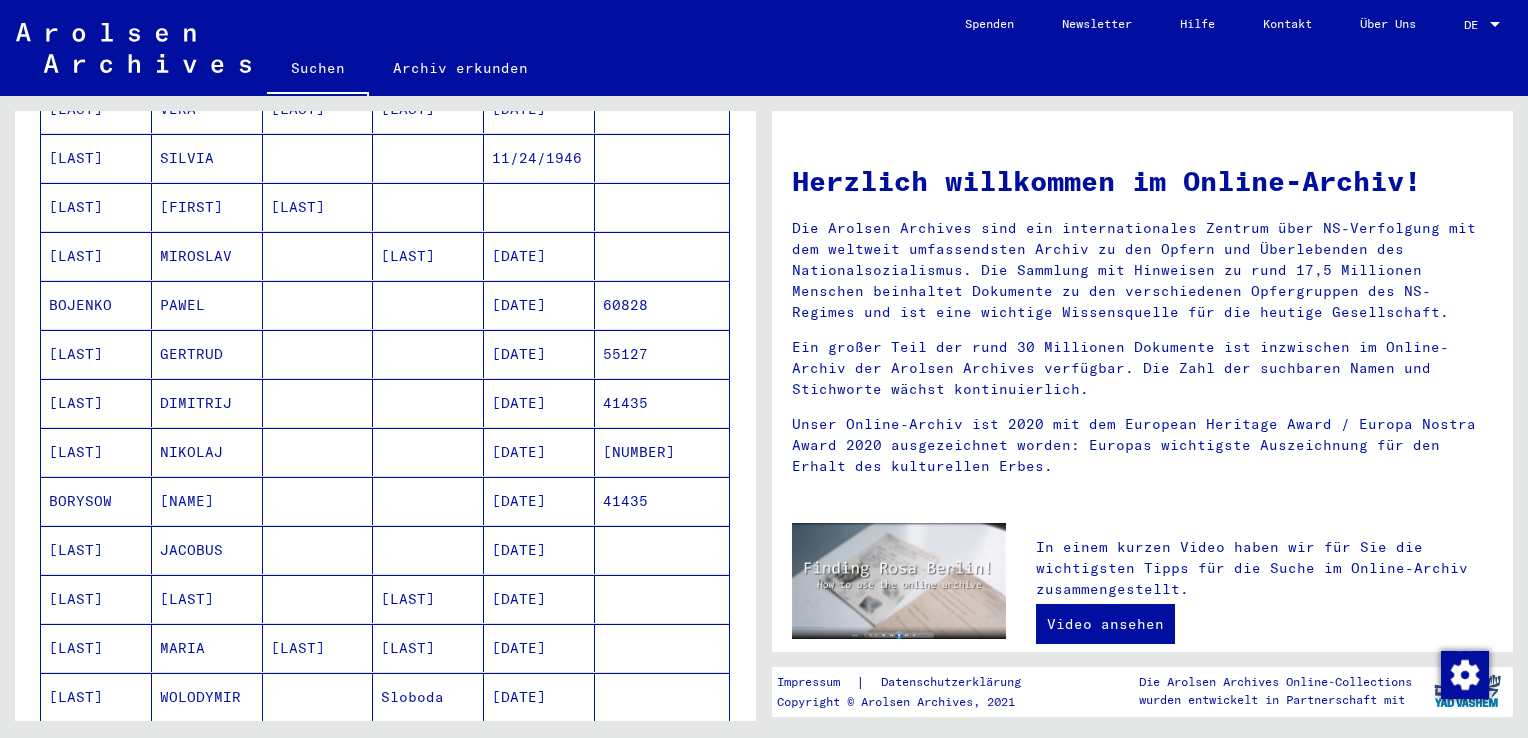 scroll, scrollTop: 1100, scrollLeft: 0, axis: vertical 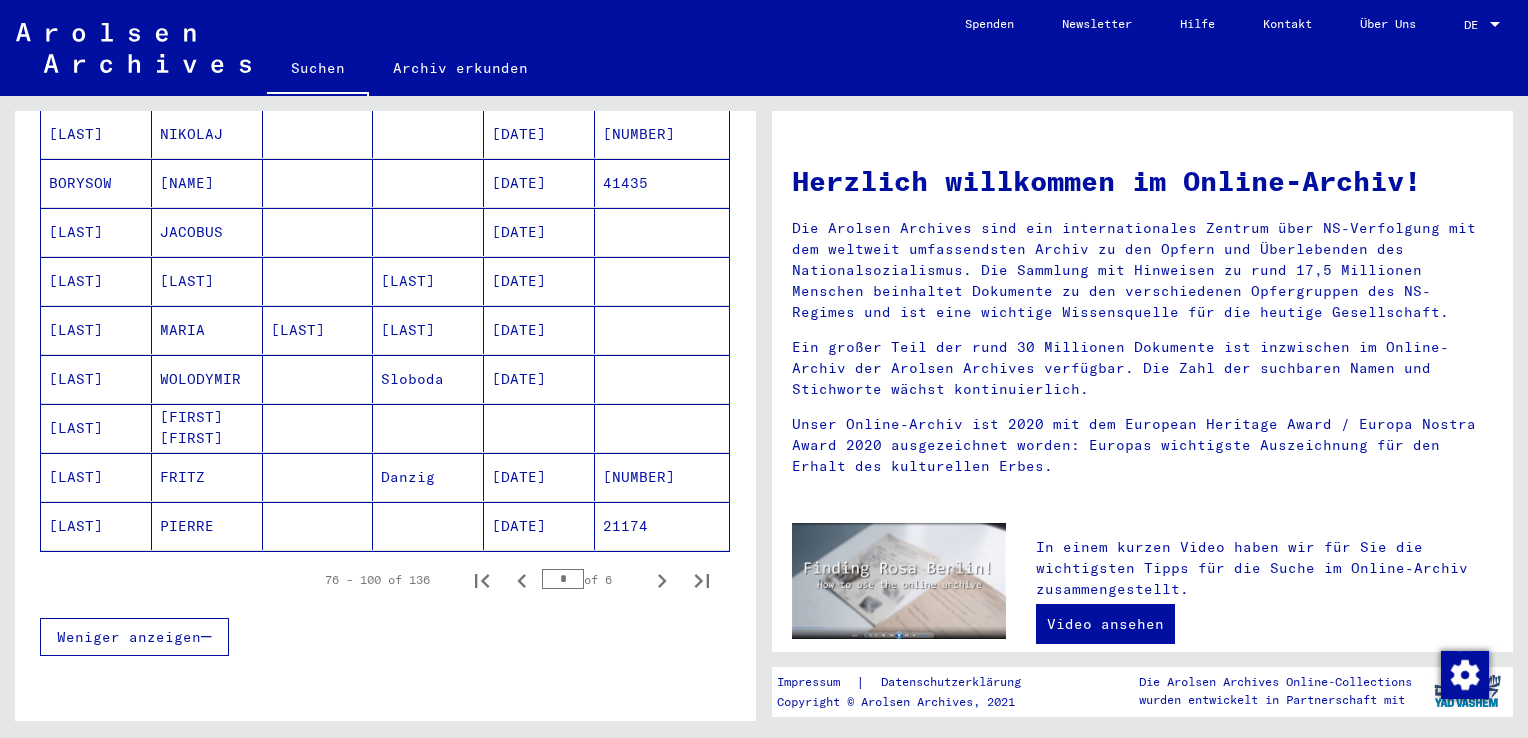 click on "FRITZ" at bounding box center [207, 526] 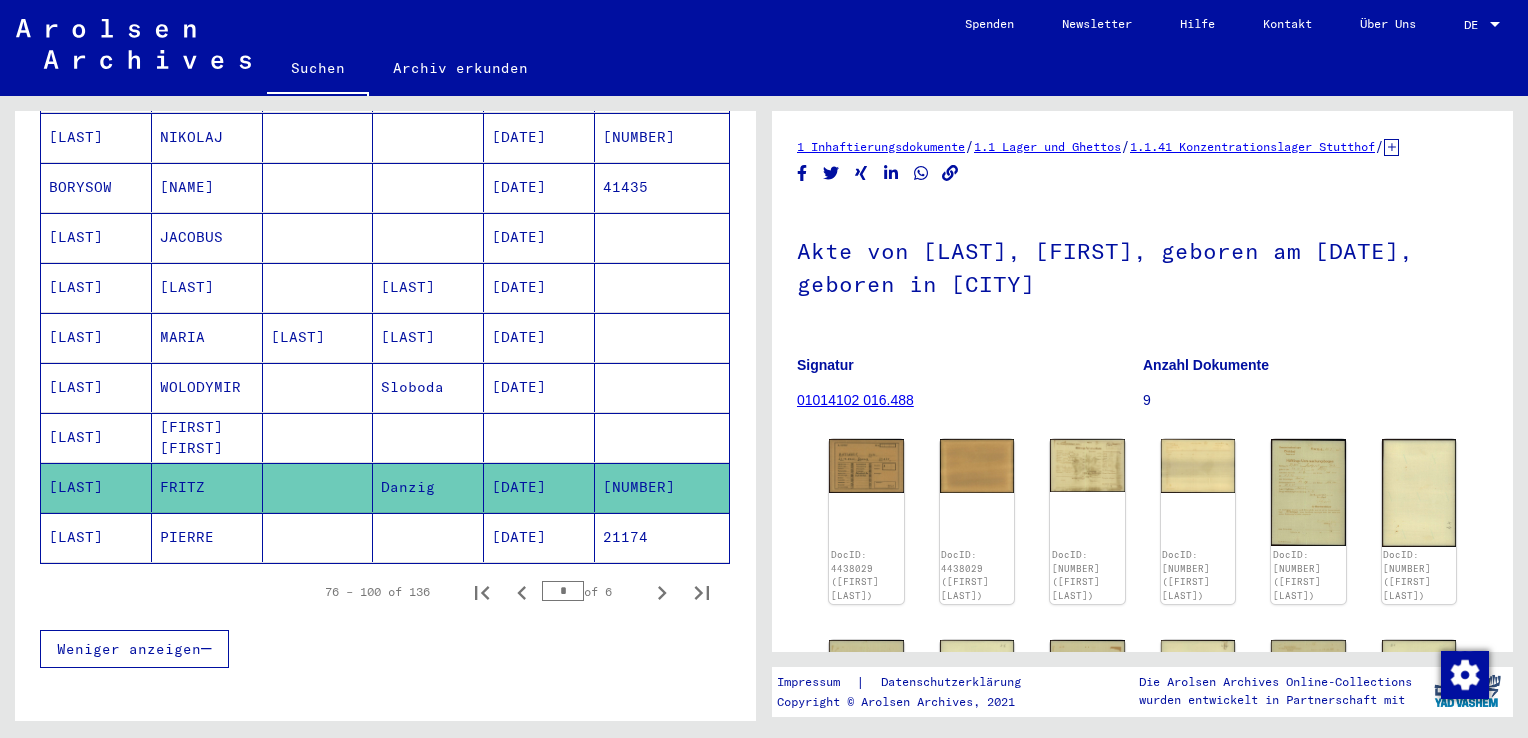 scroll, scrollTop: 0, scrollLeft: 0, axis: both 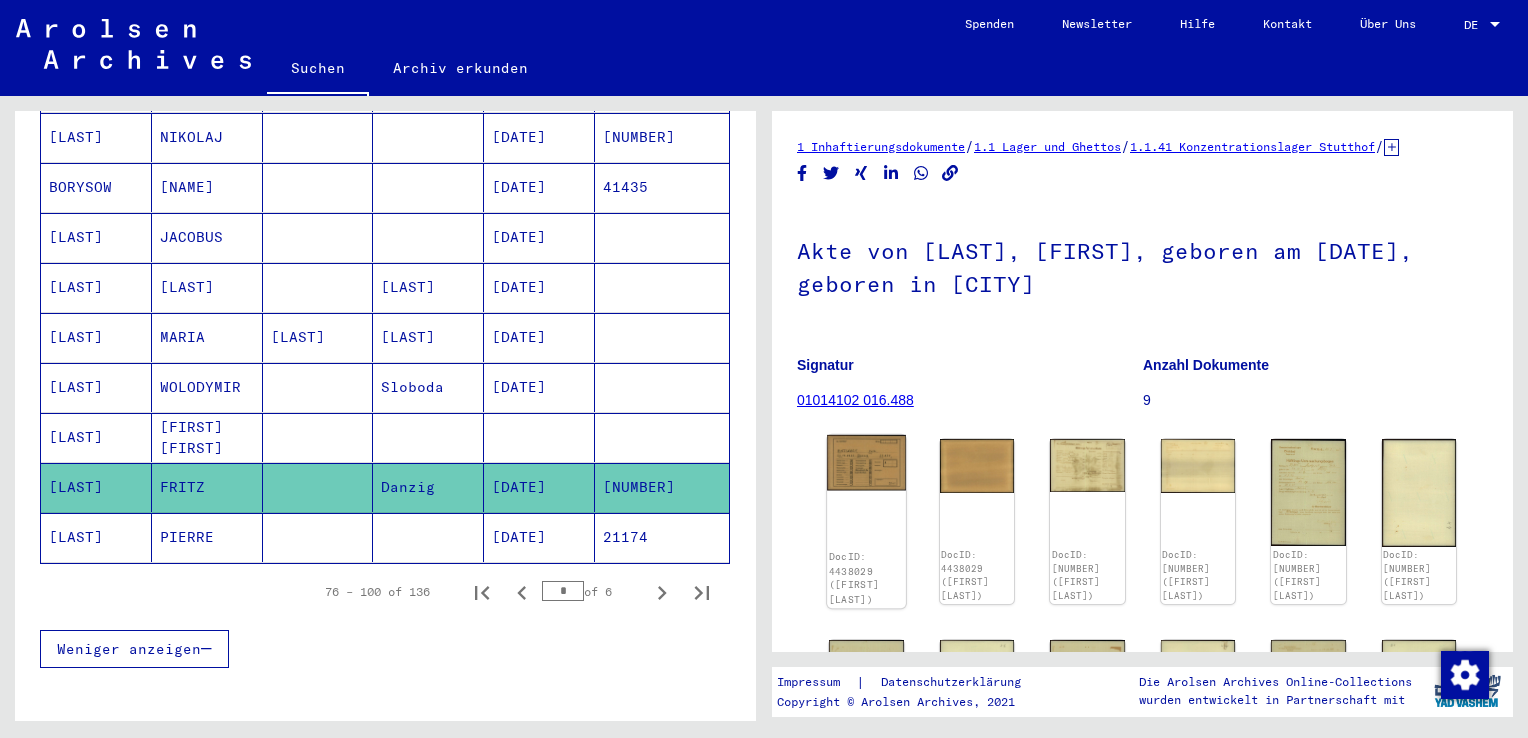 click 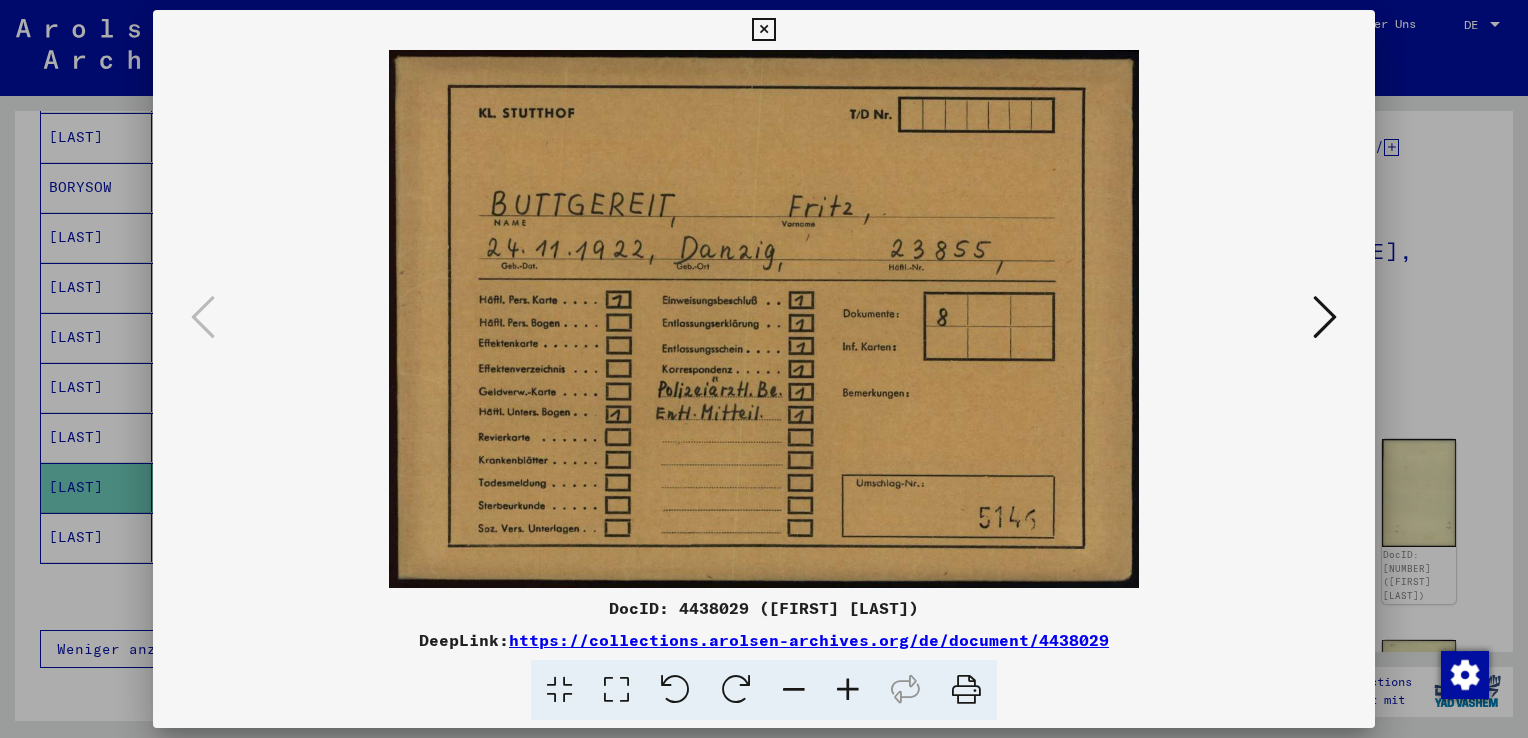 click at bounding box center [1325, 317] 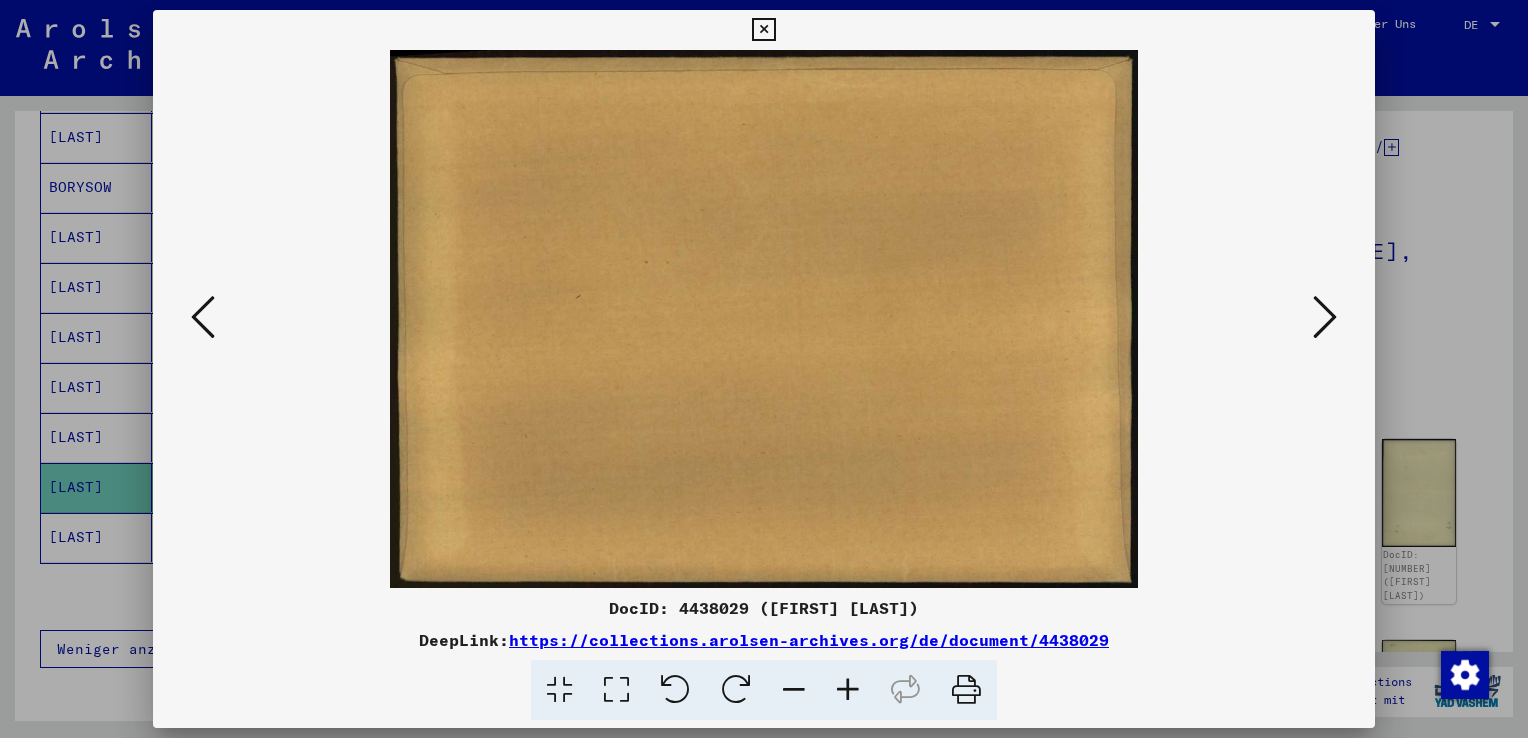 click at bounding box center [1325, 317] 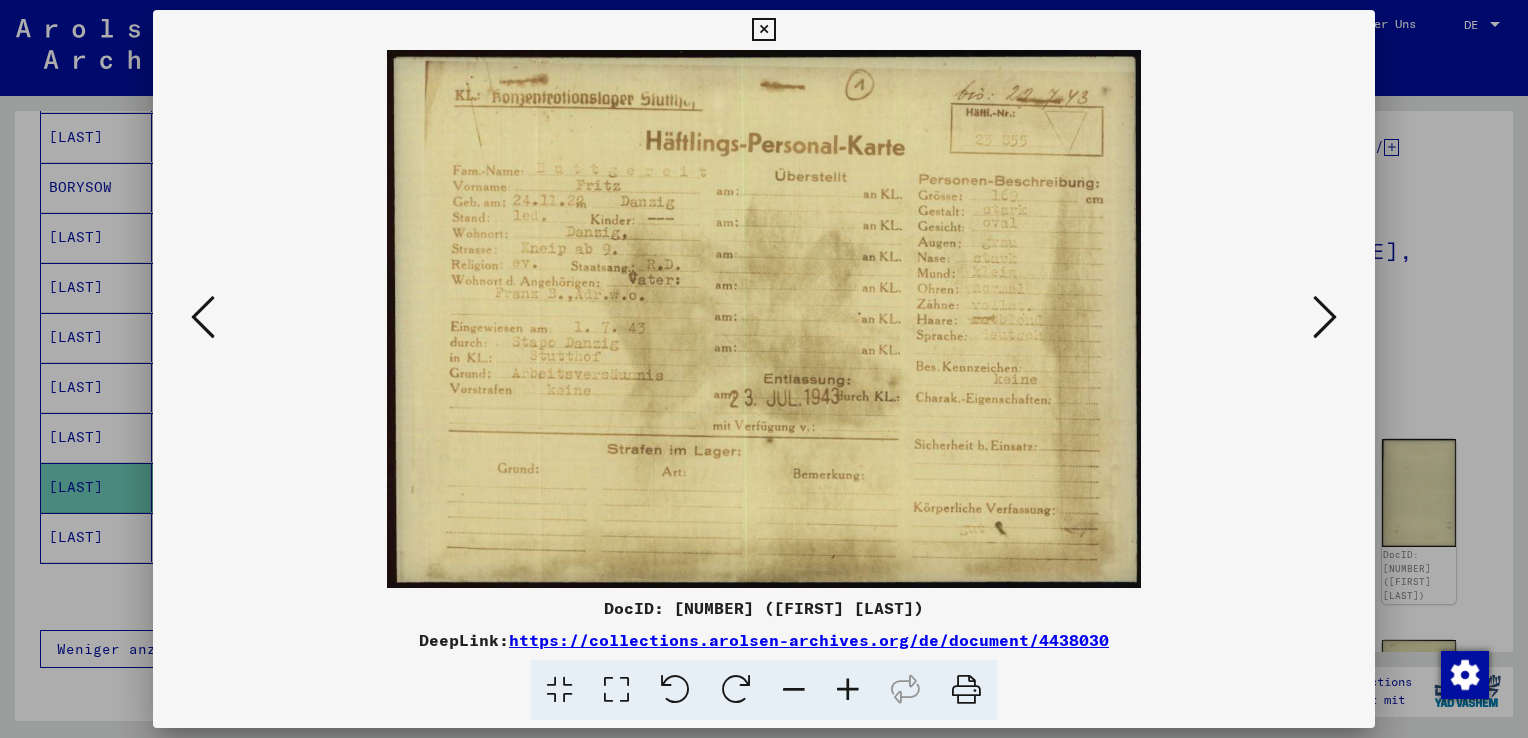click at bounding box center (764, 319) 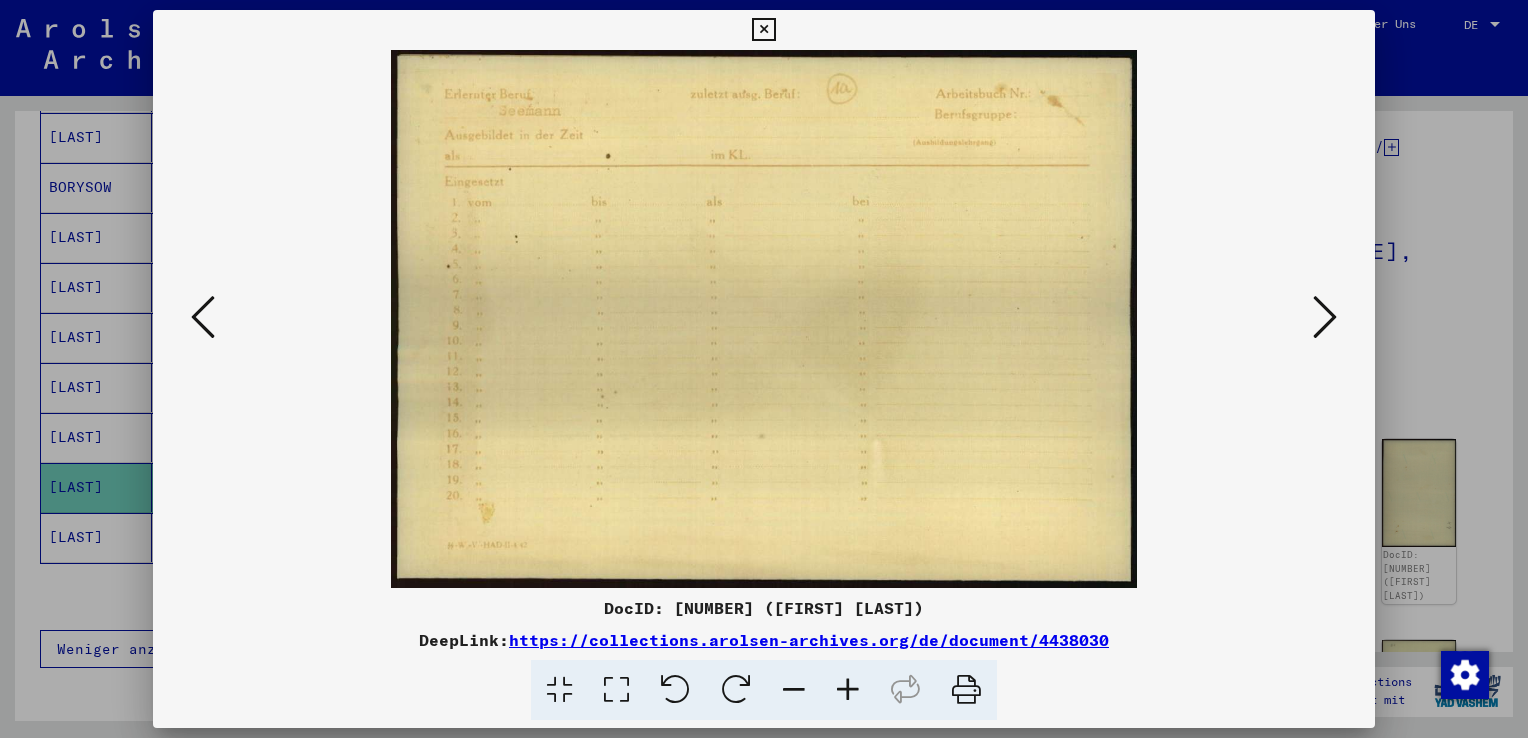click at bounding box center (1325, 317) 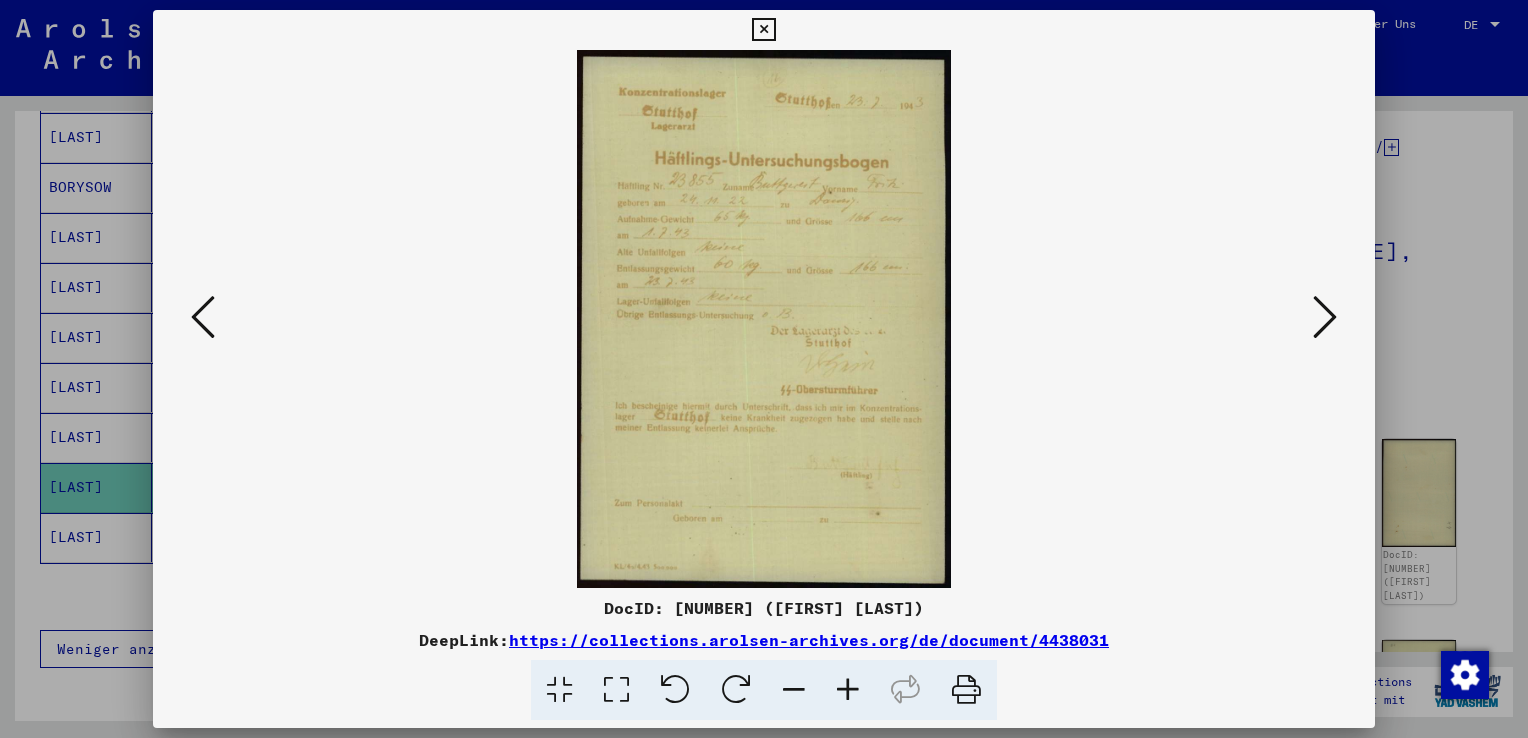 click at bounding box center (1325, 317) 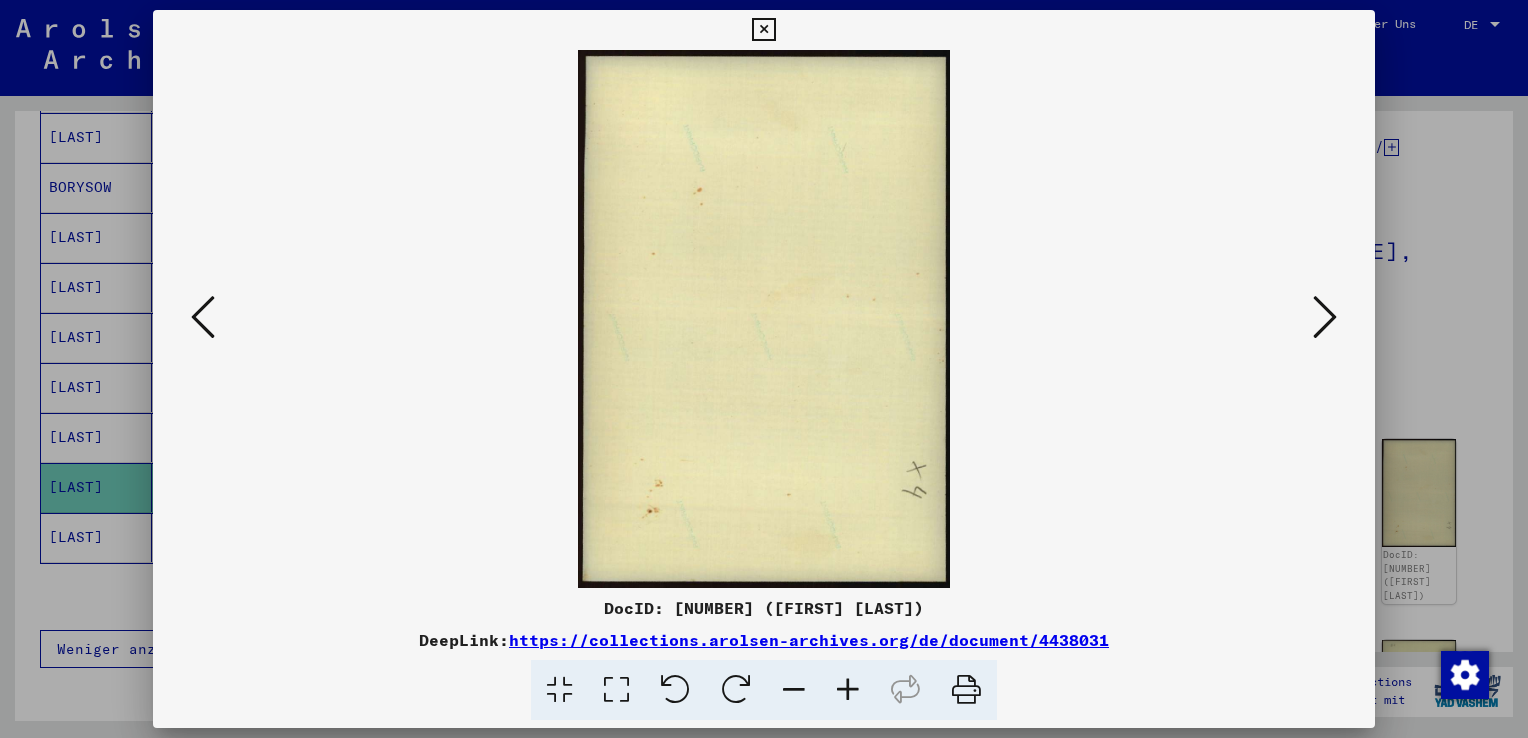 click at bounding box center (1325, 317) 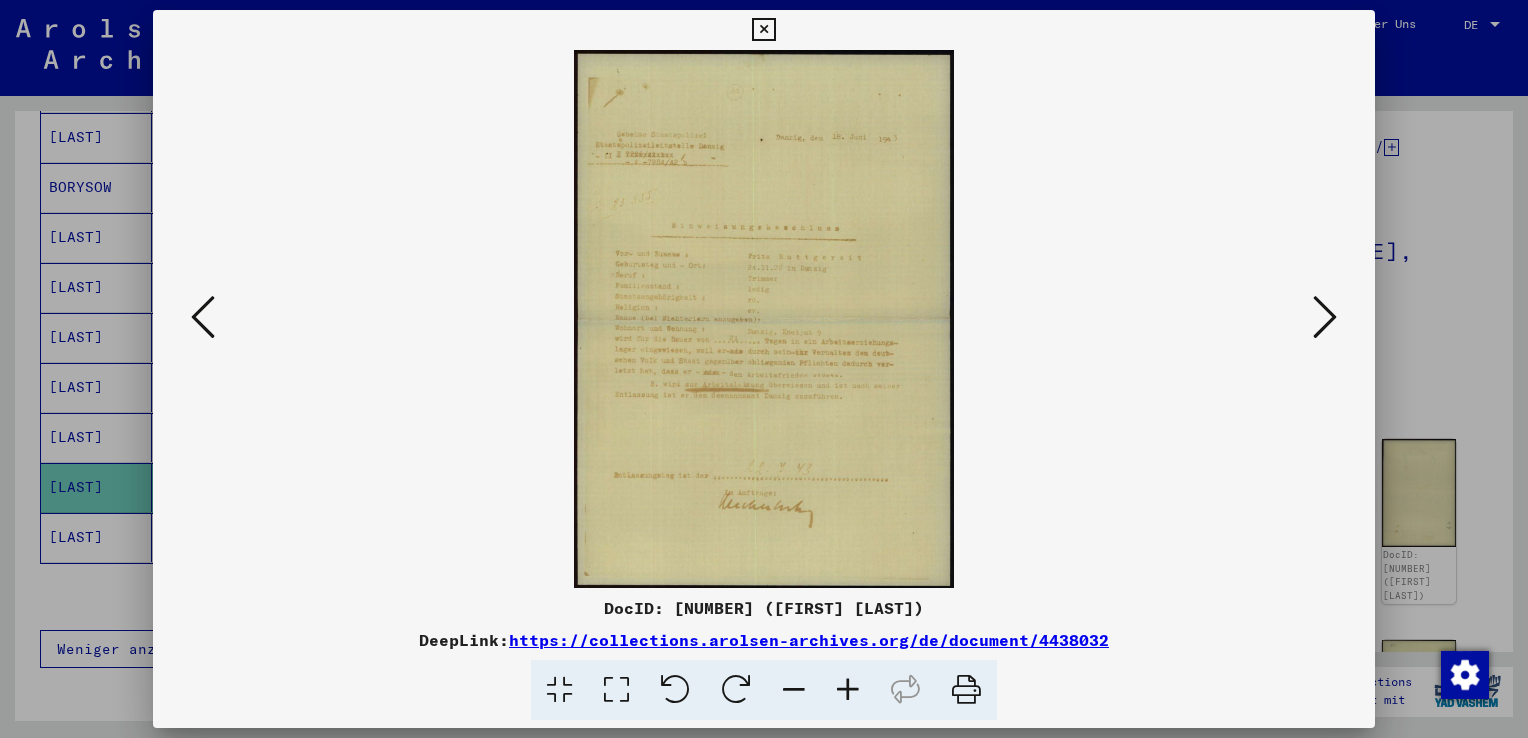 click at bounding box center [1325, 317] 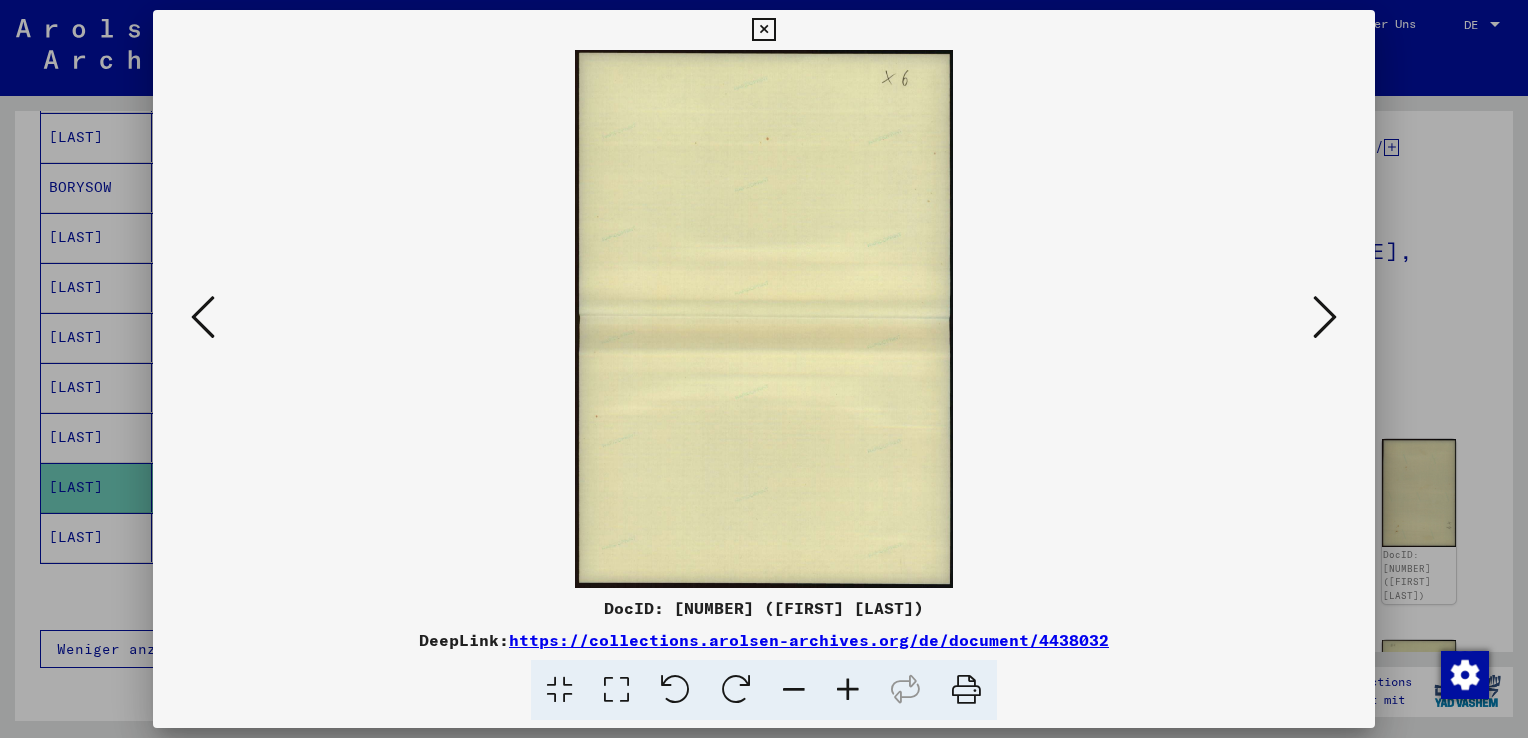 click at bounding box center [1325, 317] 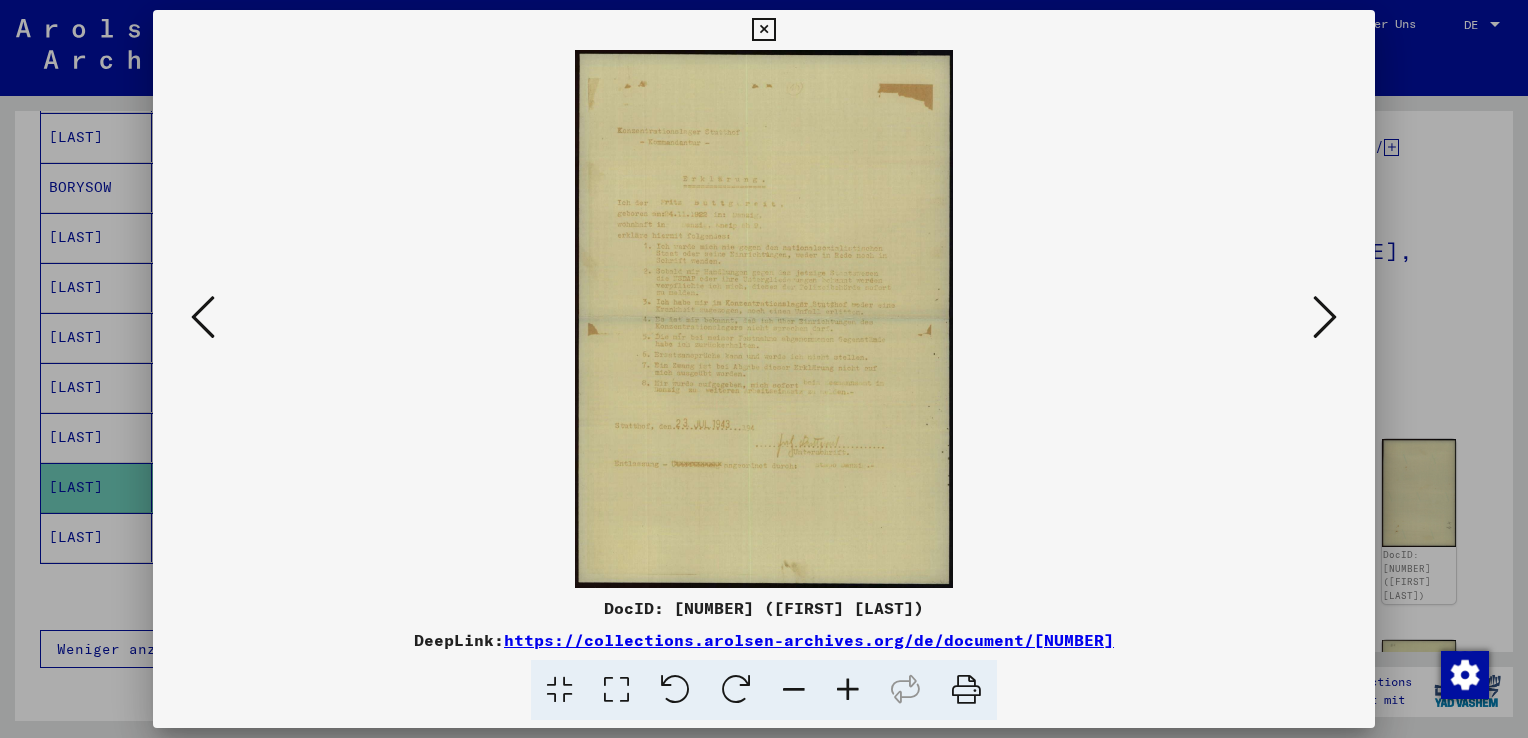 click at bounding box center [1325, 317] 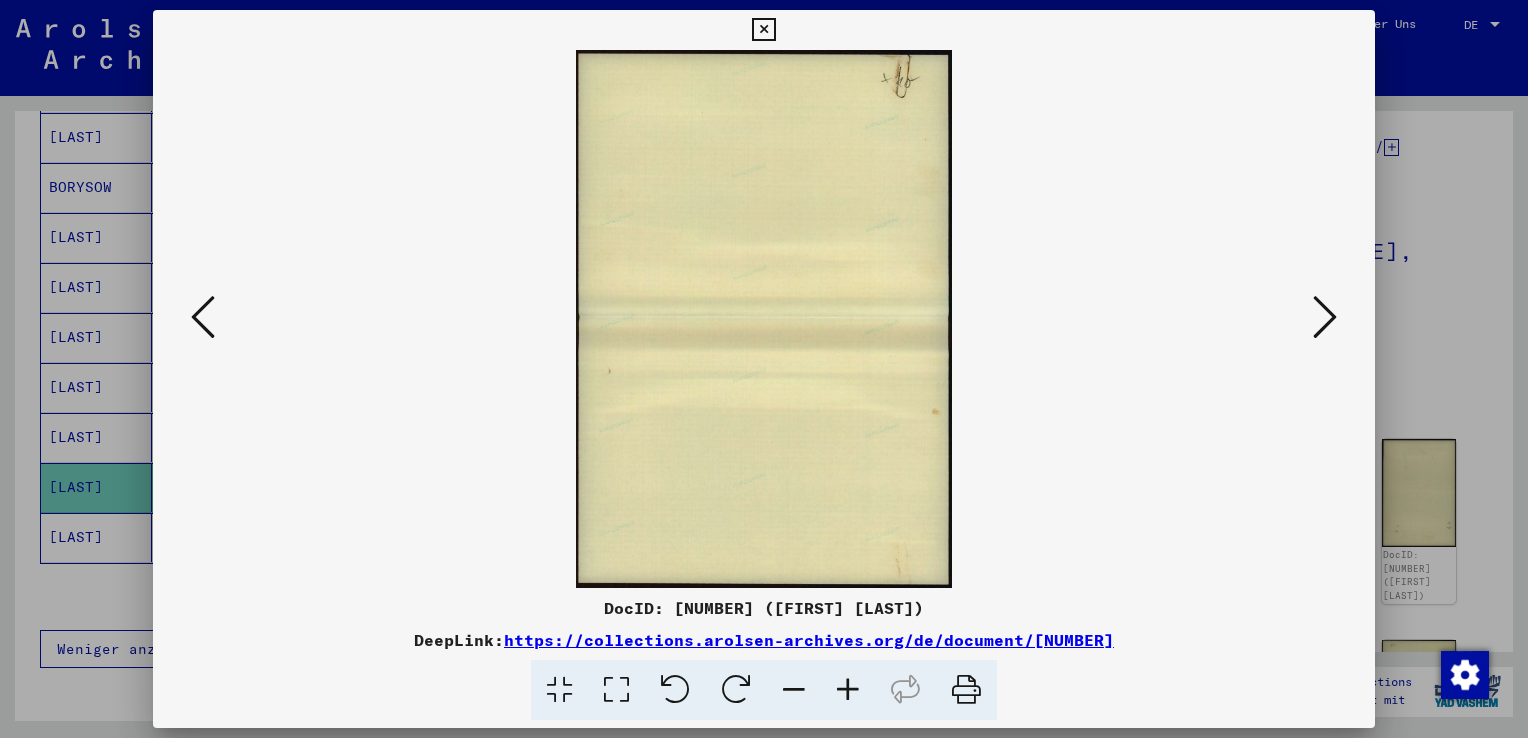 click at bounding box center [1325, 317] 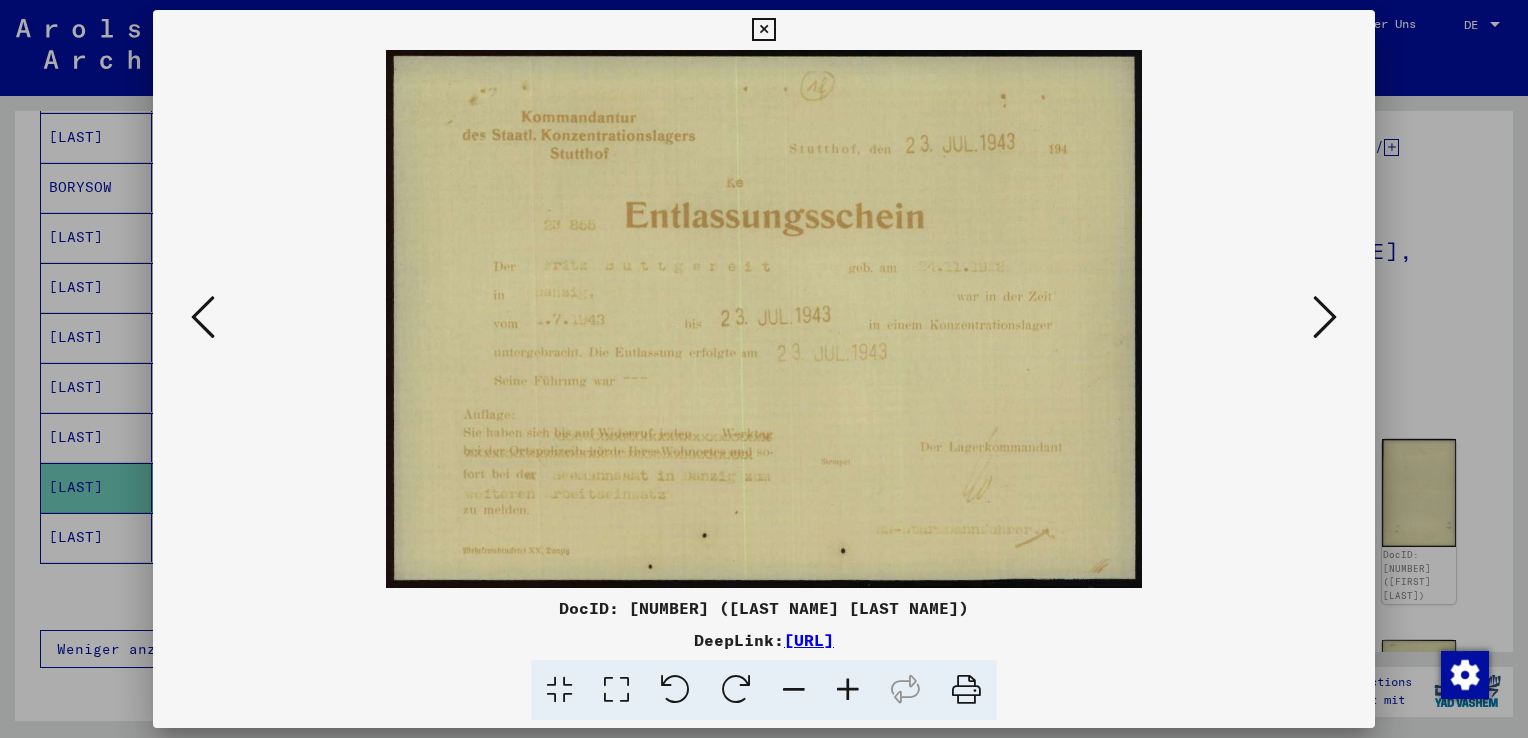 click at bounding box center [1325, 317] 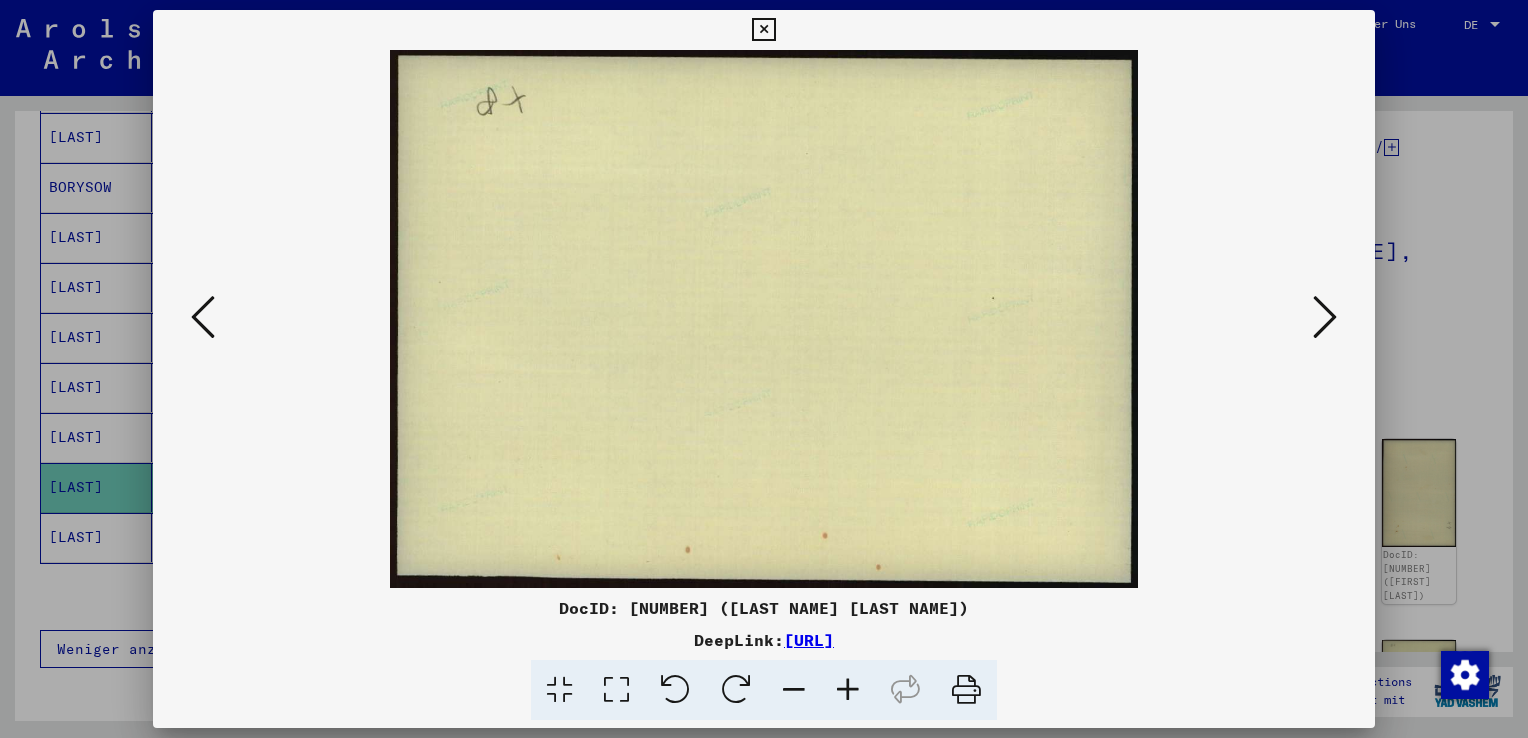 click at bounding box center [1325, 317] 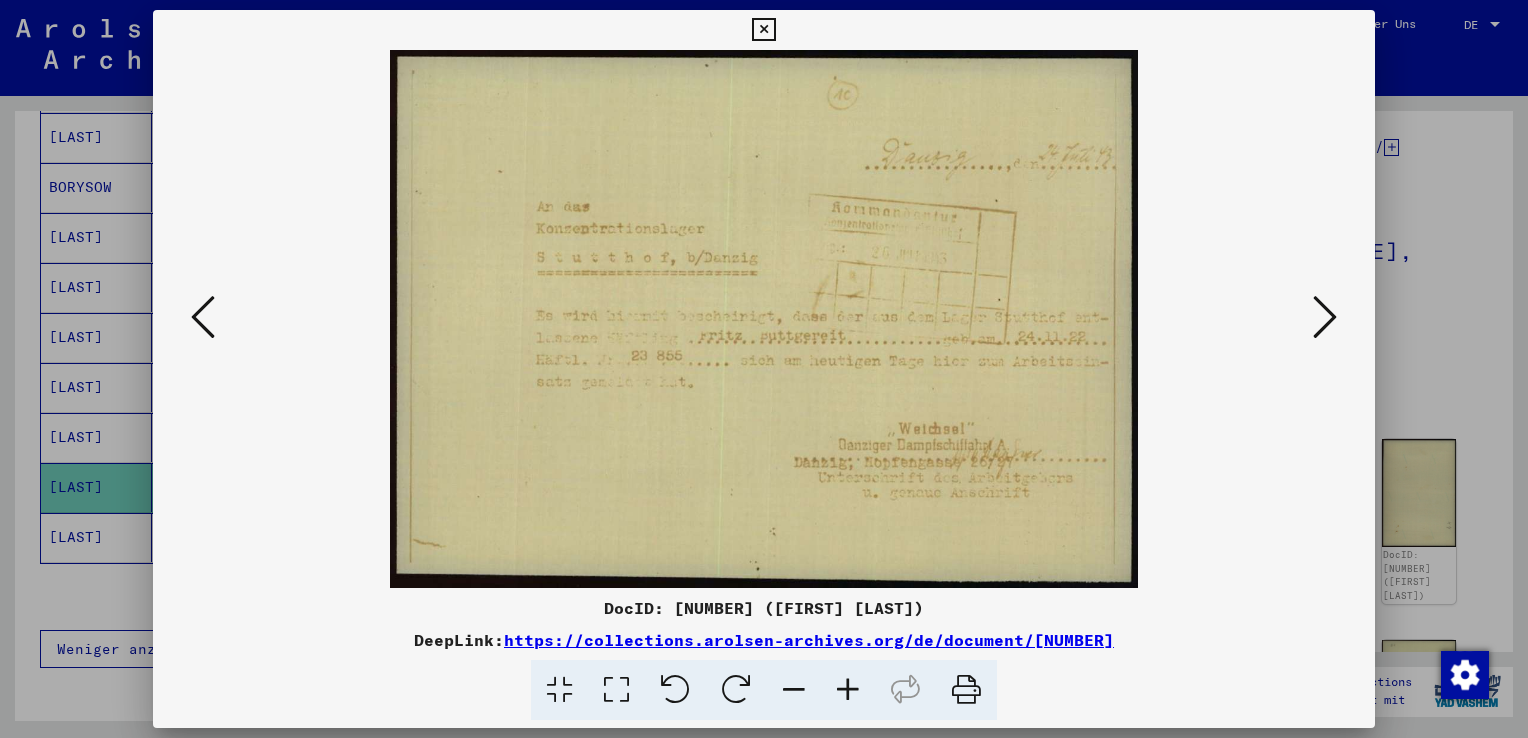 click at bounding box center (1325, 317) 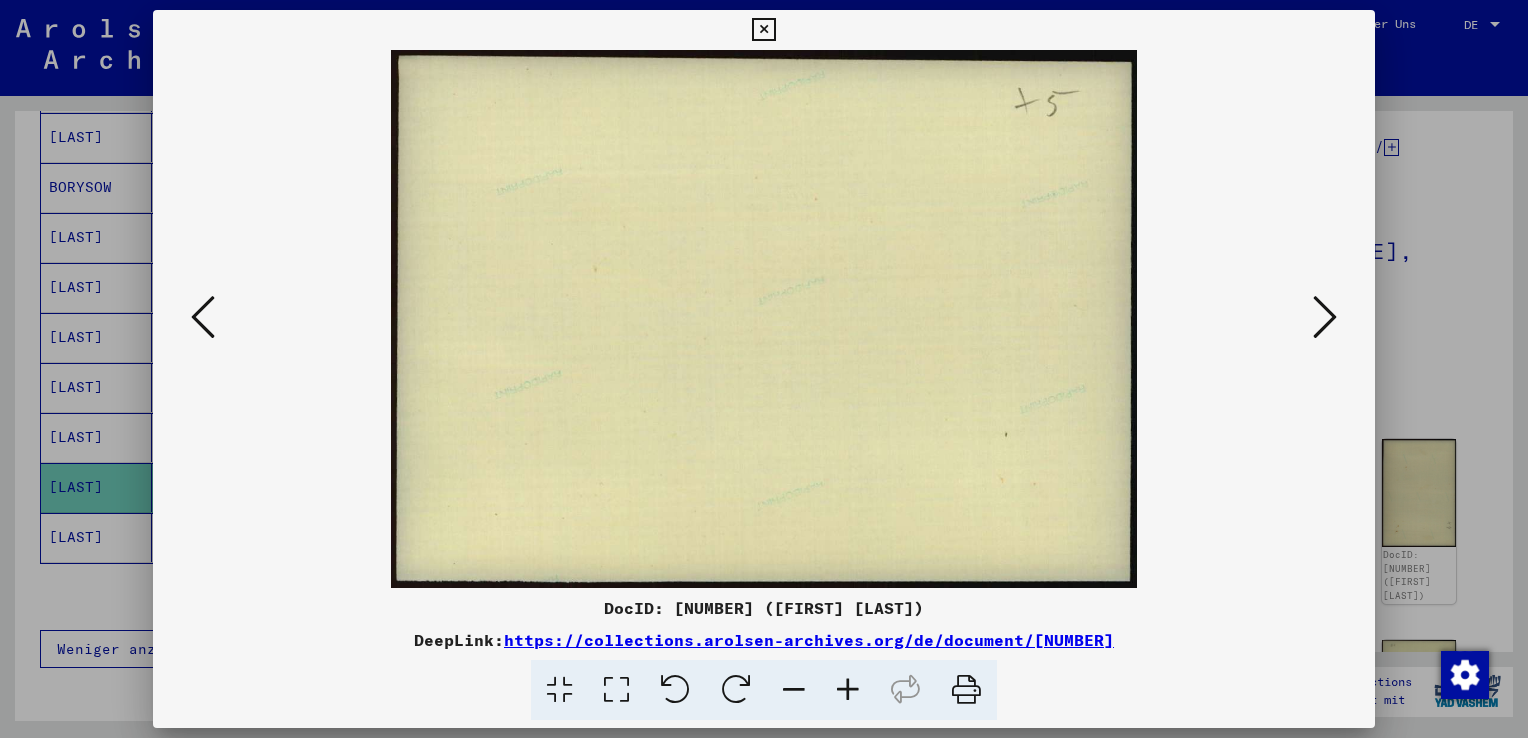 click at bounding box center (1325, 317) 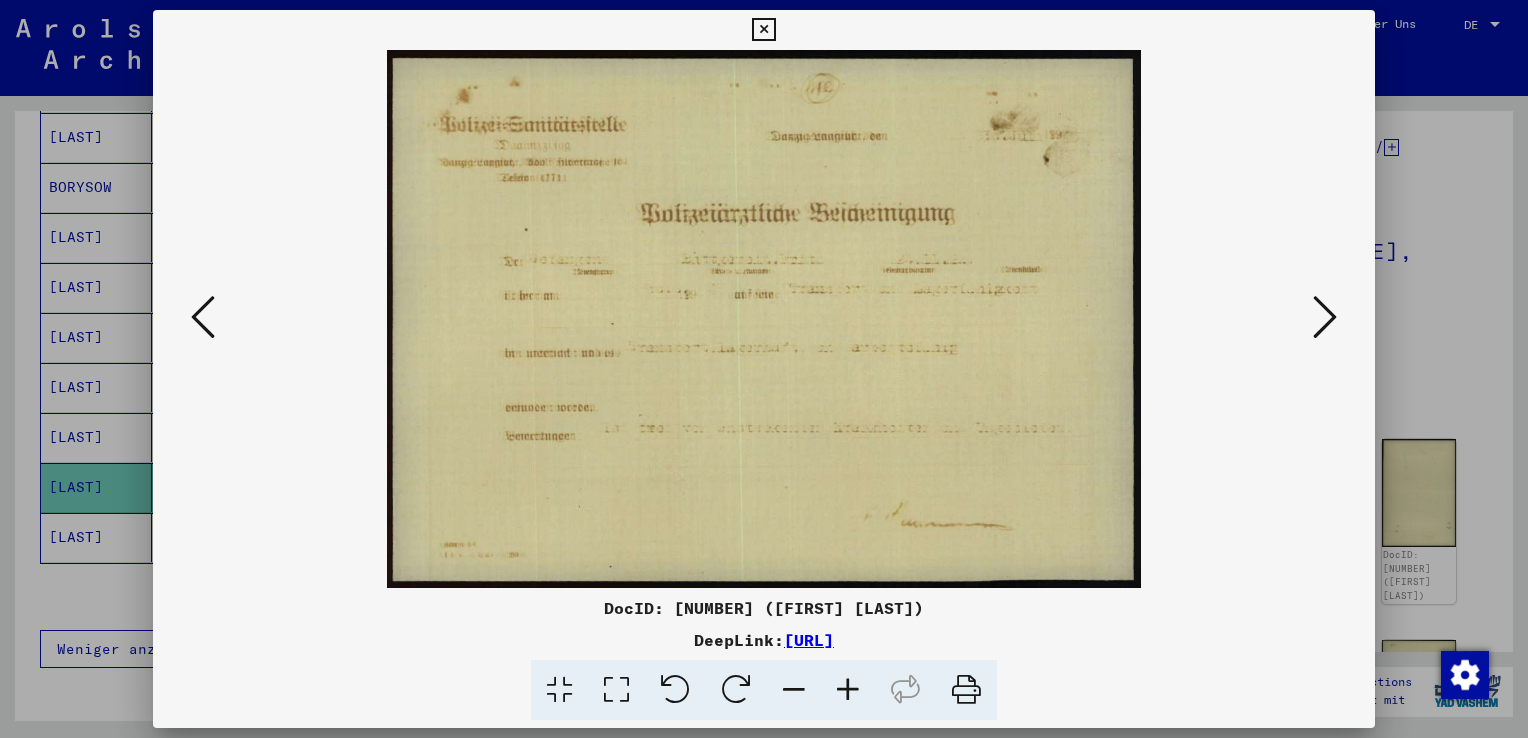 click at bounding box center [1325, 317] 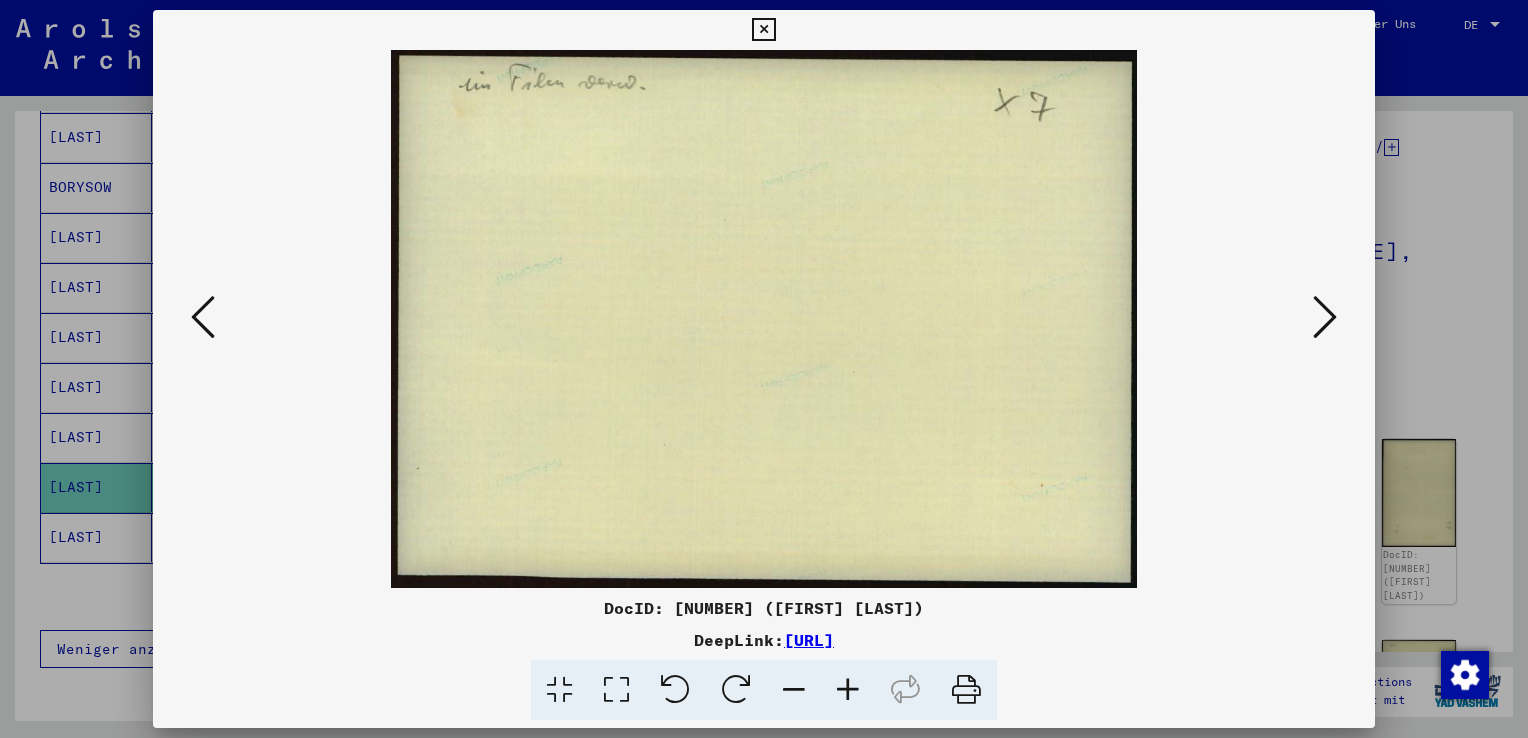 click at bounding box center (1325, 317) 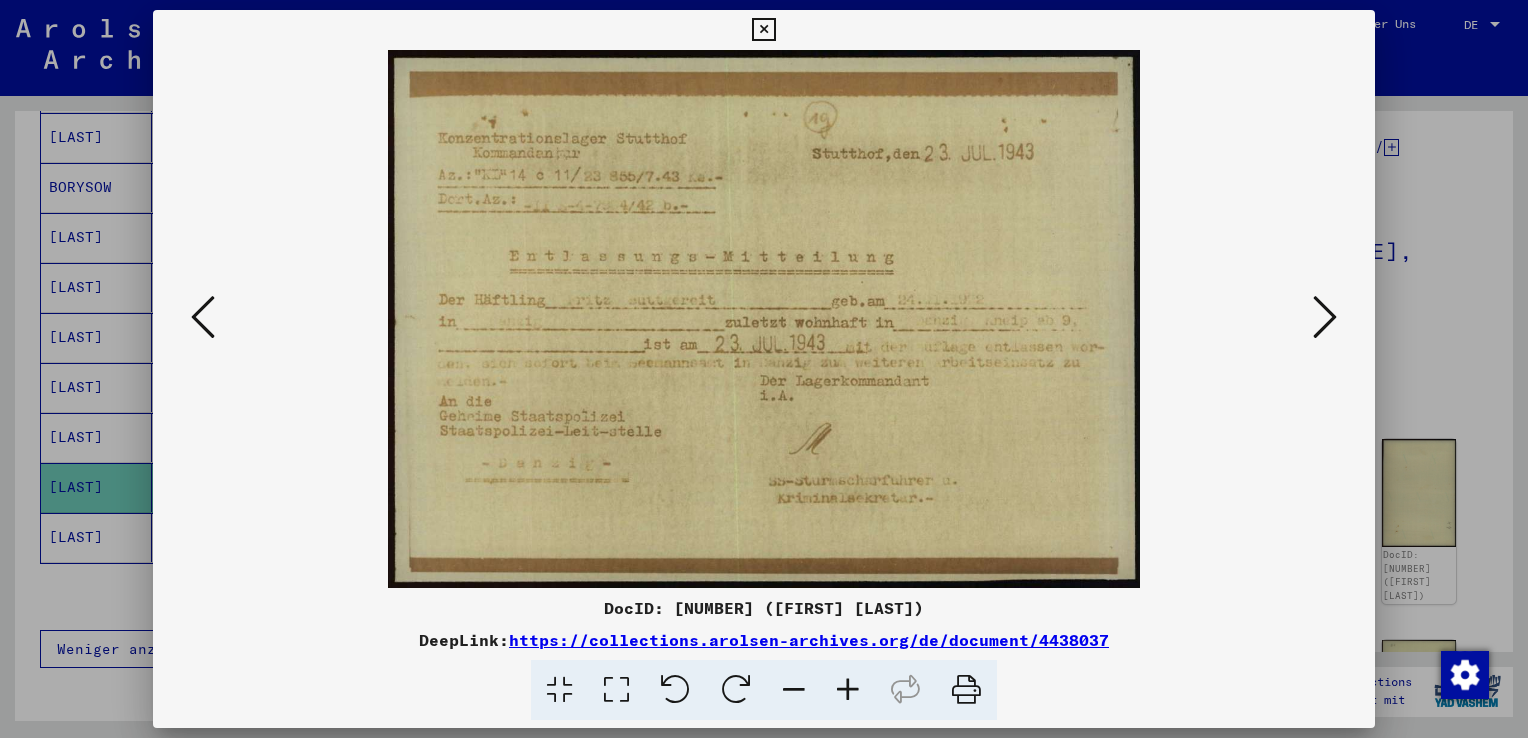 click at bounding box center [1325, 317] 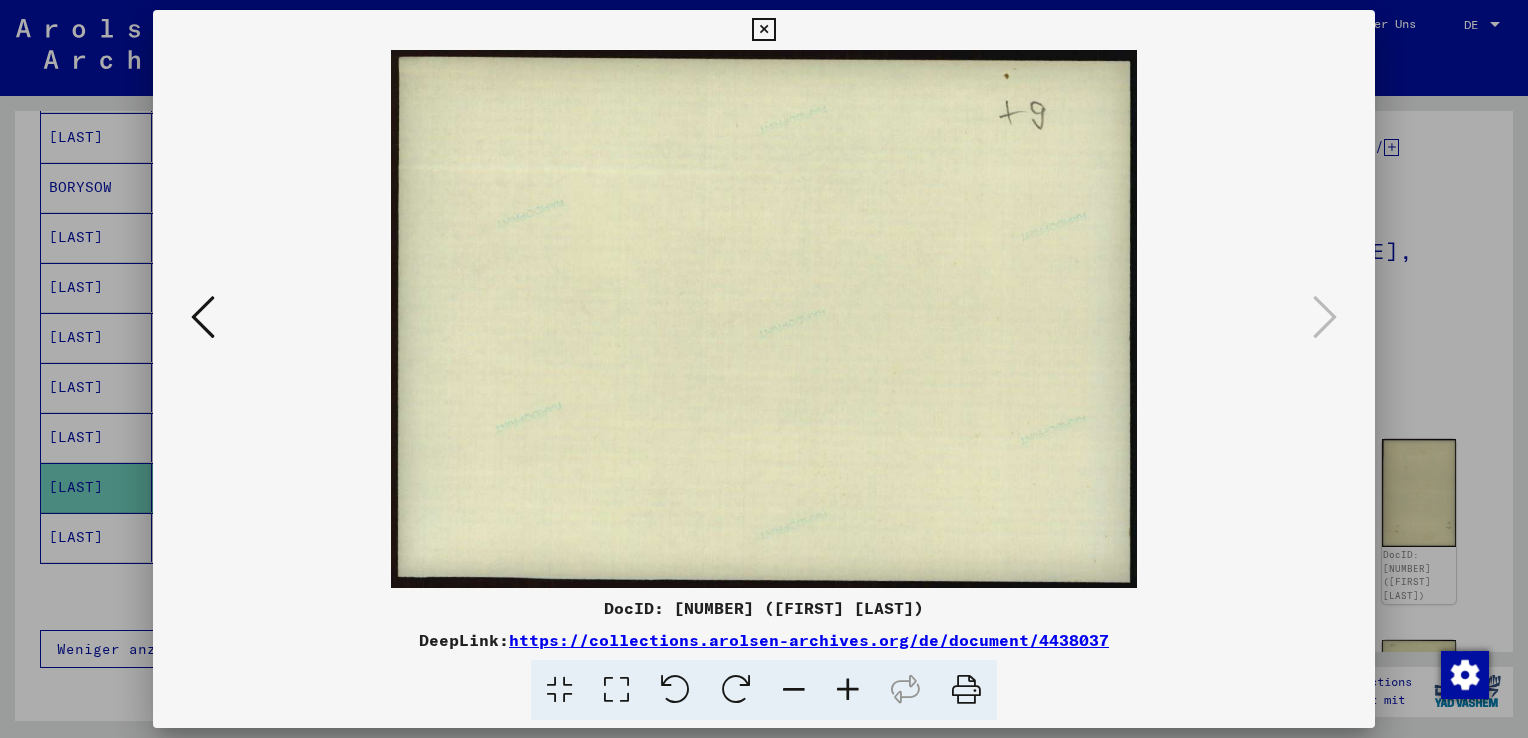 click at bounding box center [763, 30] 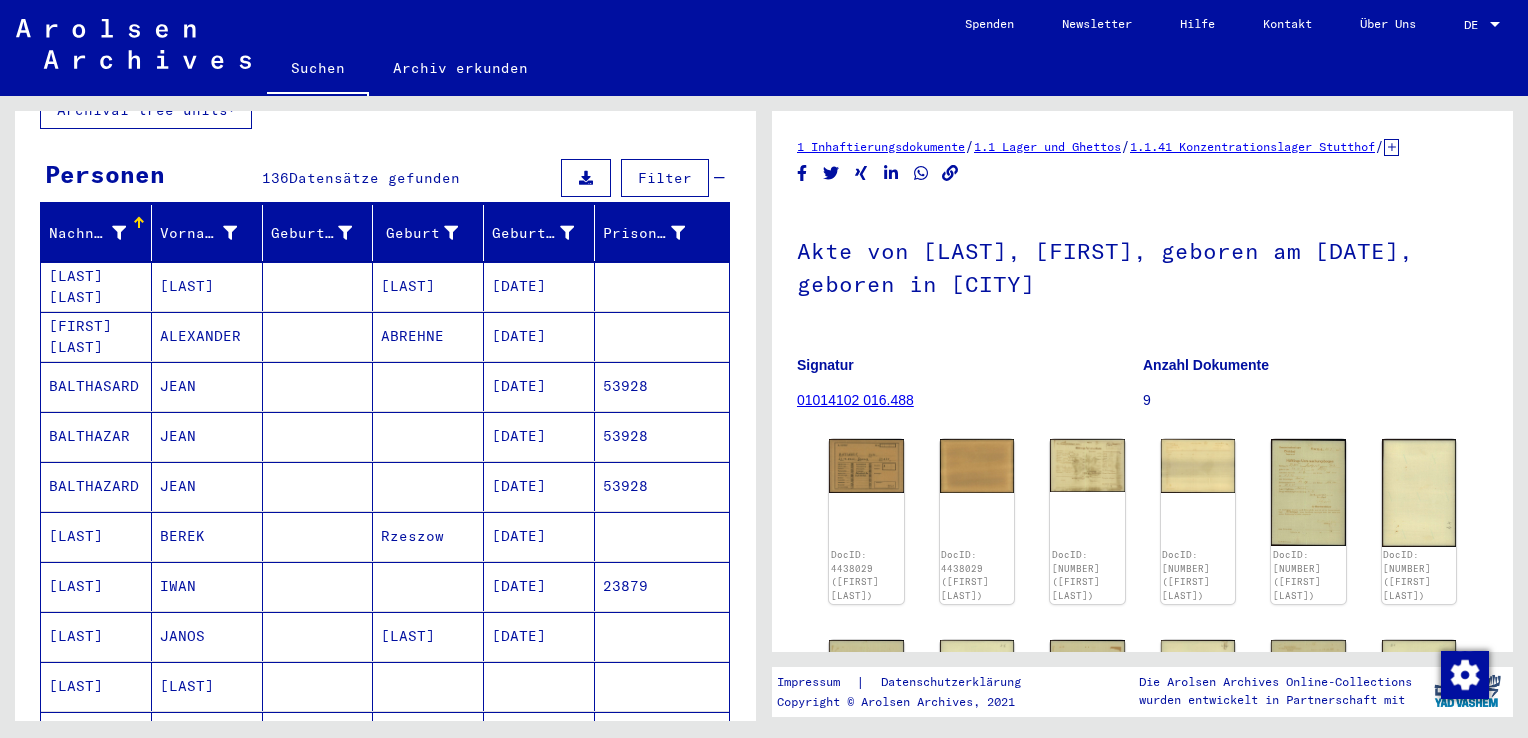 scroll, scrollTop: 0, scrollLeft: 0, axis: both 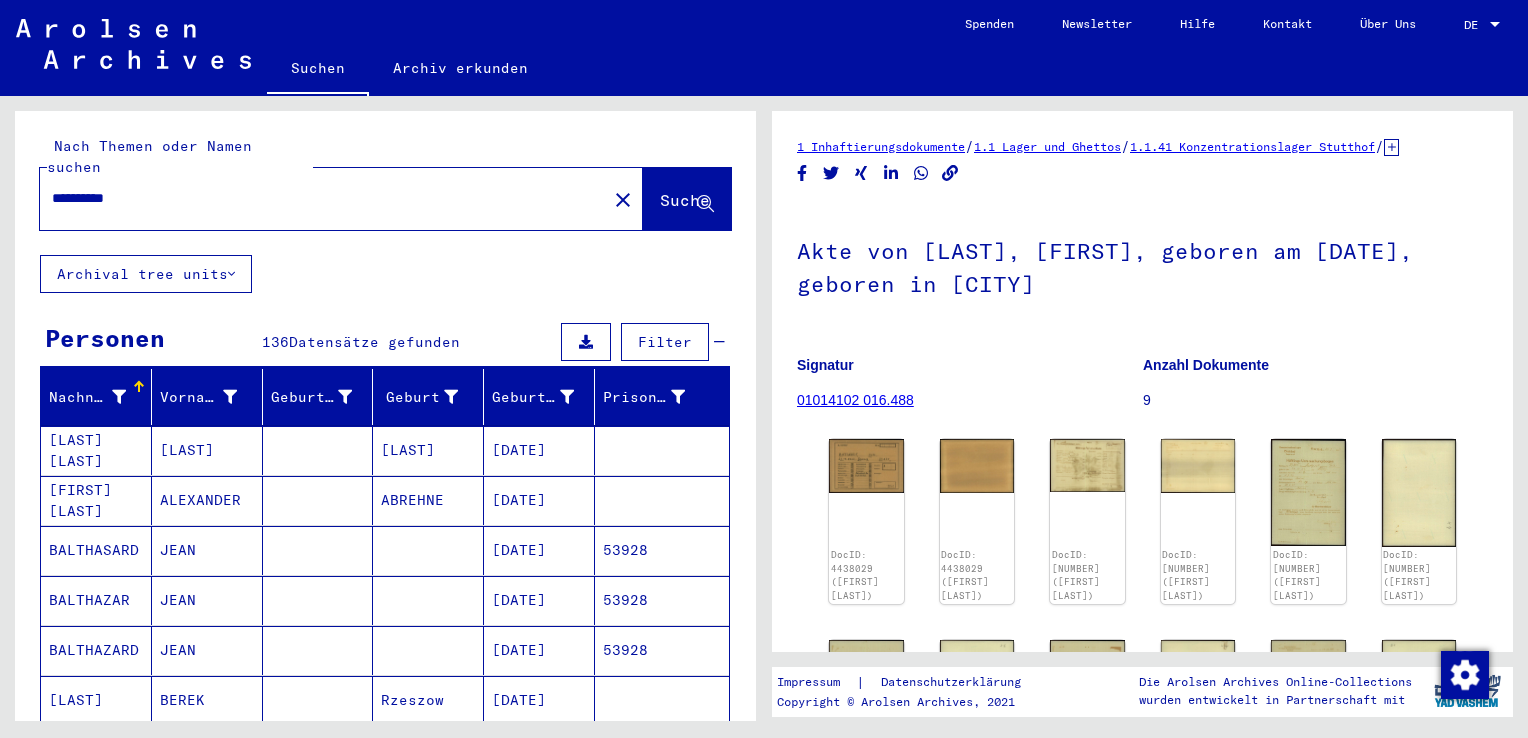 drag, startPoint x: 187, startPoint y: 164, endPoint x: -4, endPoint y: 159, distance: 191.06543 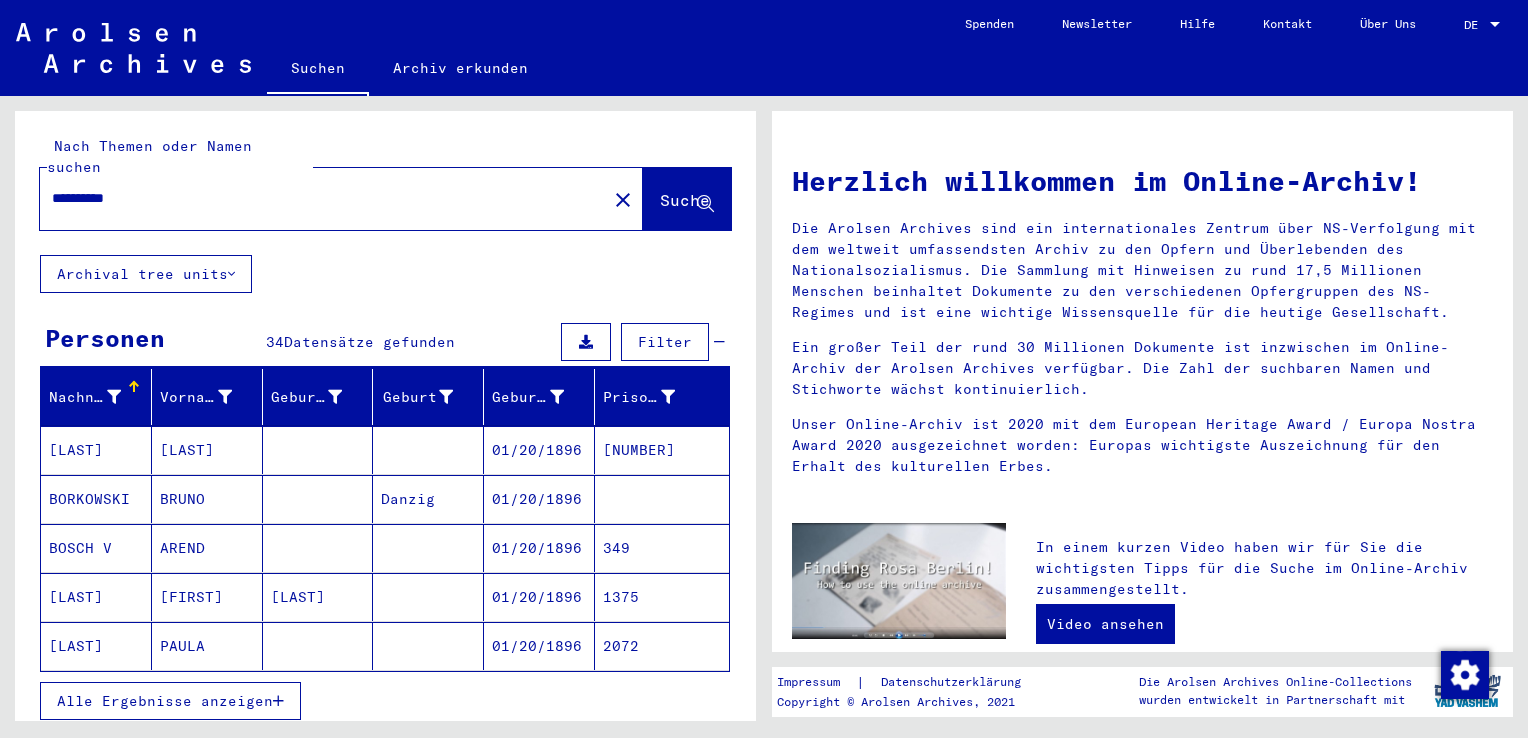 click on "Alle Ergebnisse anzeigen" at bounding box center (165, 701) 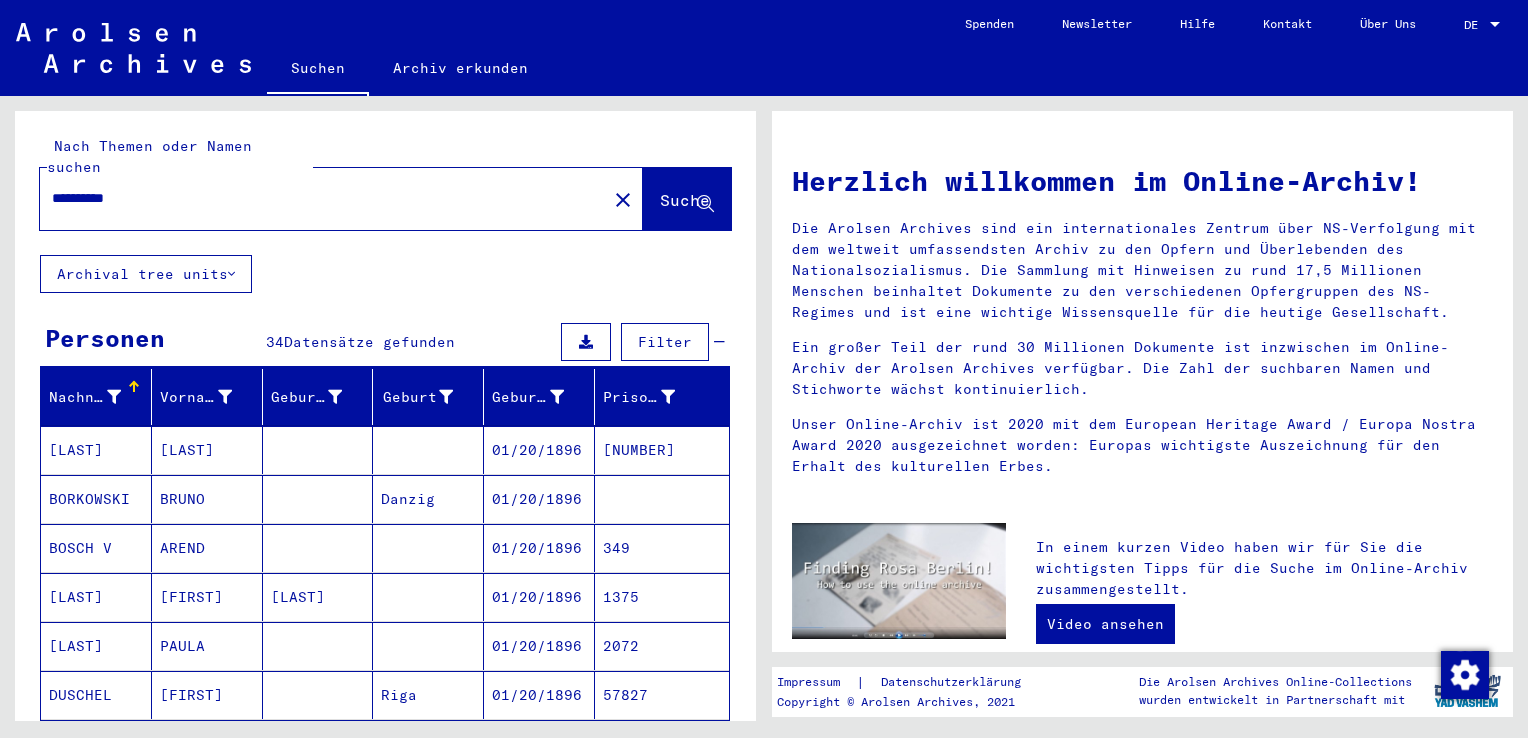 drag, startPoint x: 231, startPoint y: 170, endPoint x: -4, endPoint y: 130, distance: 238.37994 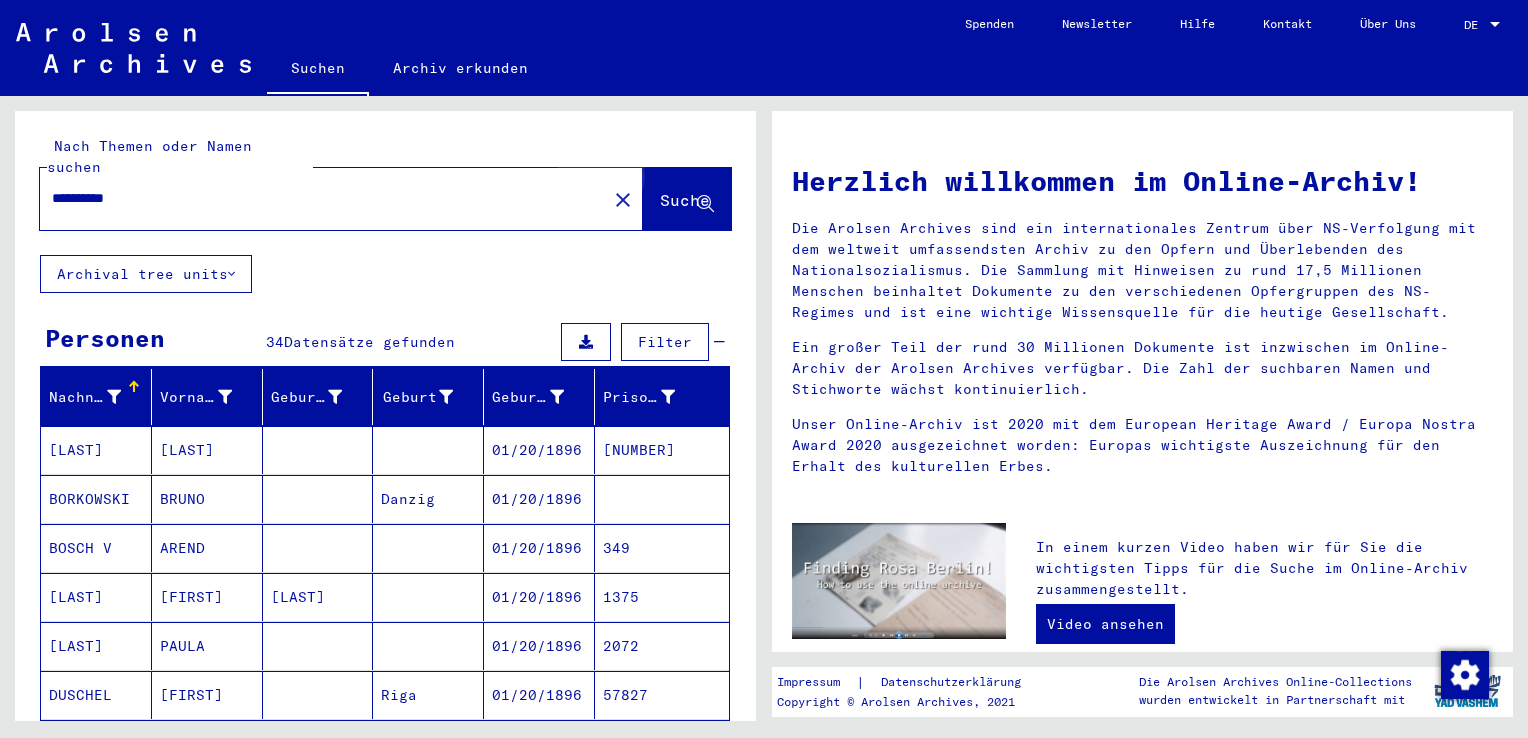 click on "Suche" 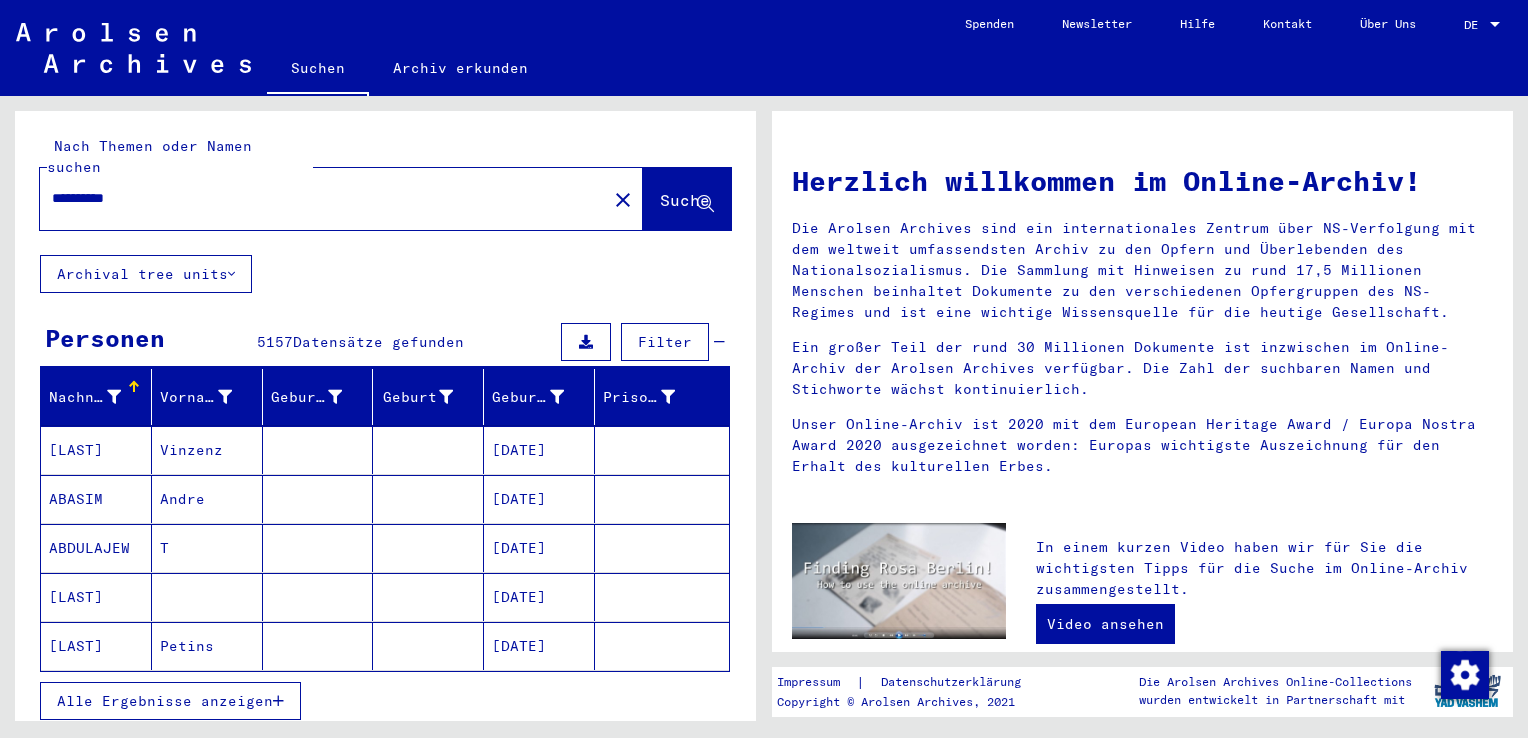 click on "Alle Ergebnisse anzeigen" at bounding box center [165, 701] 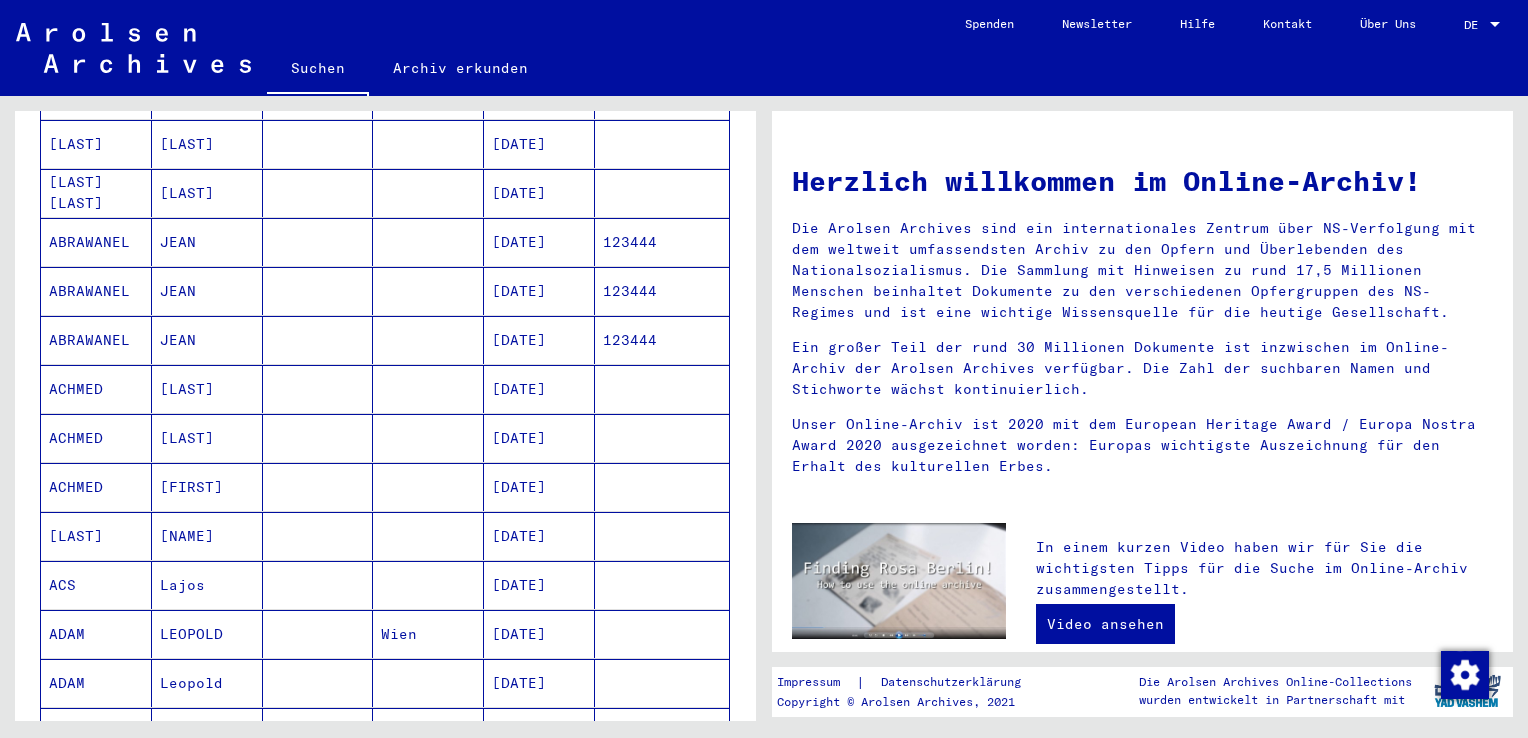 scroll, scrollTop: 1000, scrollLeft: 0, axis: vertical 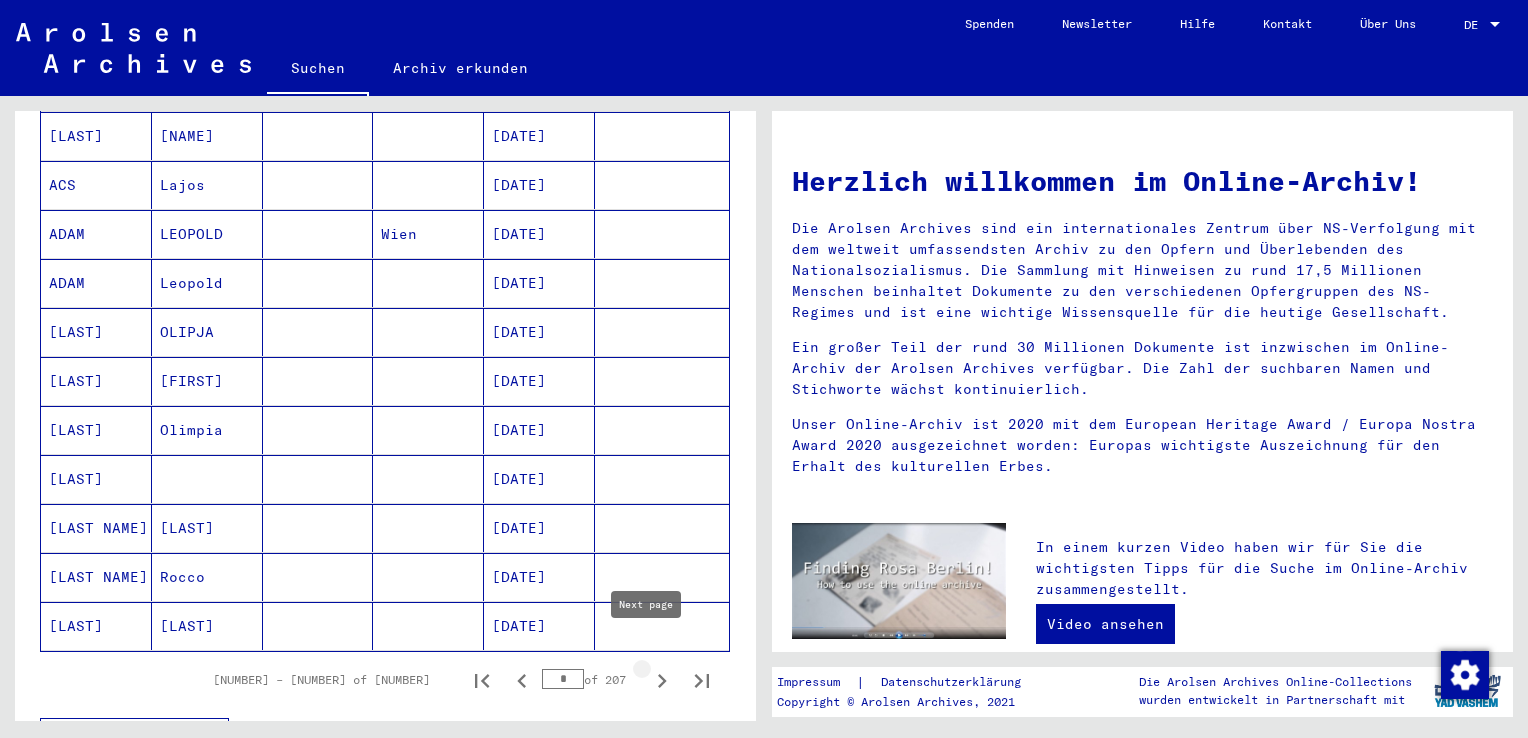 click 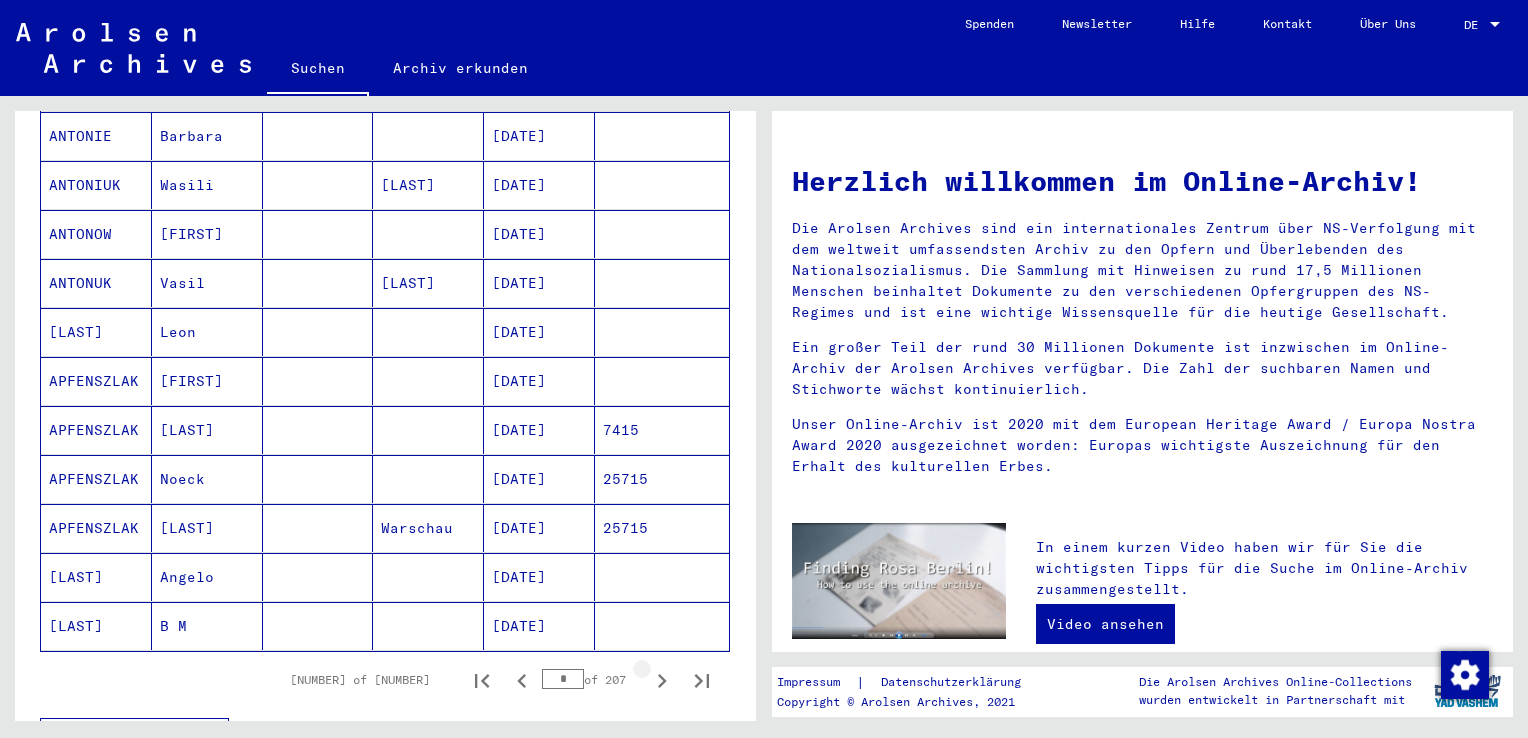 click 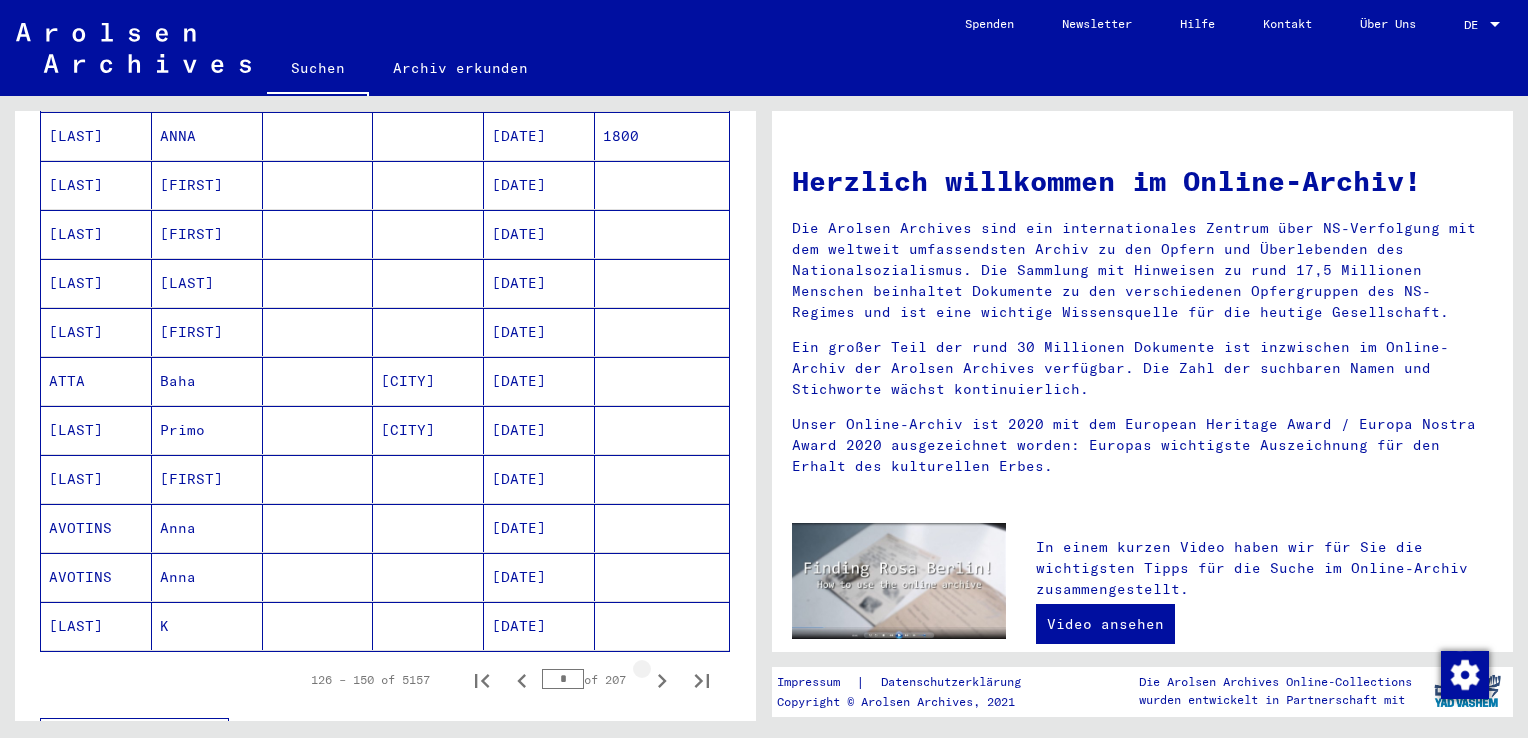 click 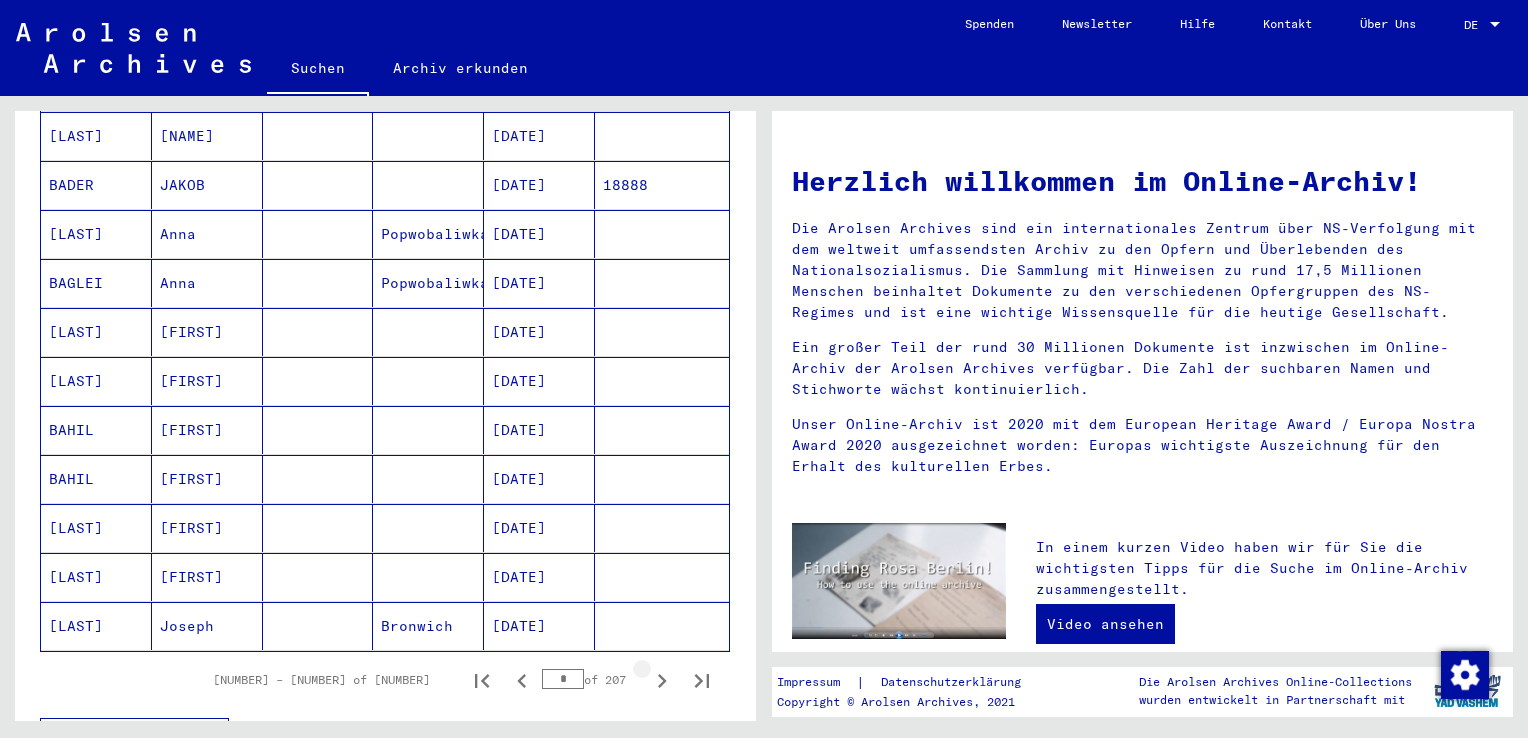 click 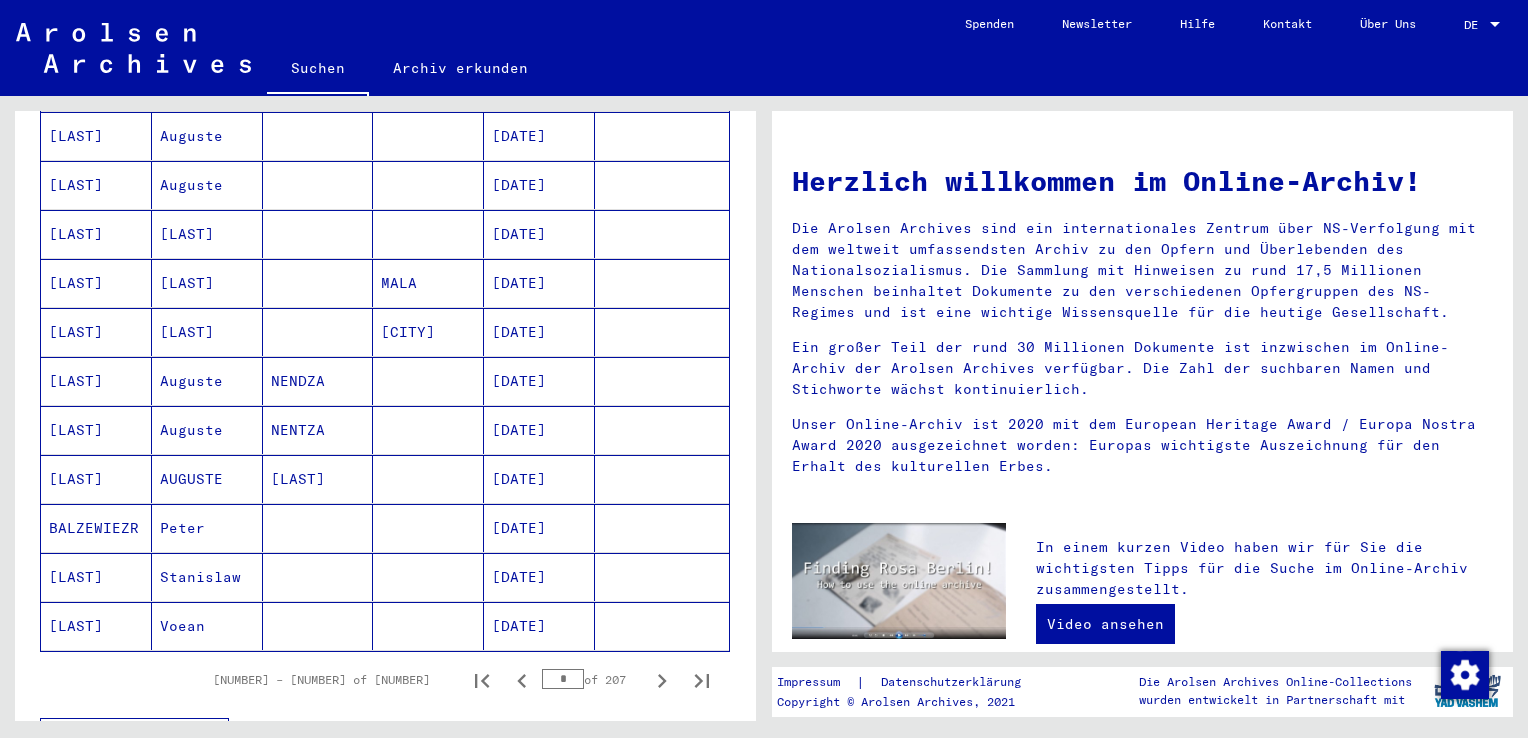 click 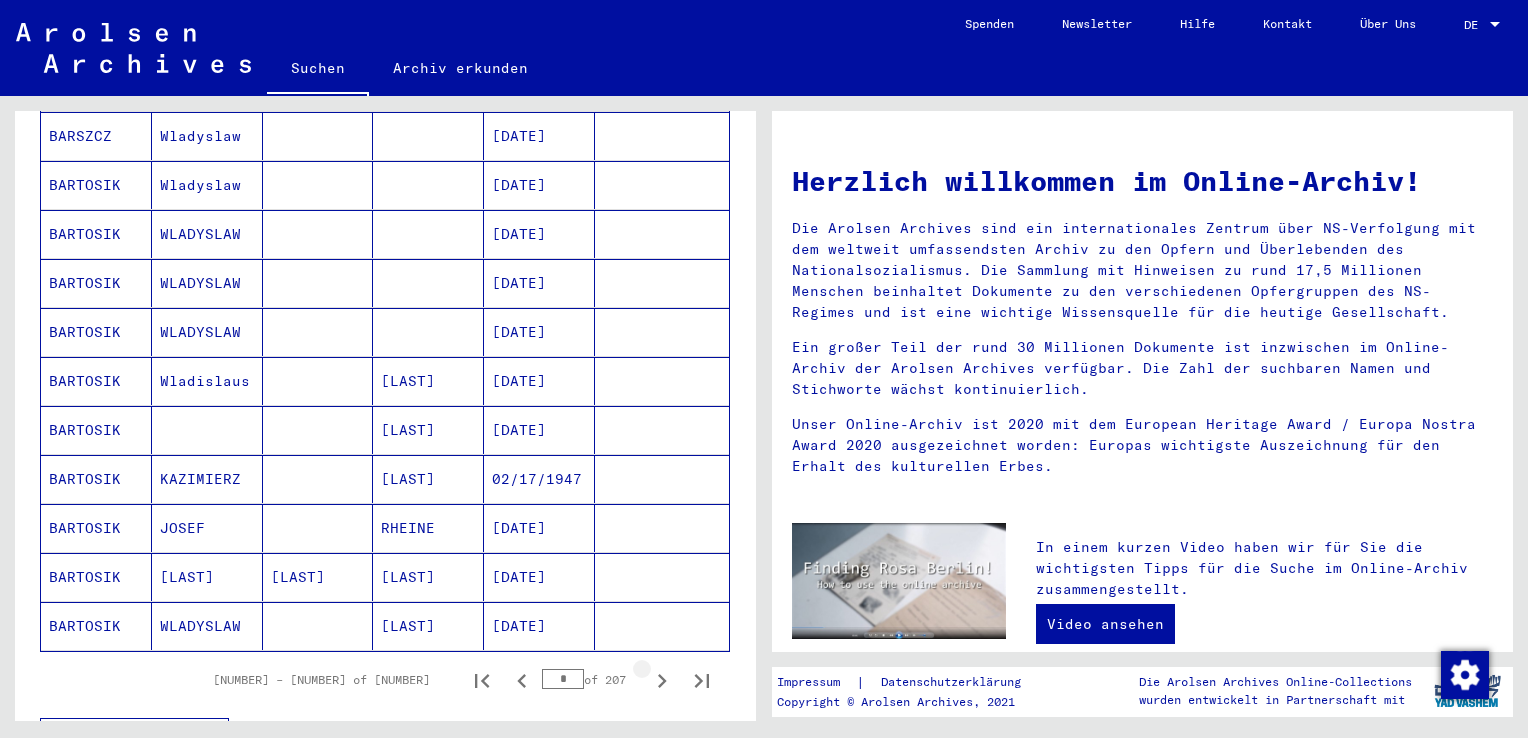 click 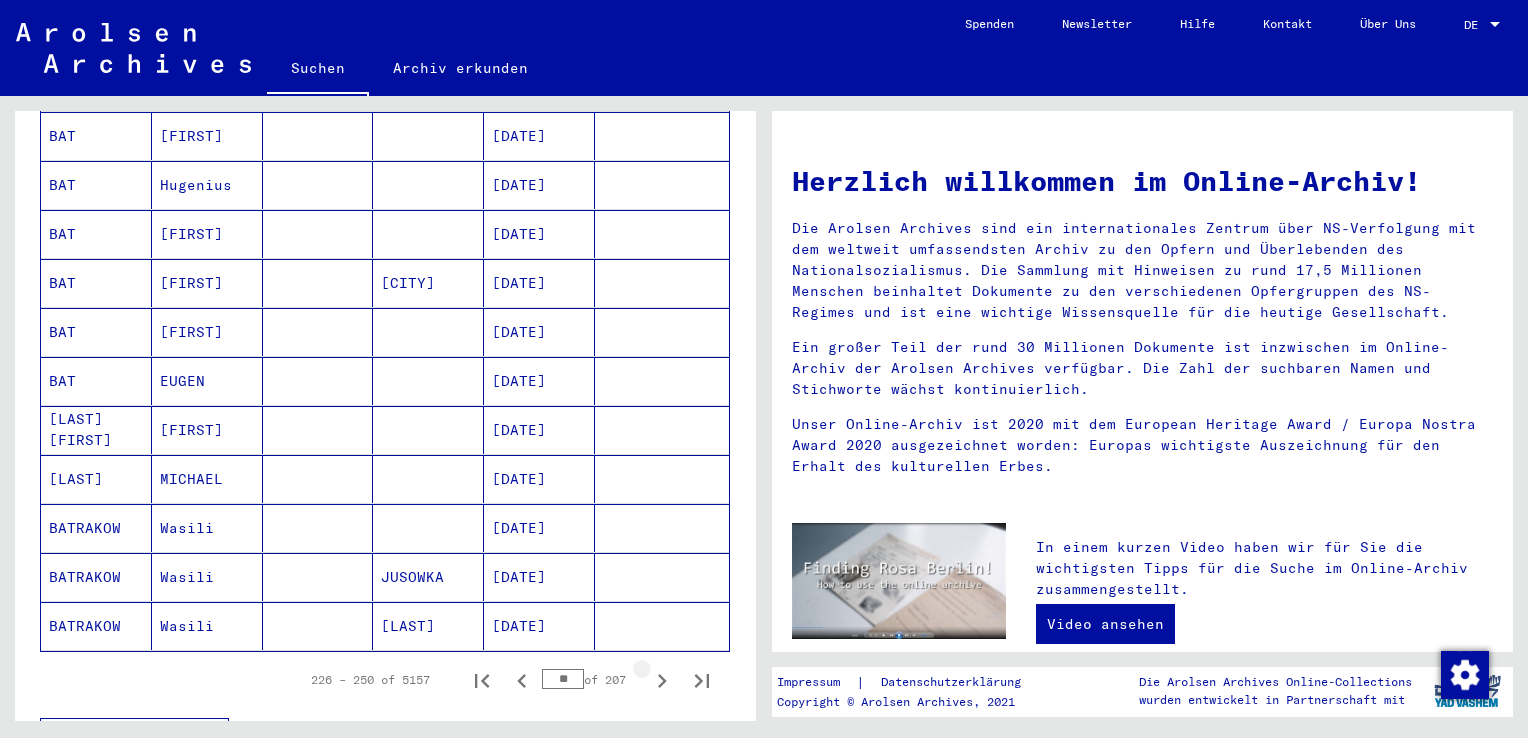 click 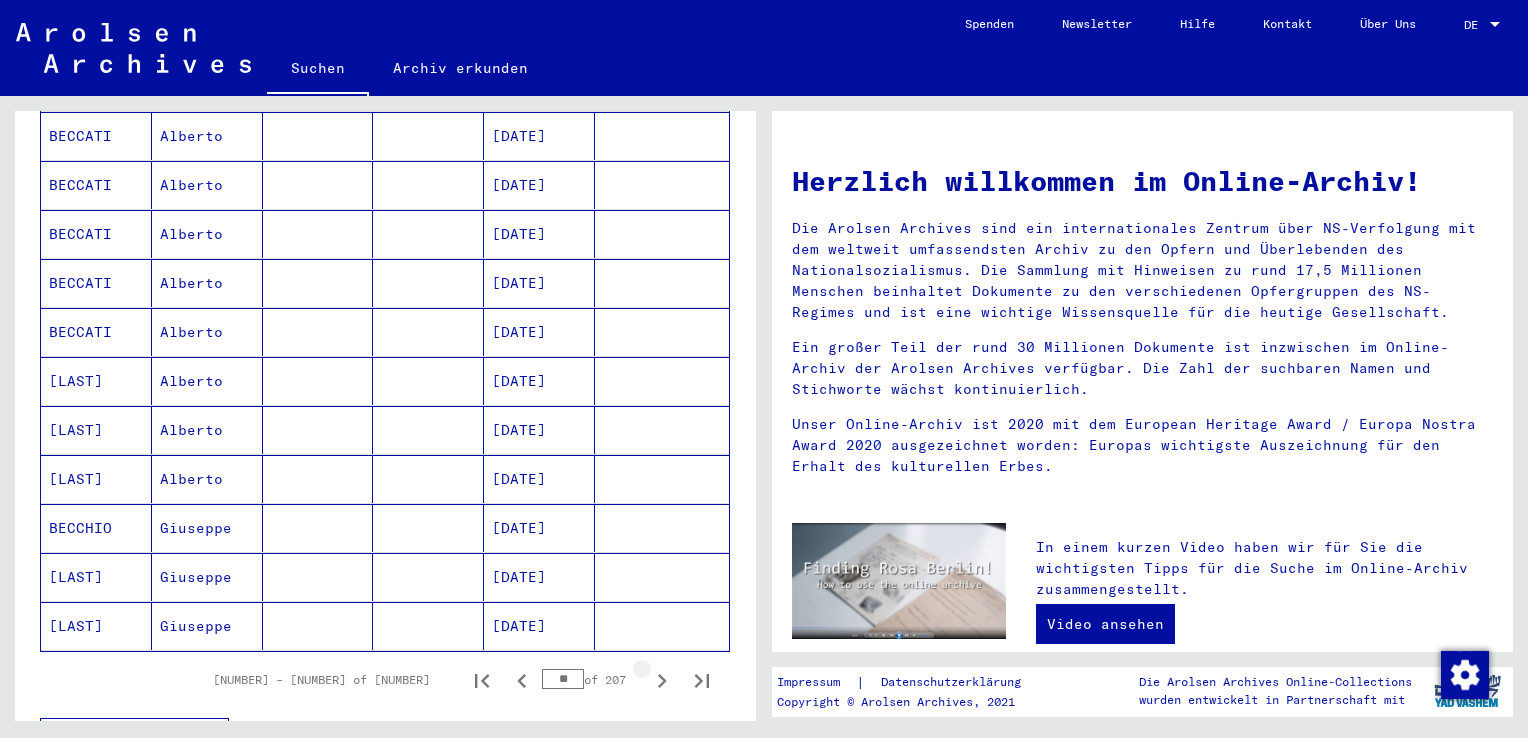 click 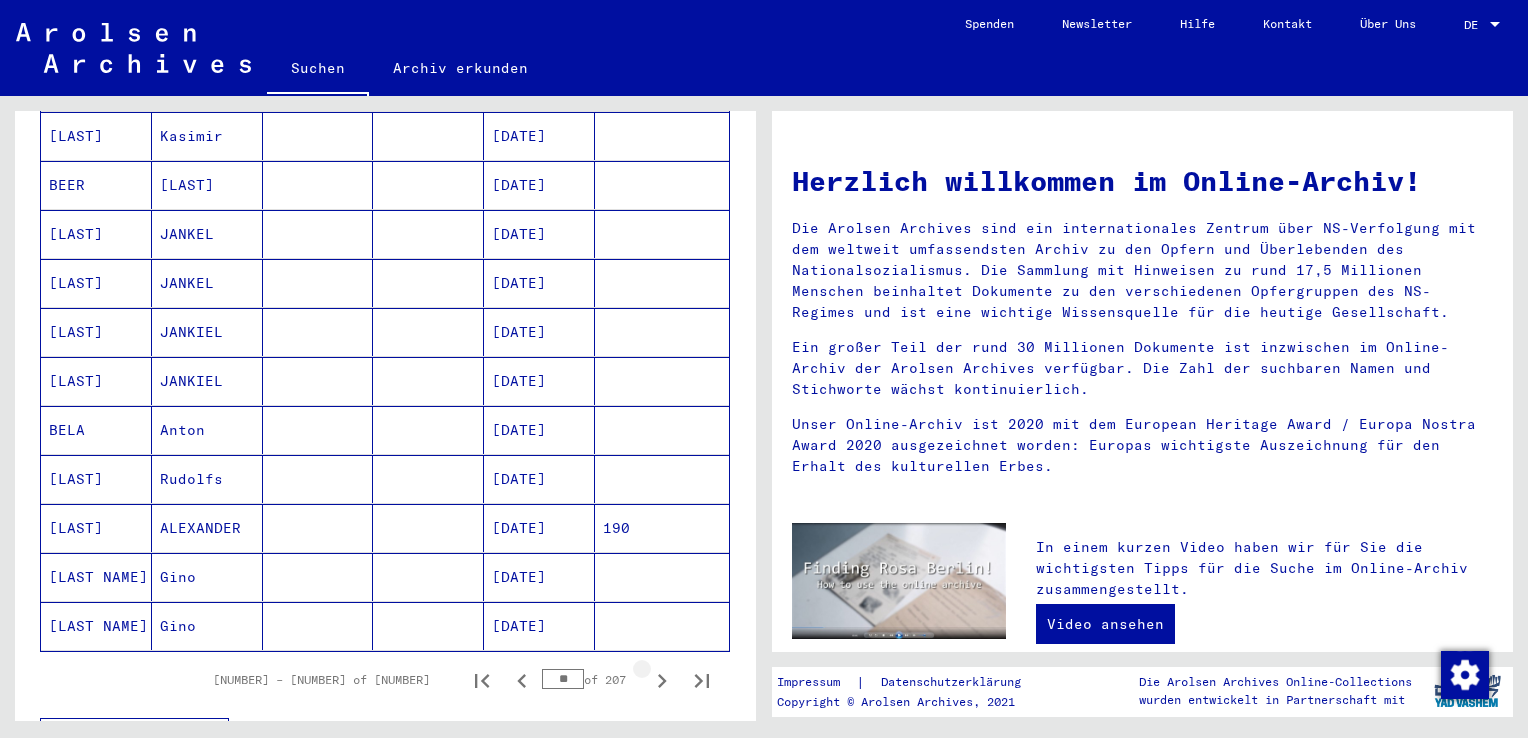 click 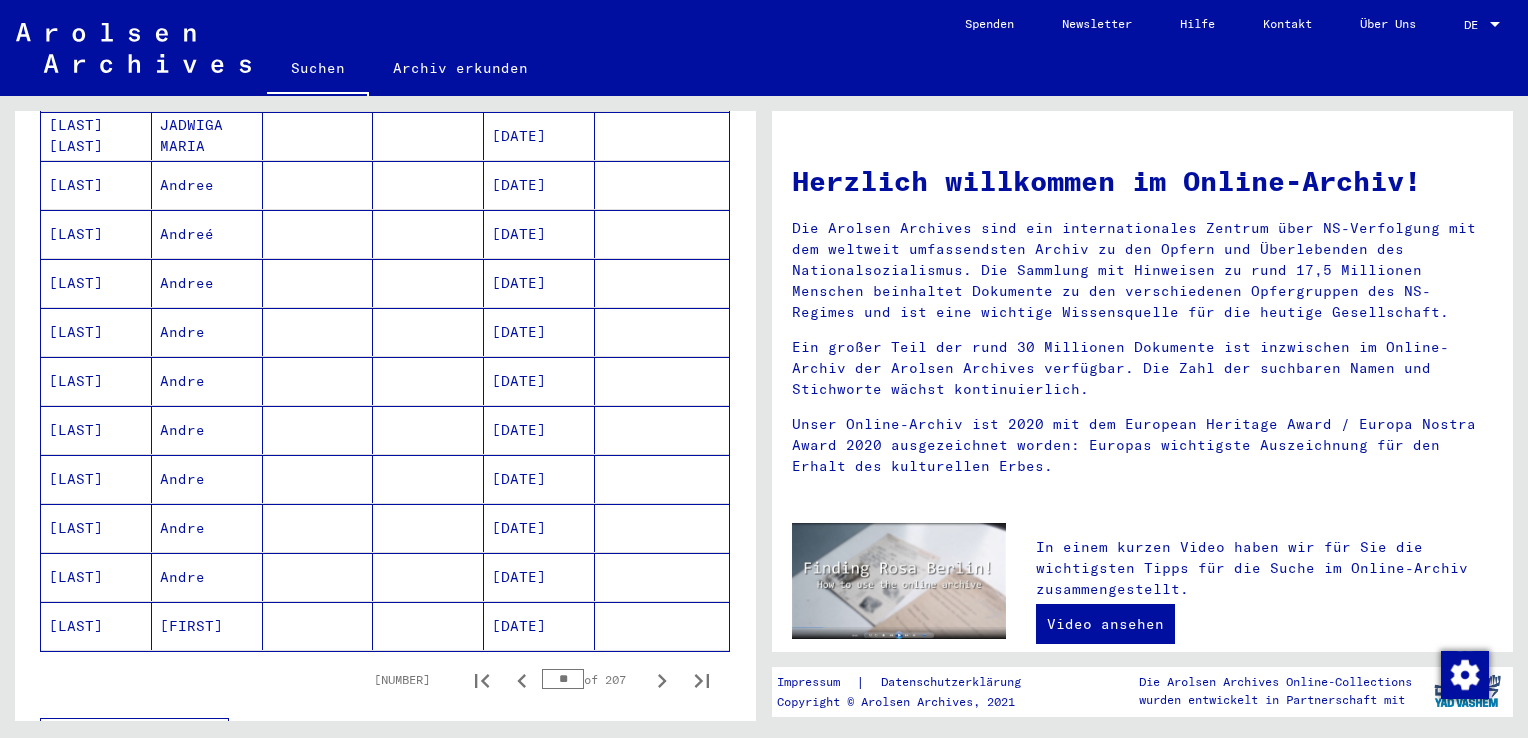click 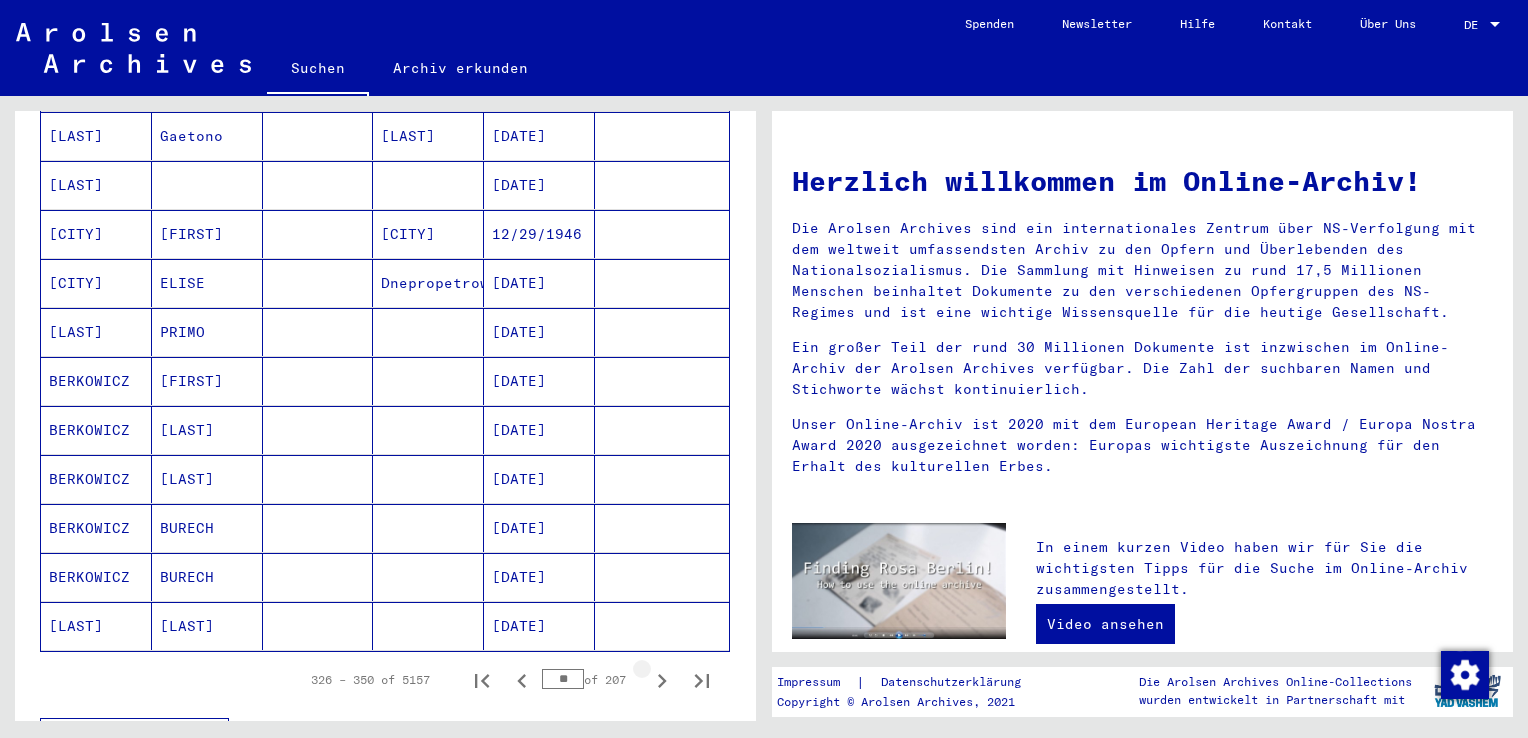 click 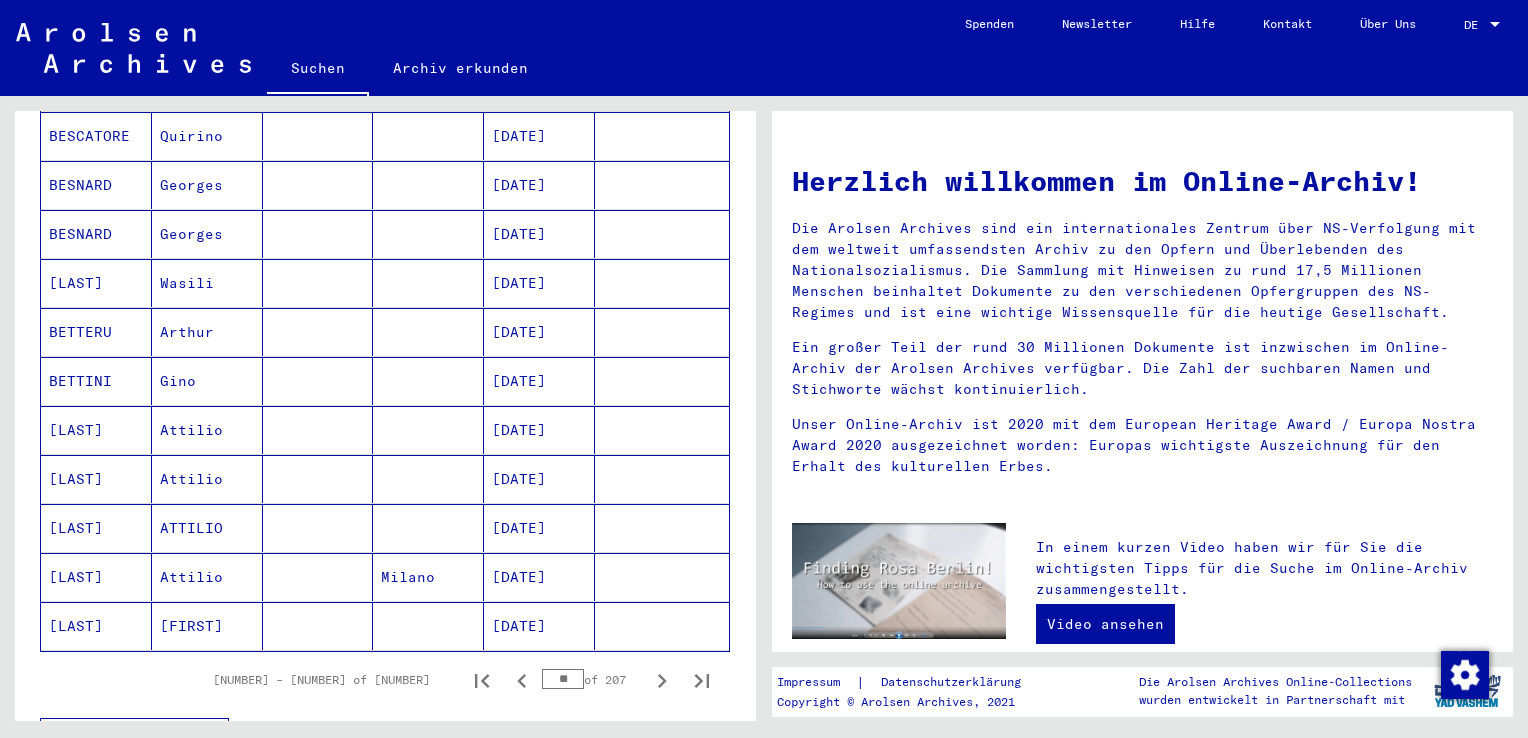 click 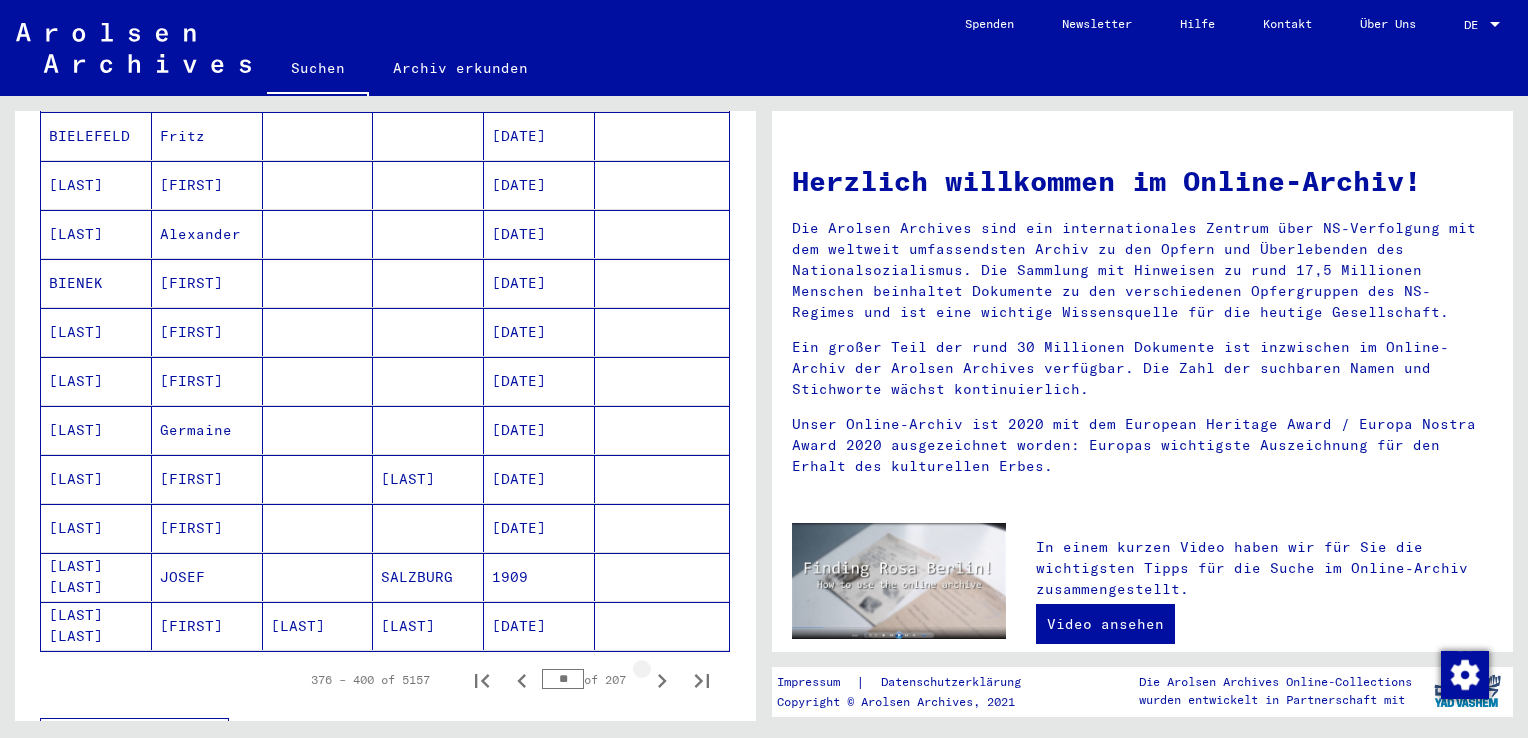 click 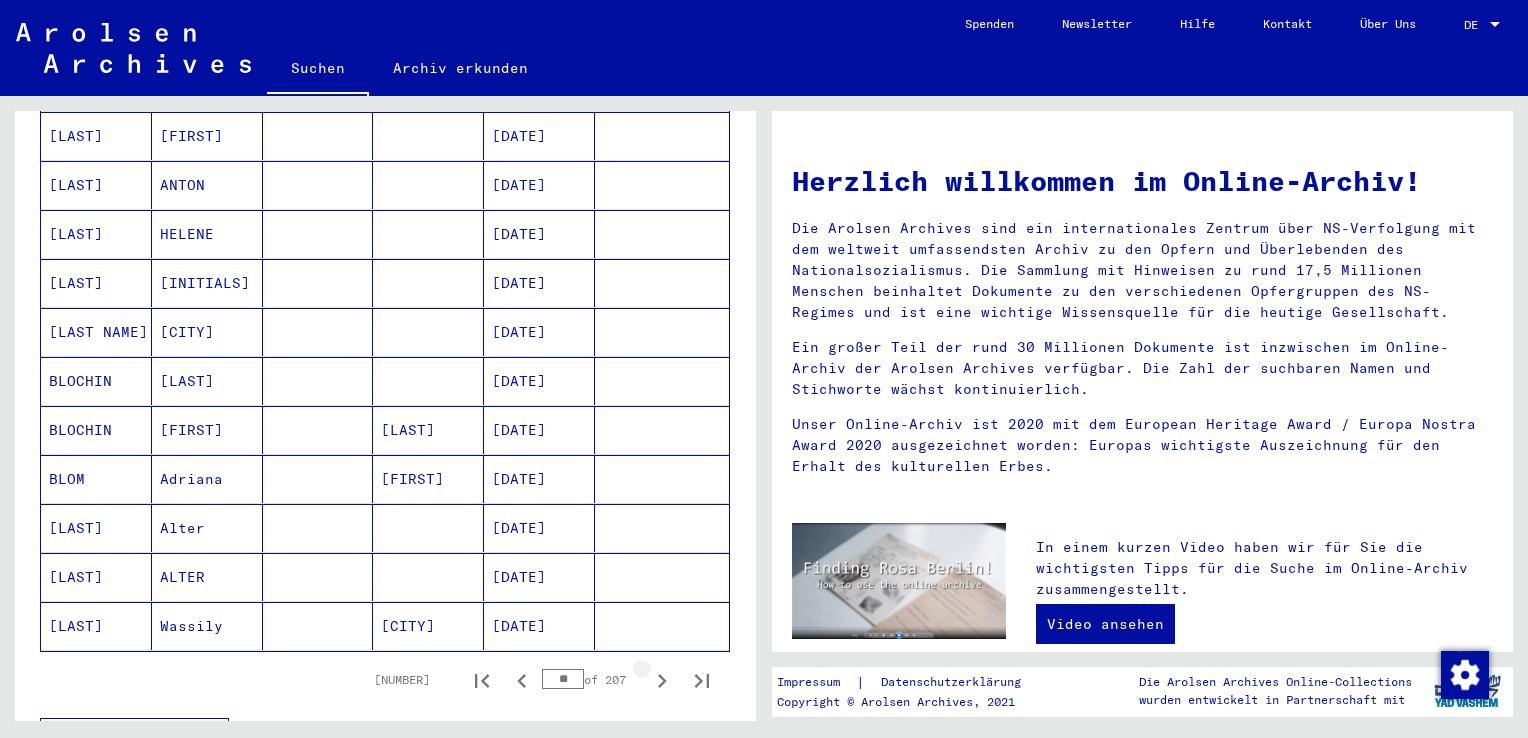 click 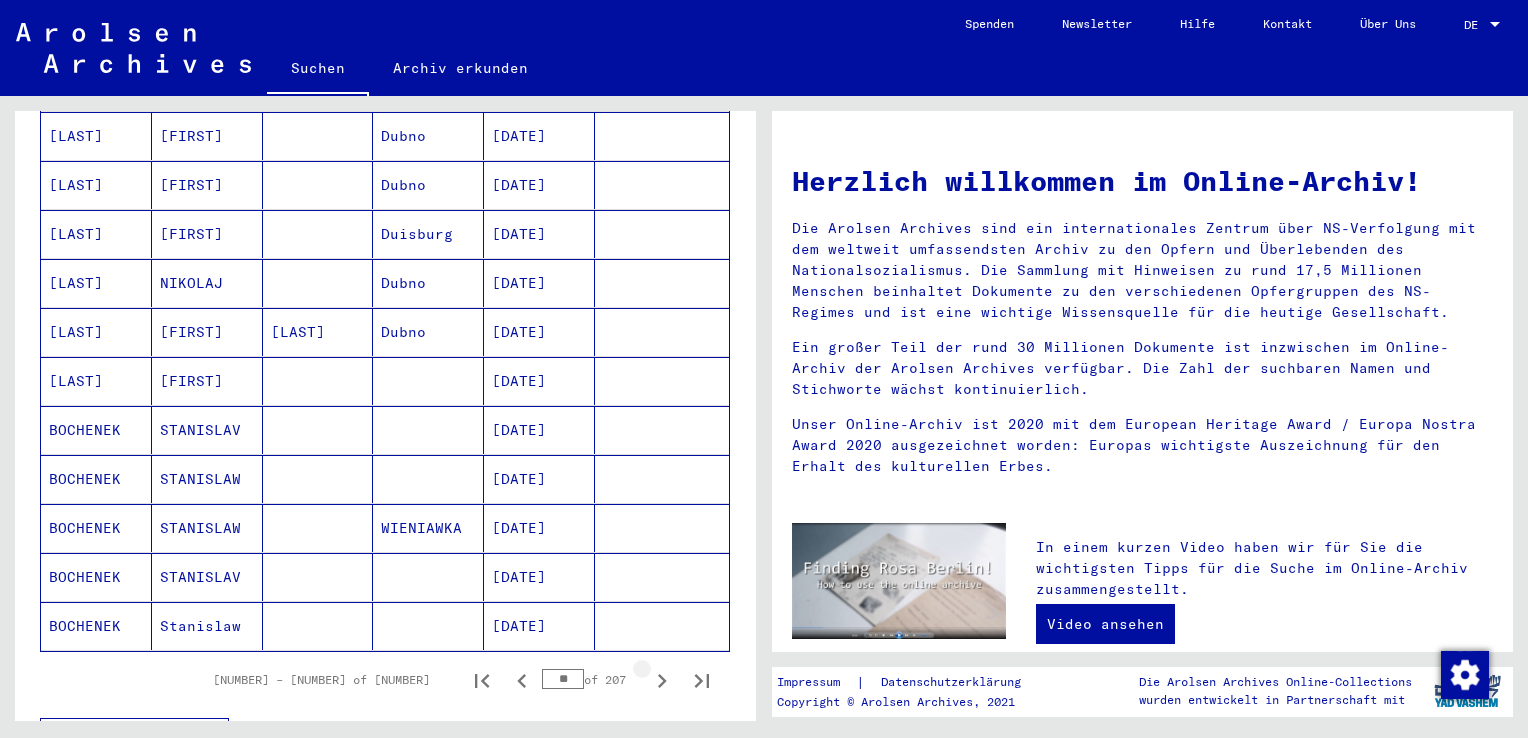 click 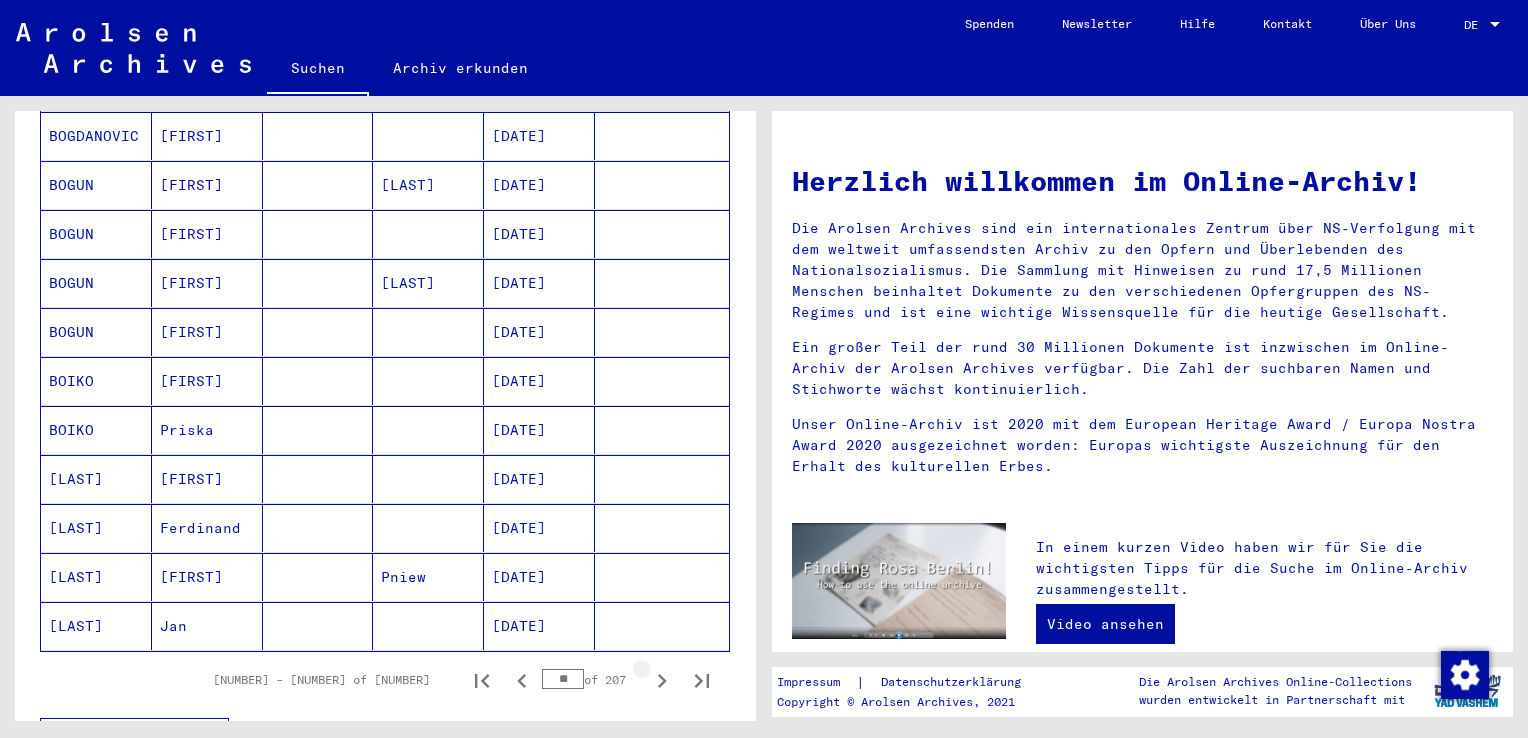click 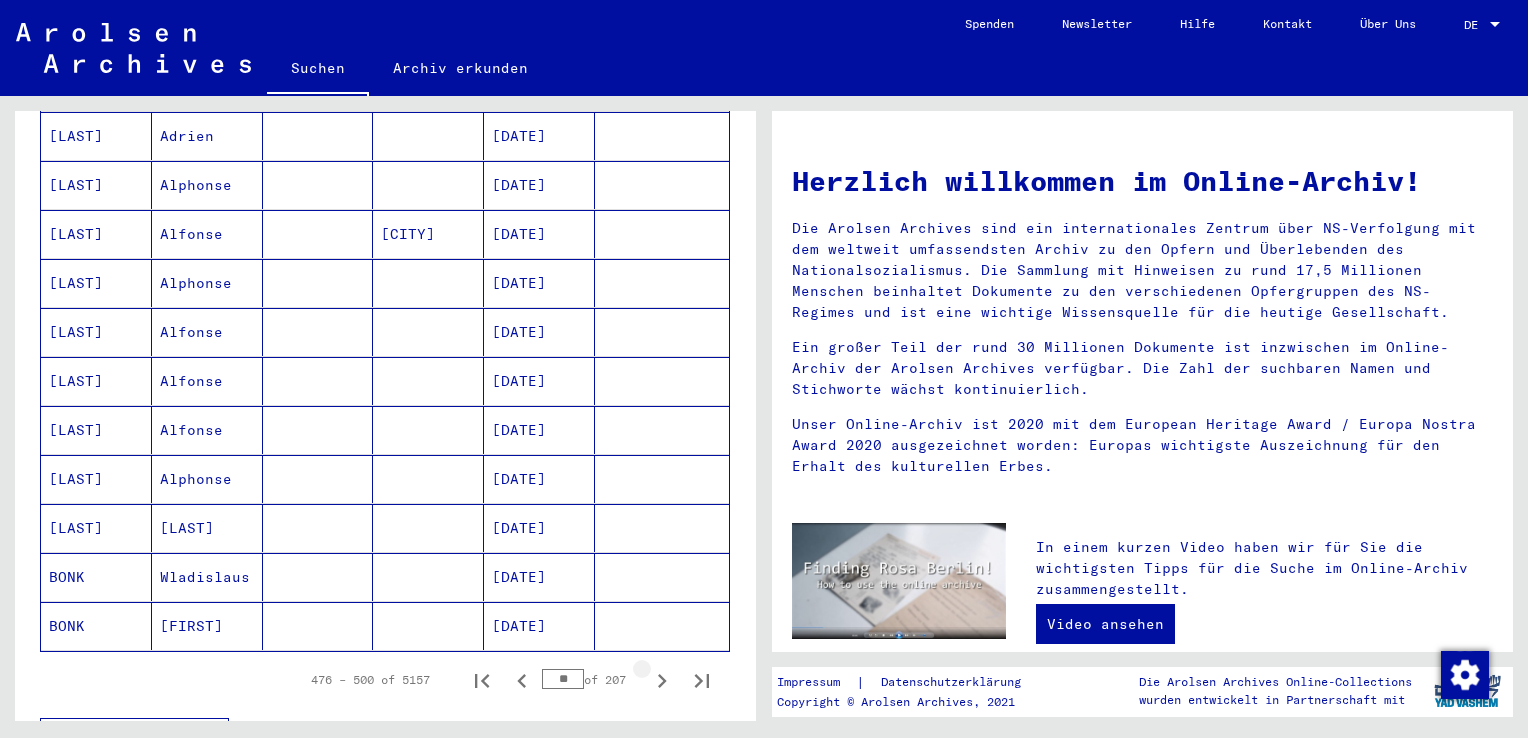 click 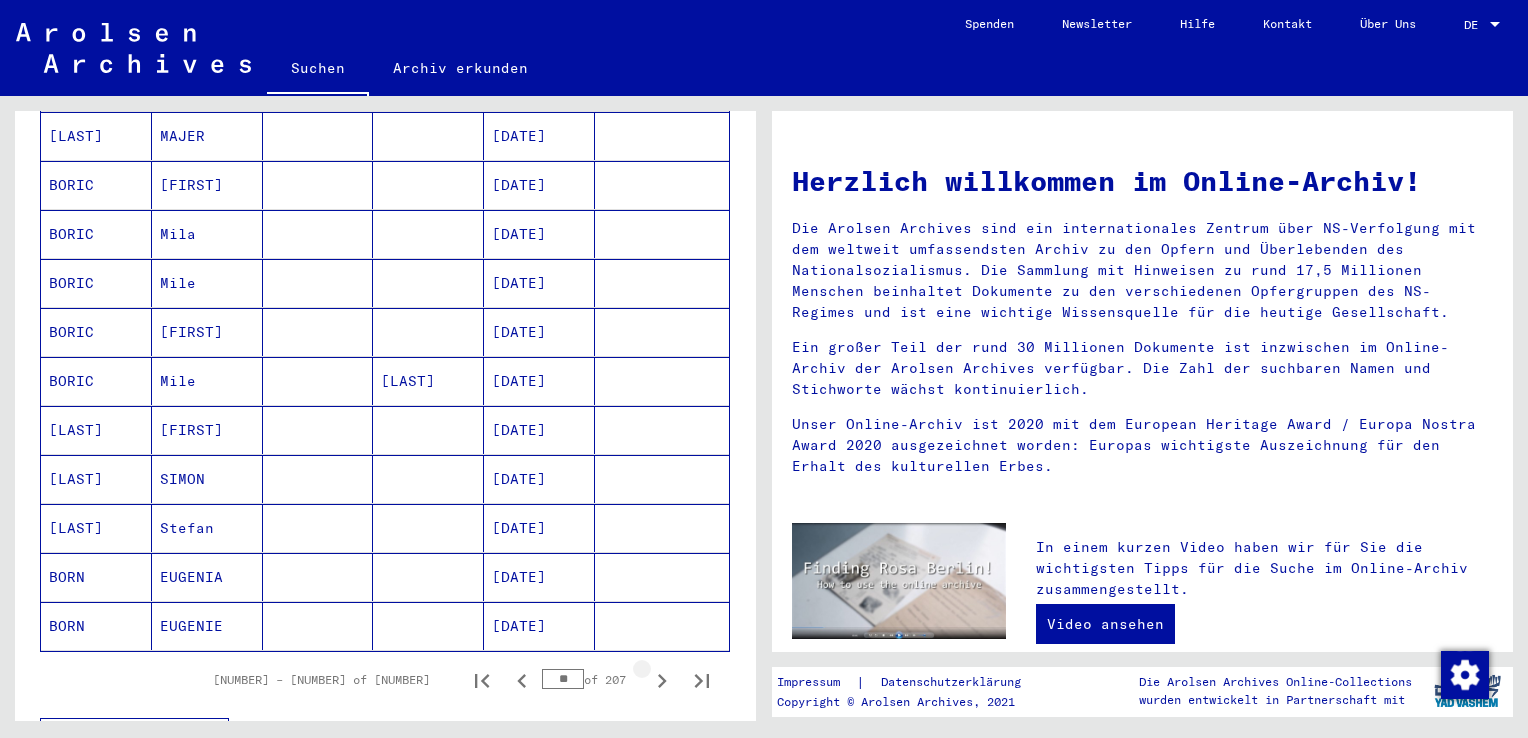 click 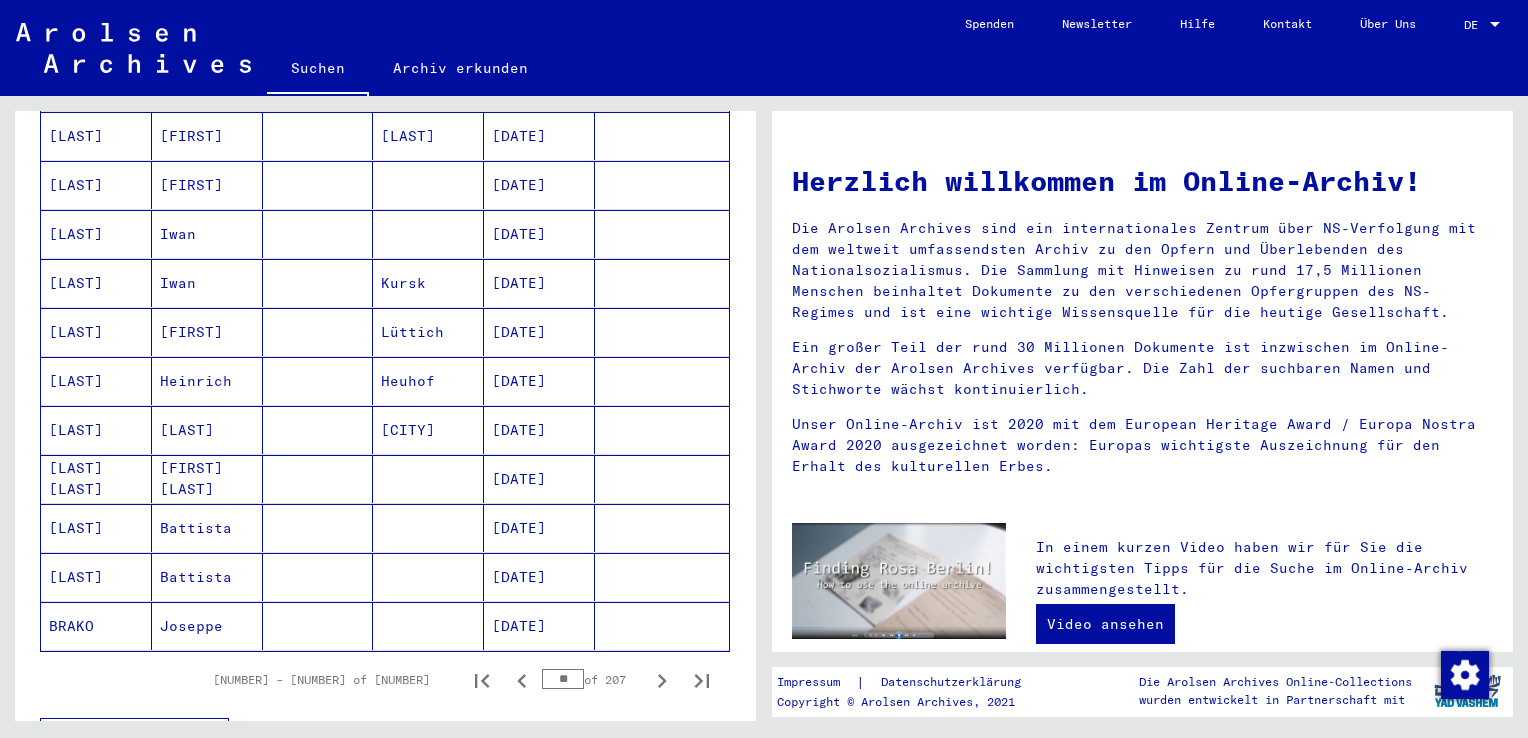 click 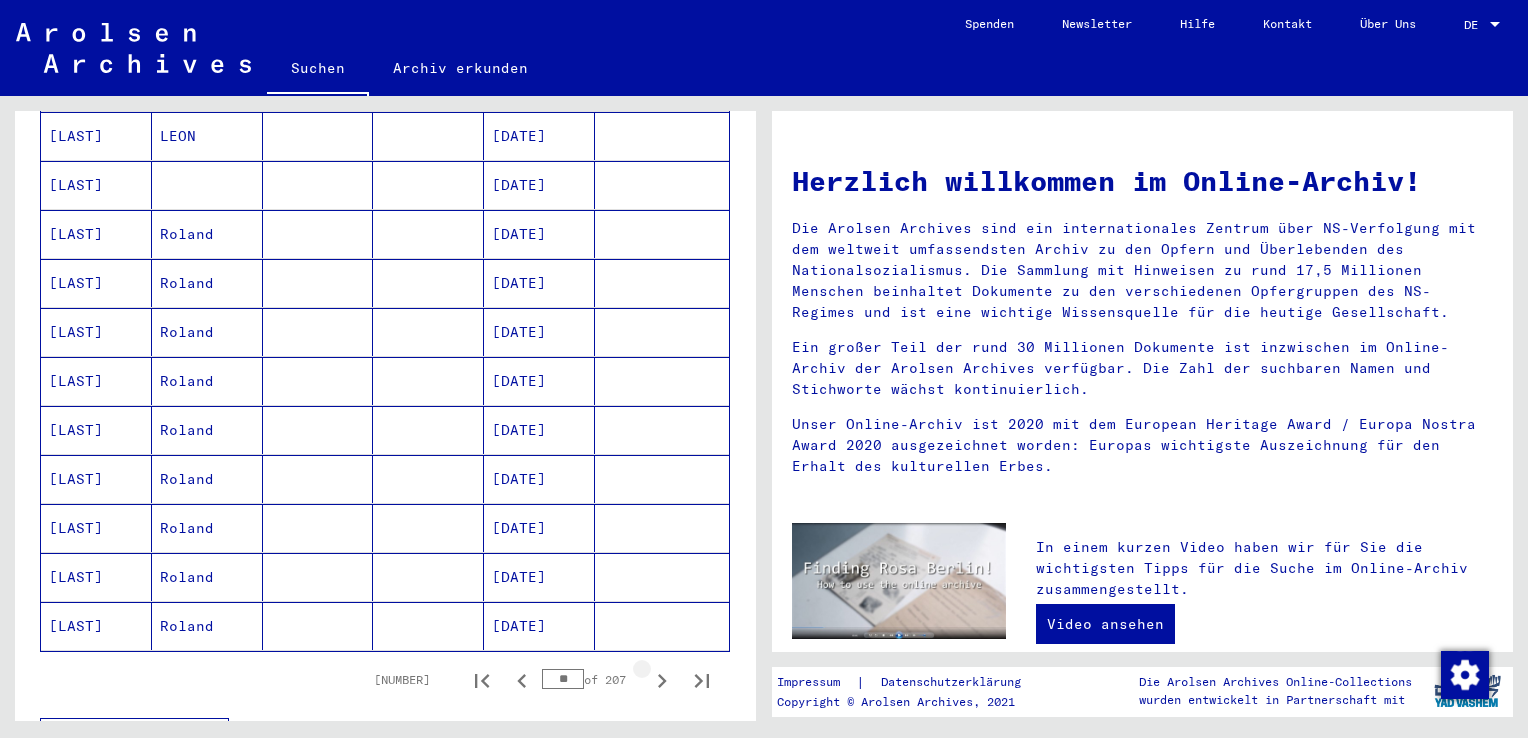 click 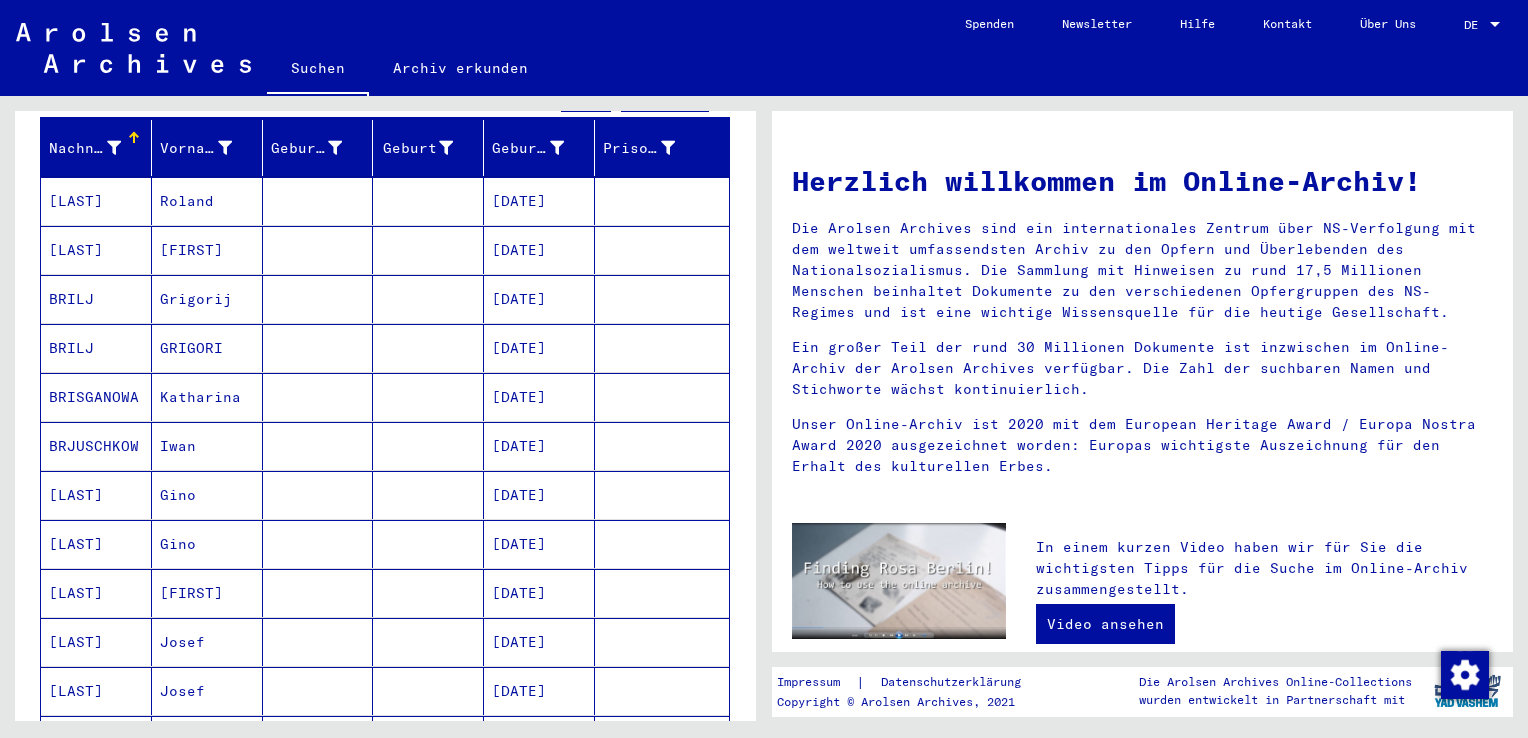 scroll, scrollTop: 600, scrollLeft: 0, axis: vertical 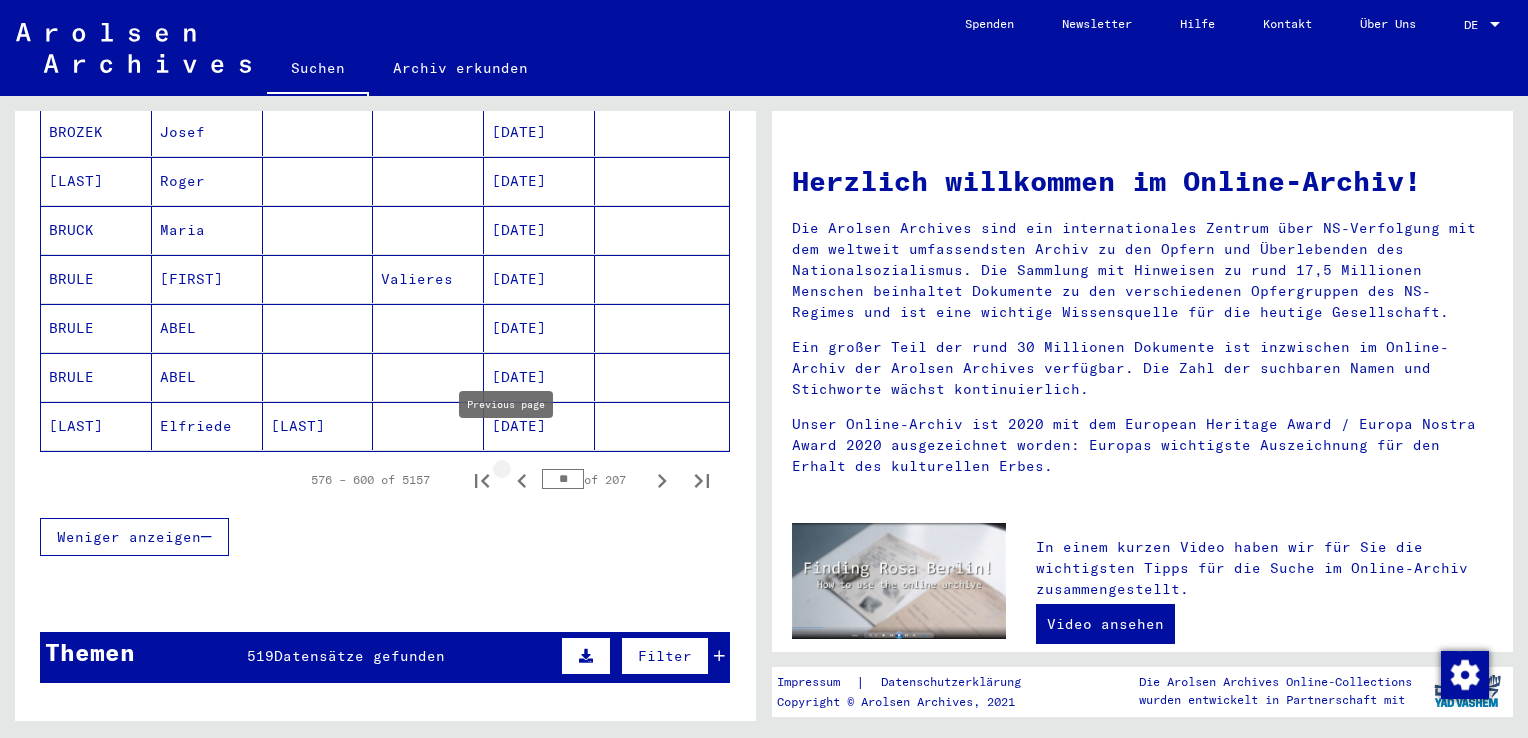 click 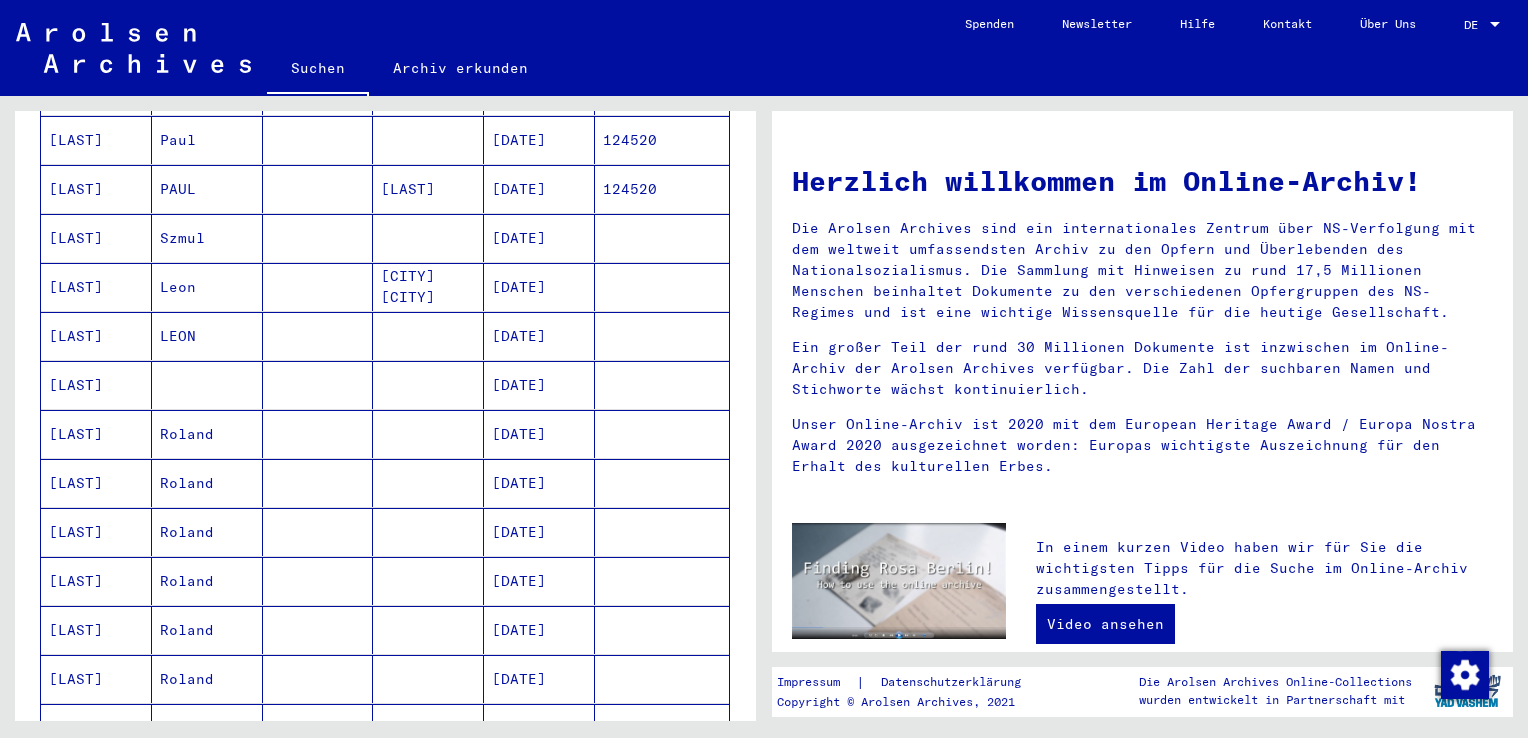 scroll, scrollTop: 800, scrollLeft: 0, axis: vertical 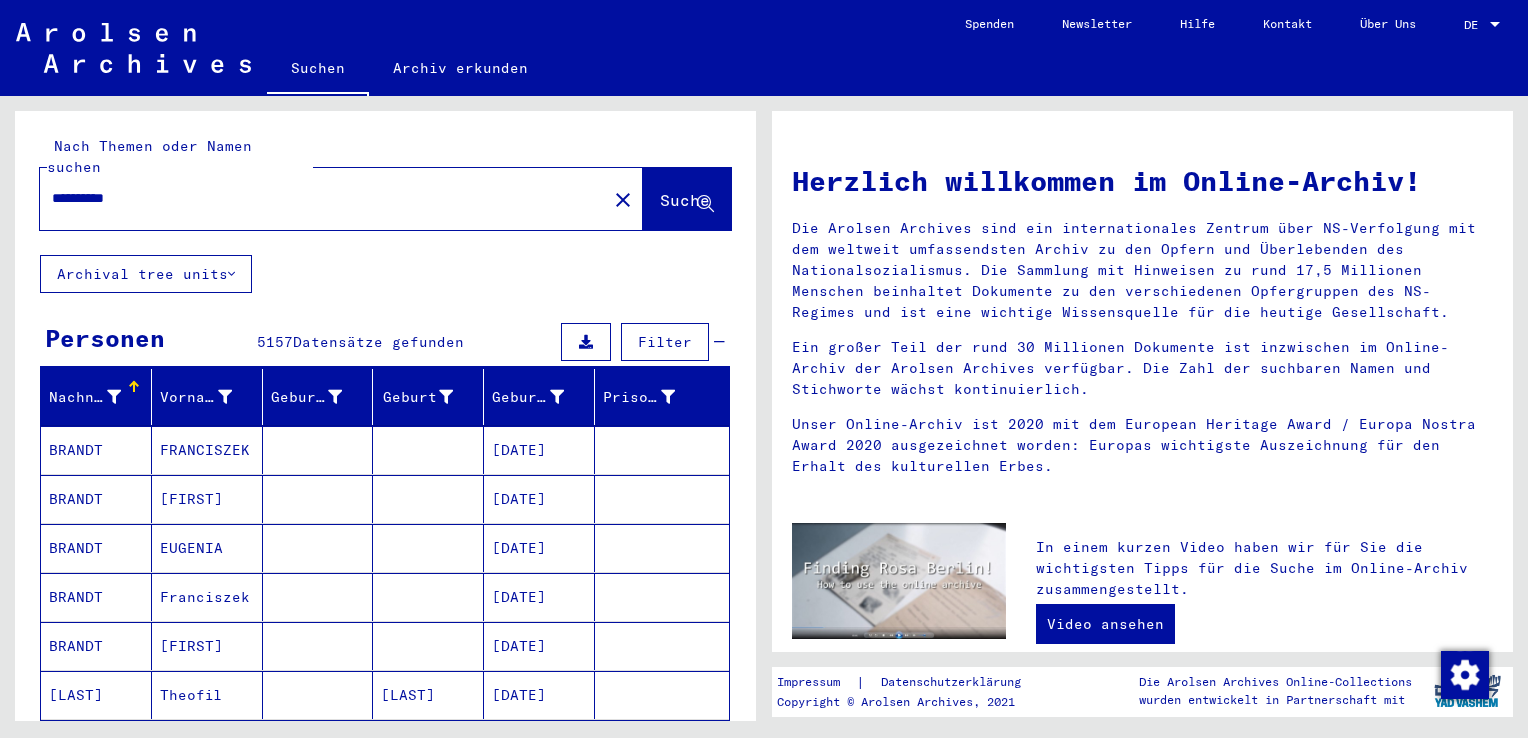 drag, startPoint x: 178, startPoint y: 179, endPoint x: -4, endPoint y: 171, distance: 182.17574 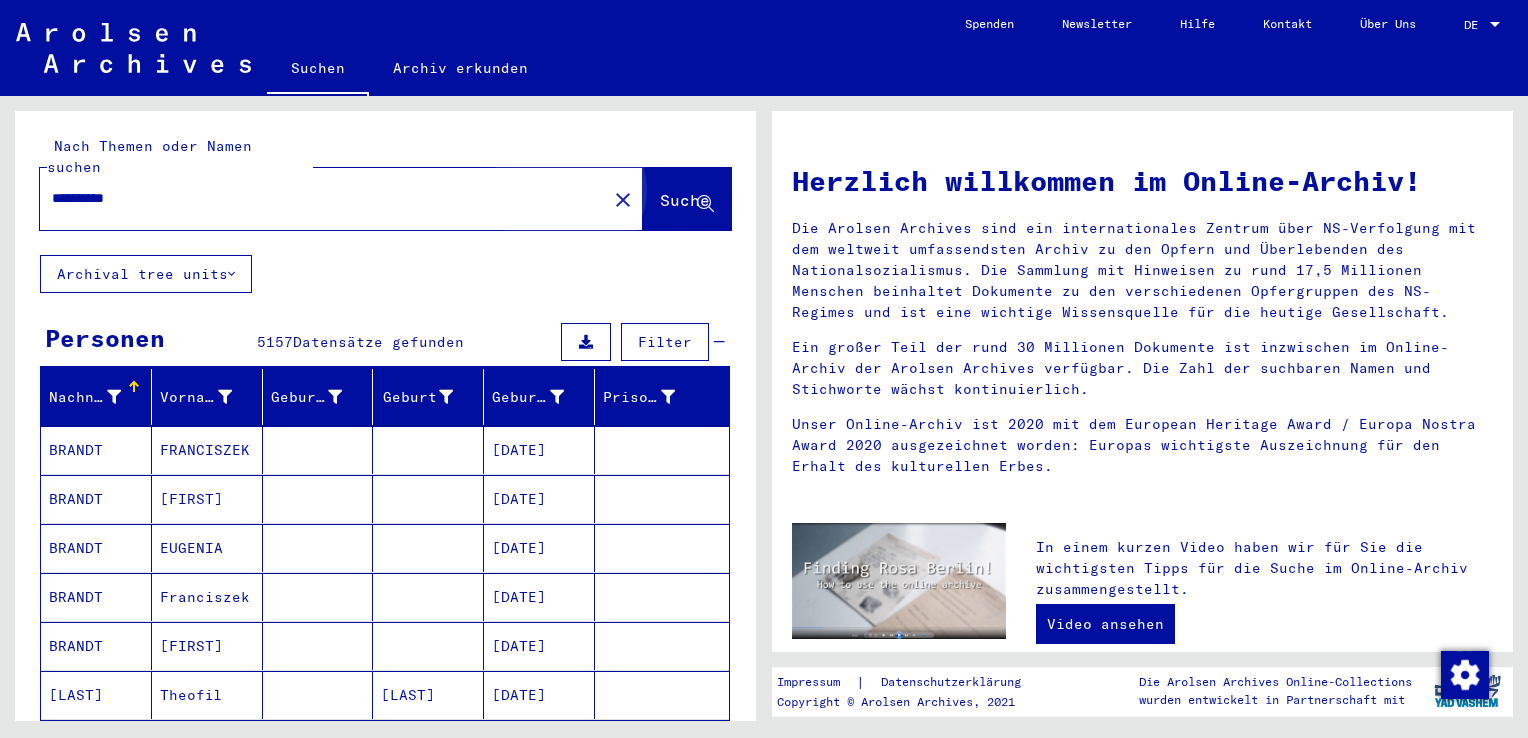 click on "Suche" 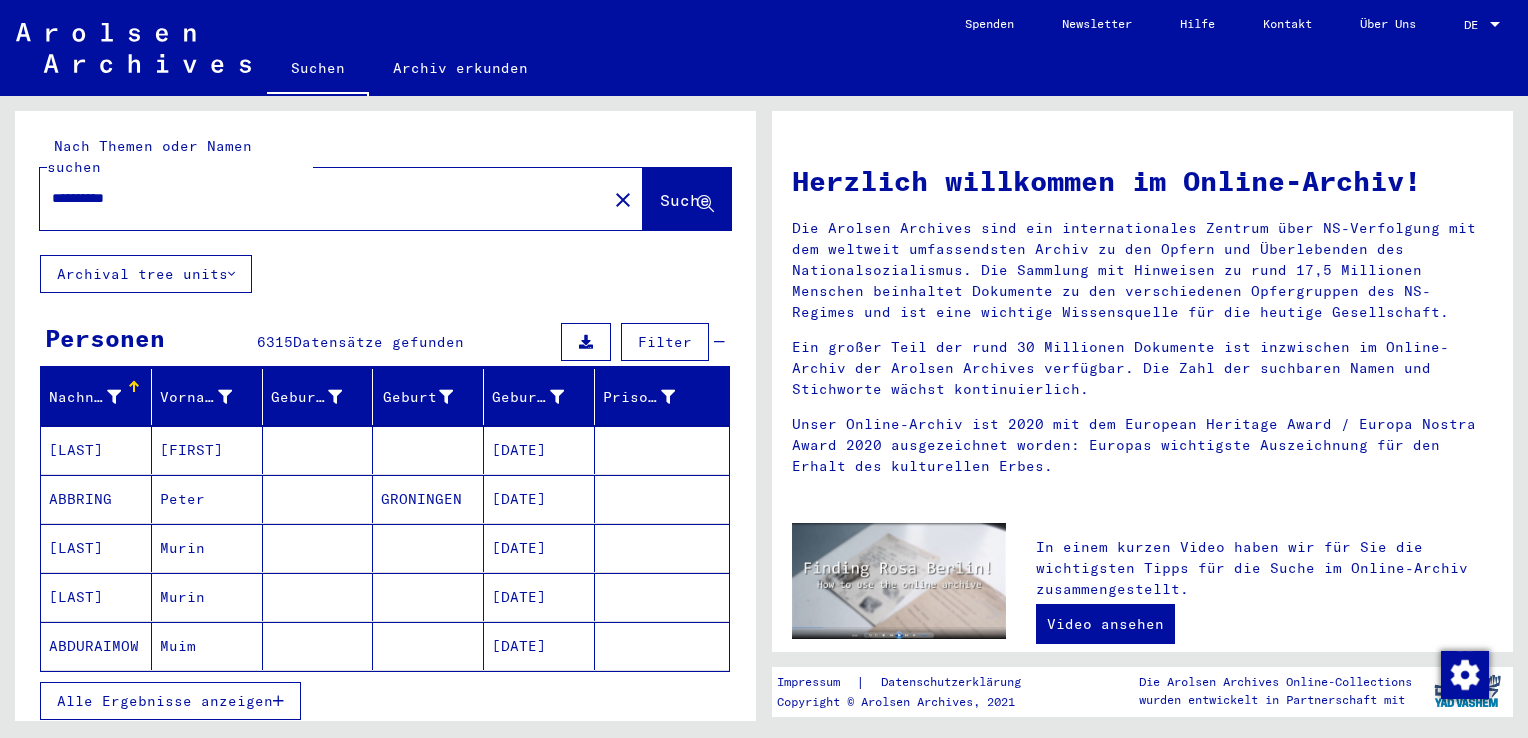 click on "Alle Ergebnisse anzeigen" at bounding box center [165, 701] 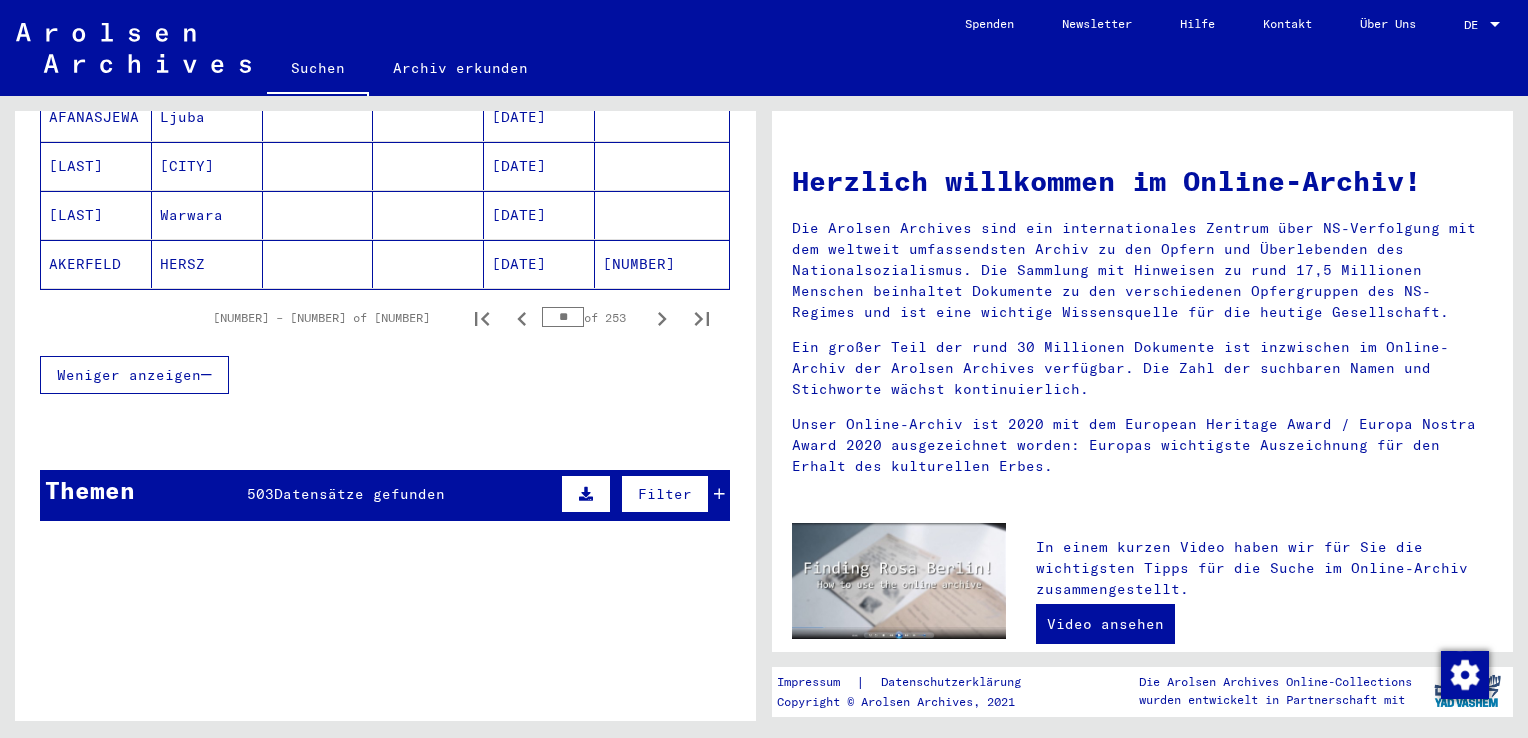 scroll, scrollTop: 1100, scrollLeft: 0, axis: vertical 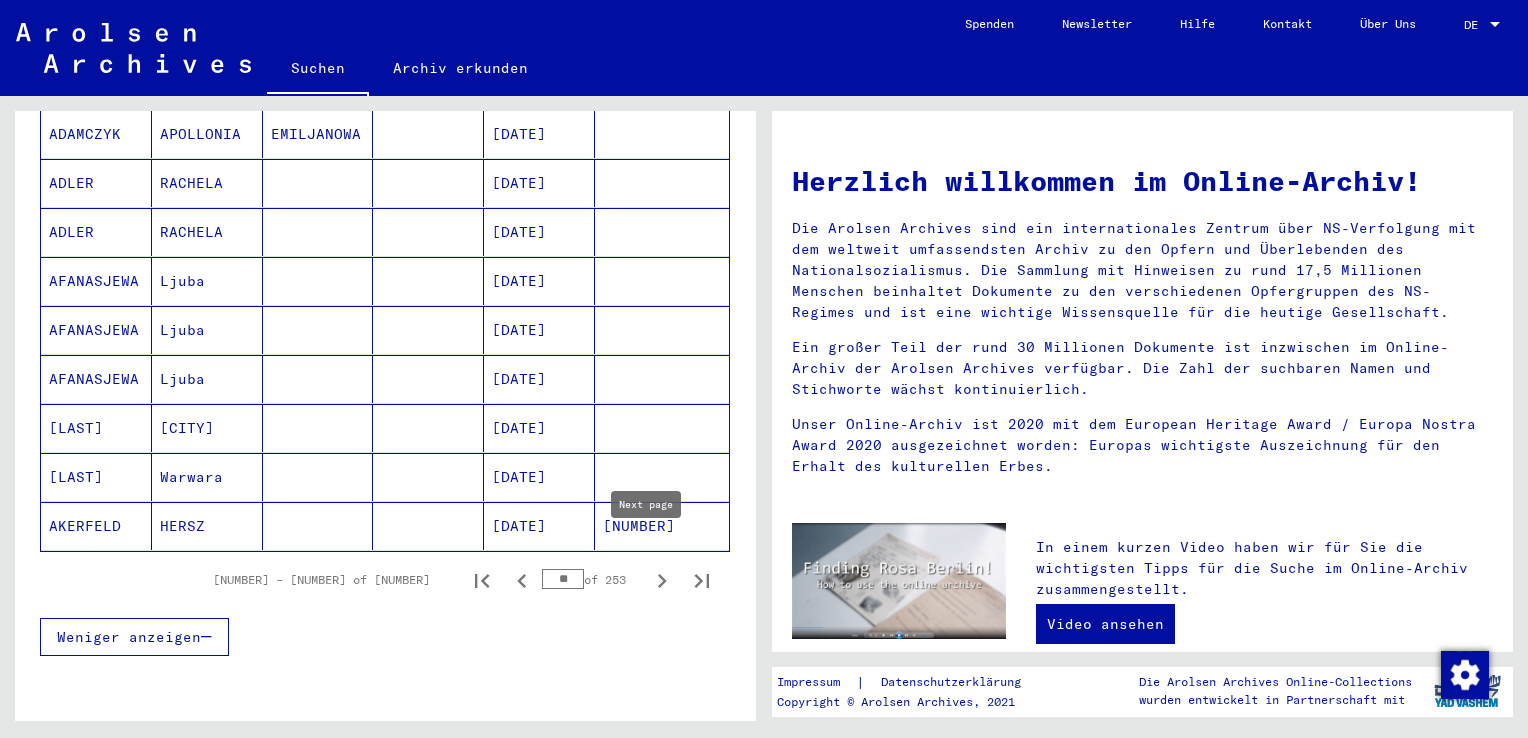 click 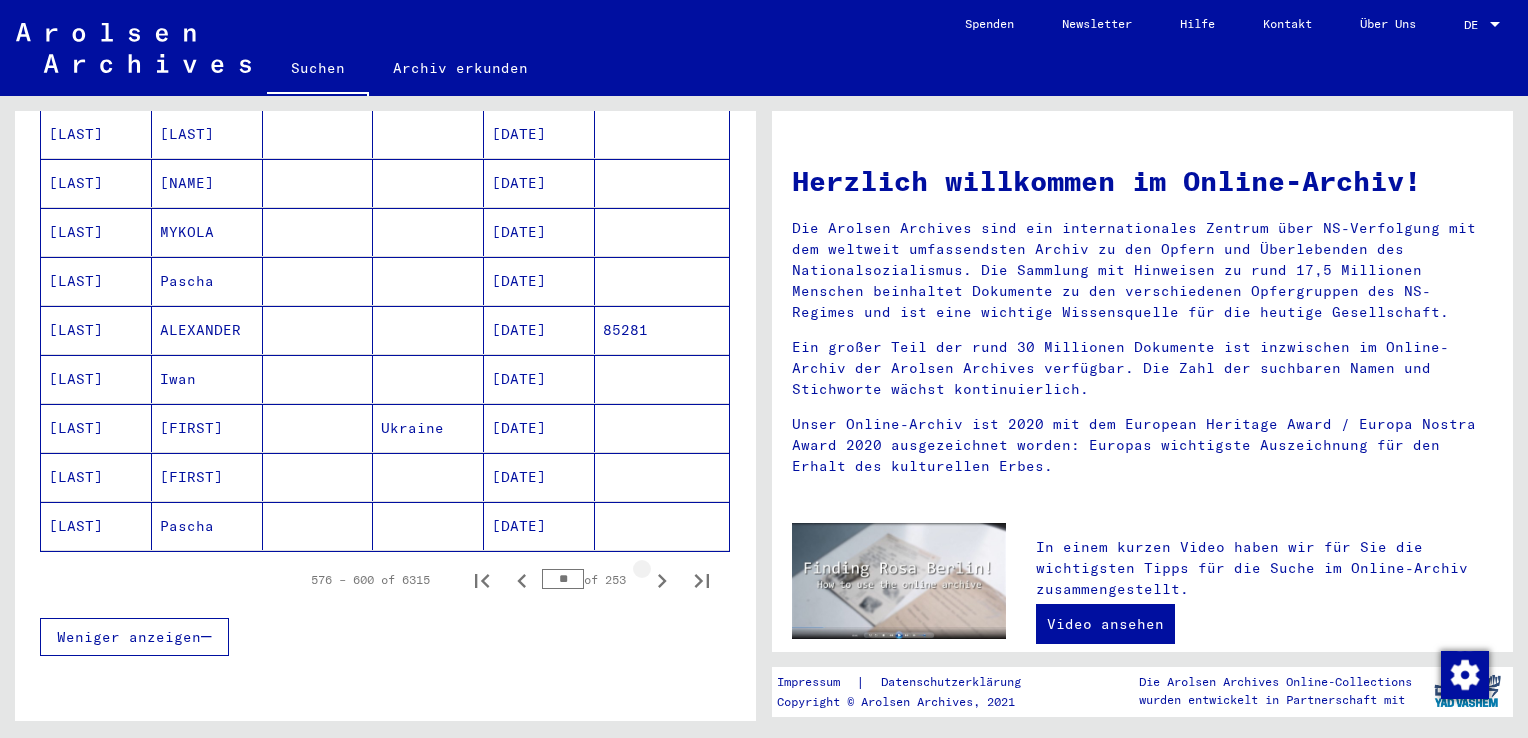 click 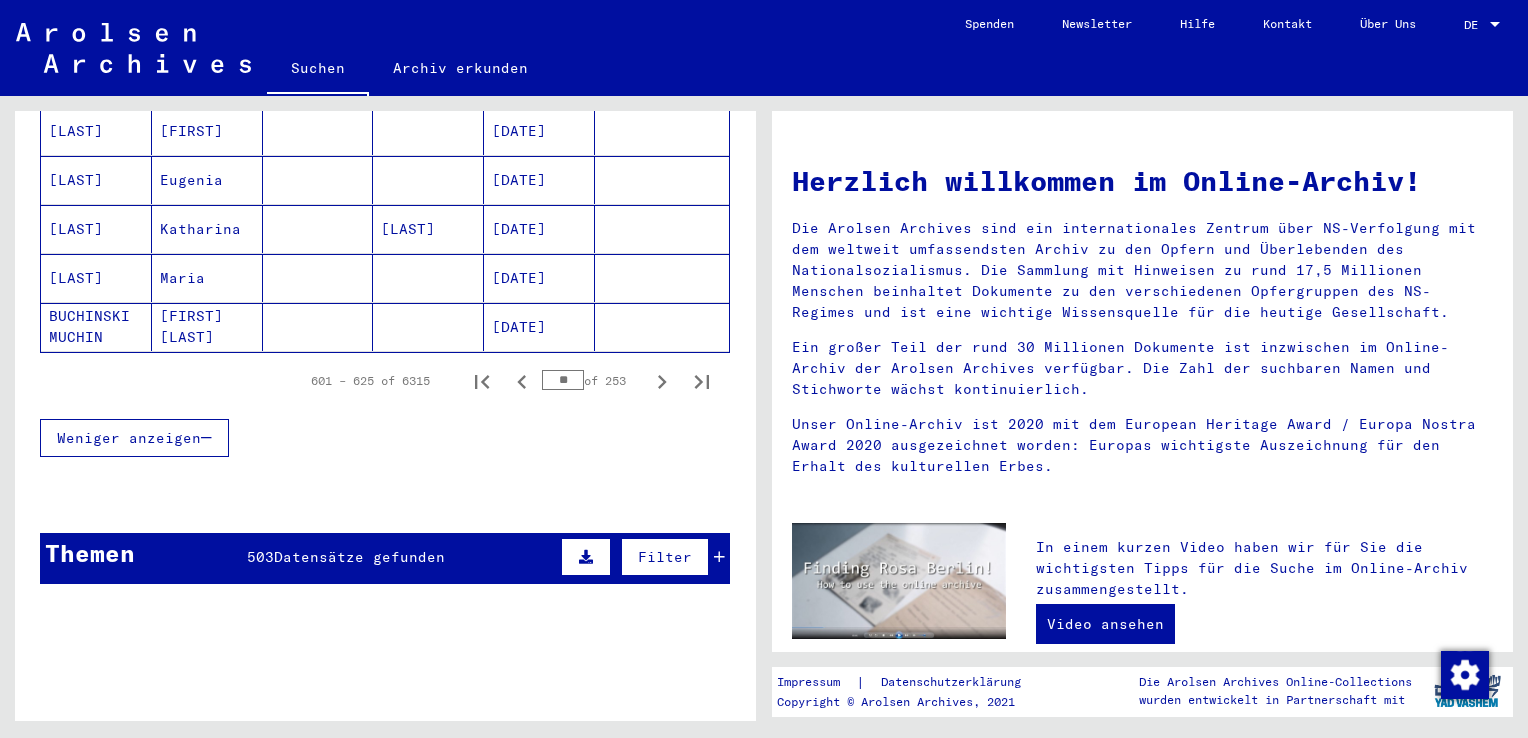 scroll, scrollTop: 1300, scrollLeft: 0, axis: vertical 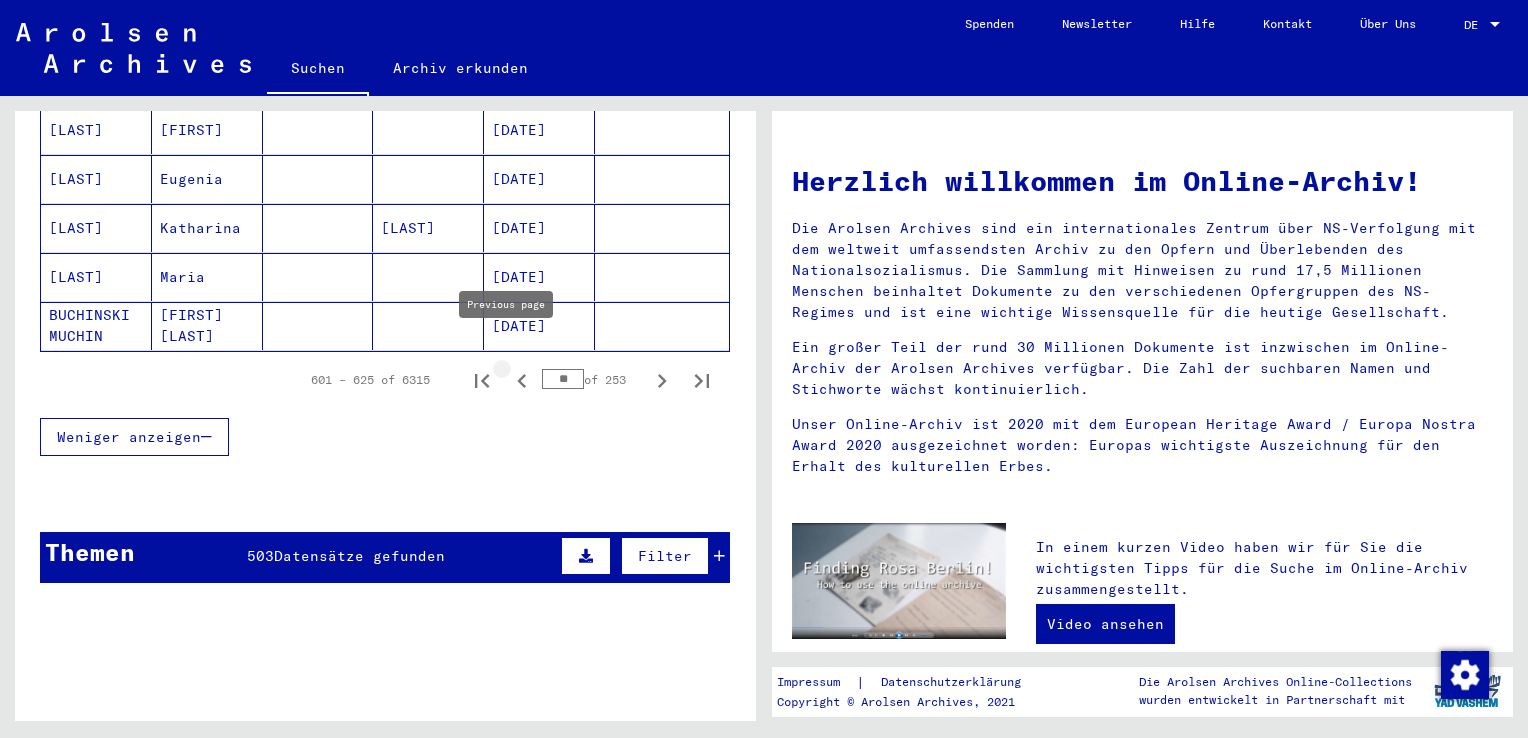 click 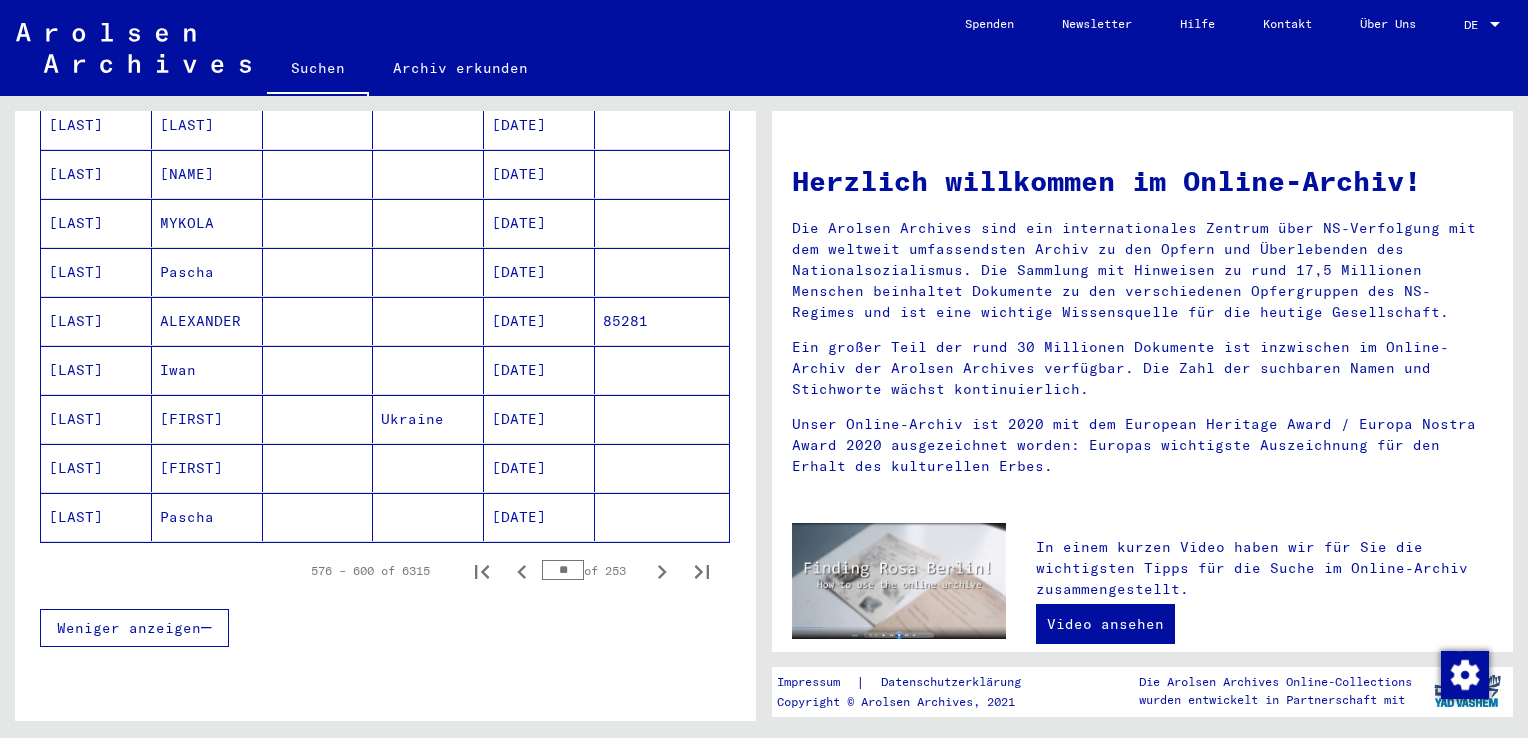 scroll, scrollTop: 1100, scrollLeft: 0, axis: vertical 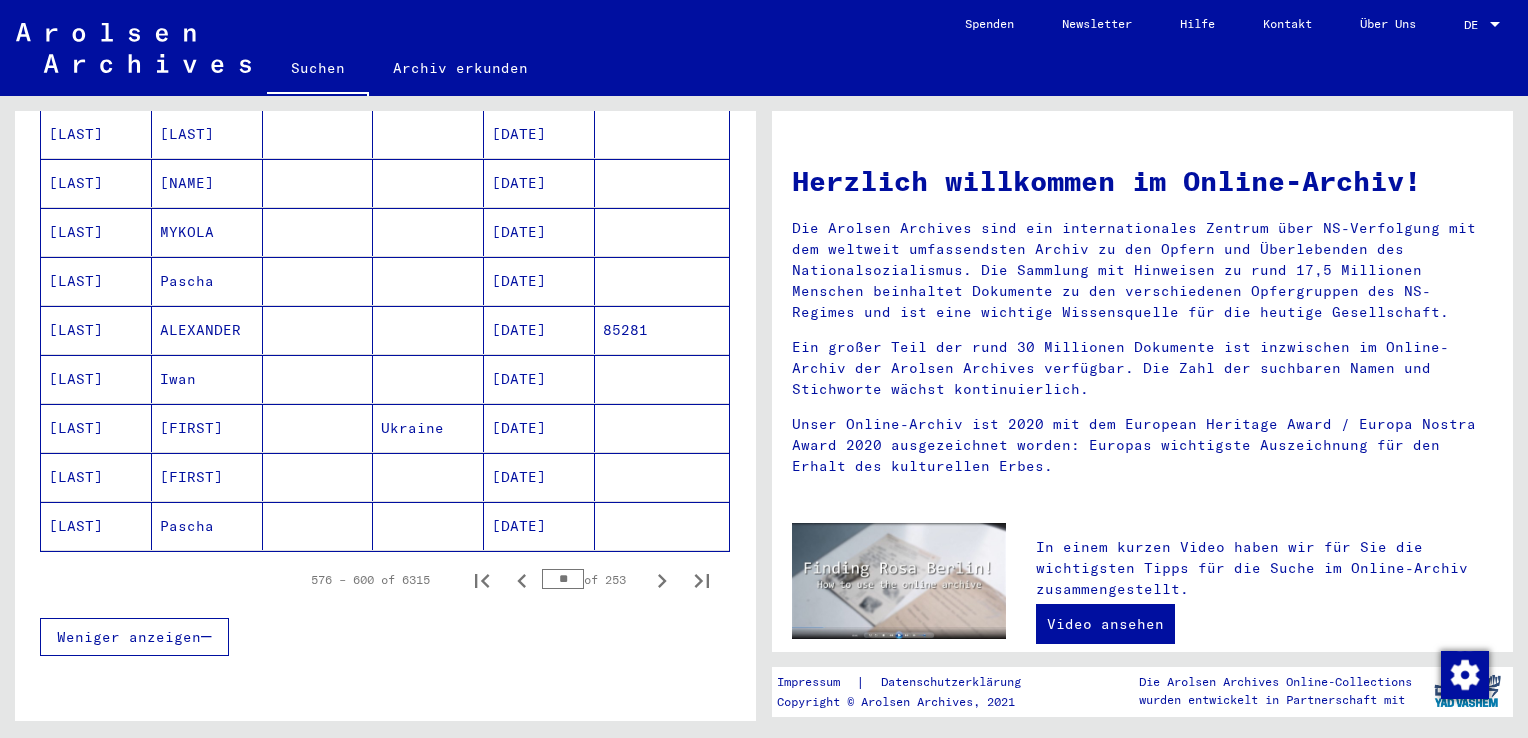 click at bounding box center (318, 428) 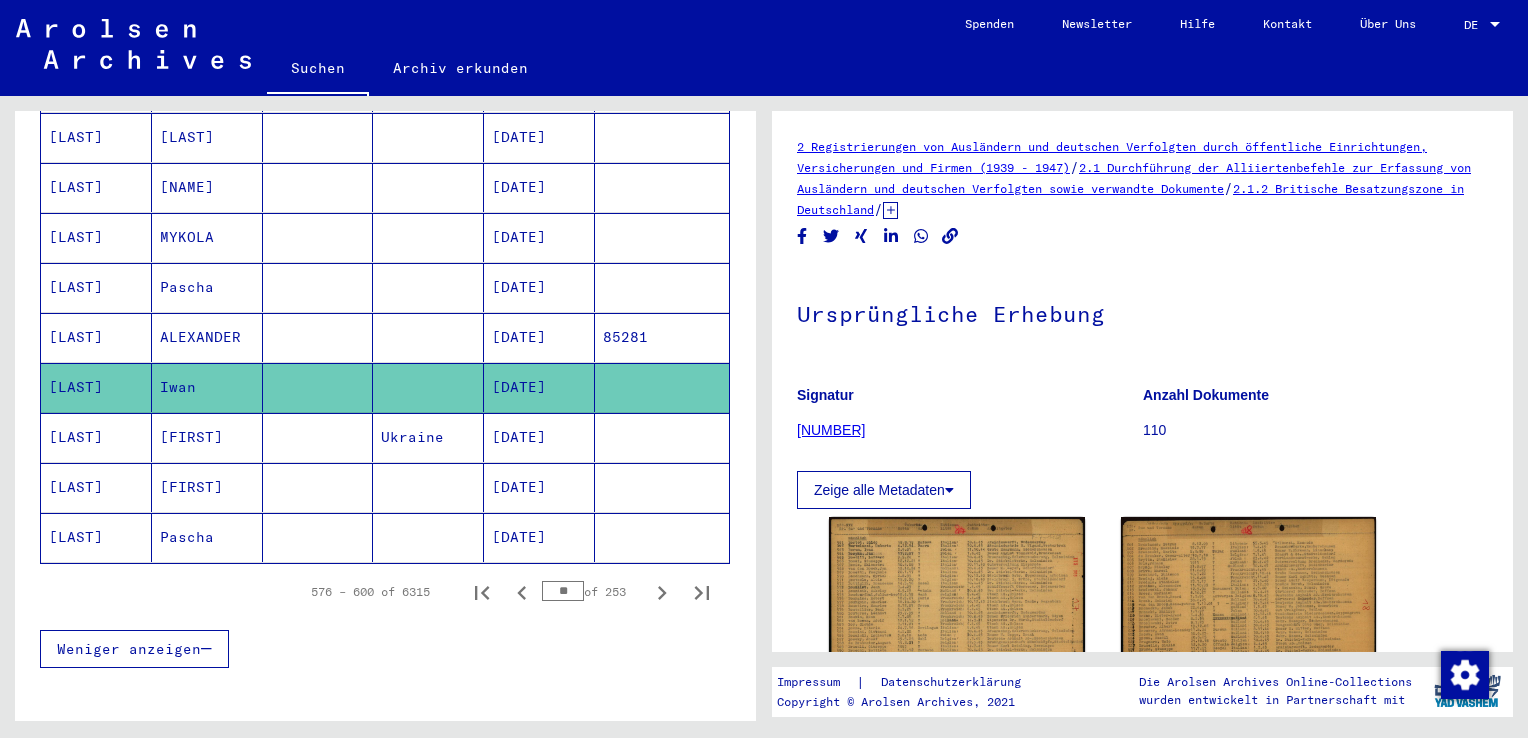 scroll, scrollTop: 0, scrollLeft: 0, axis: both 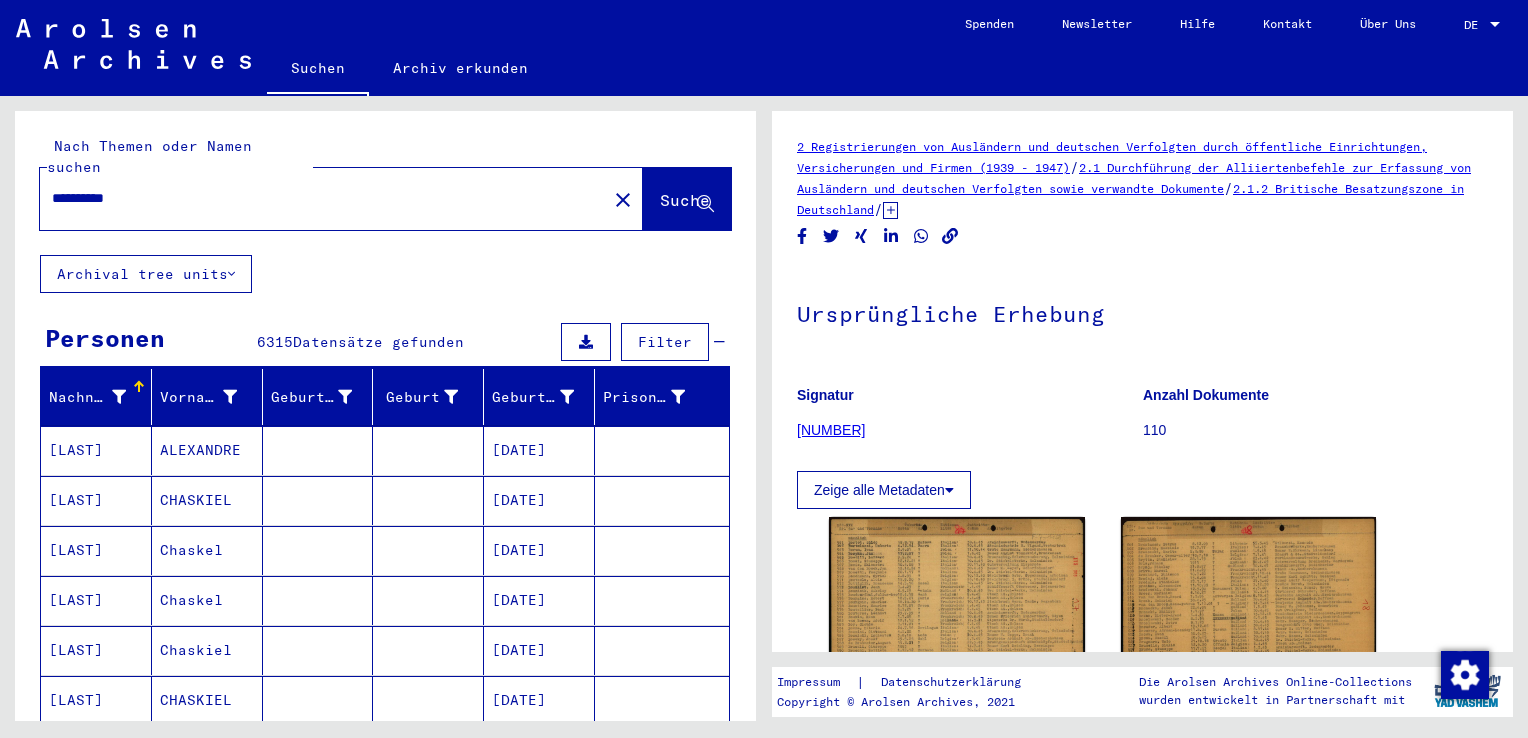 drag, startPoint x: 187, startPoint y: 182, endPoint x: -4, endPoint y: 198, distance: 191.66899 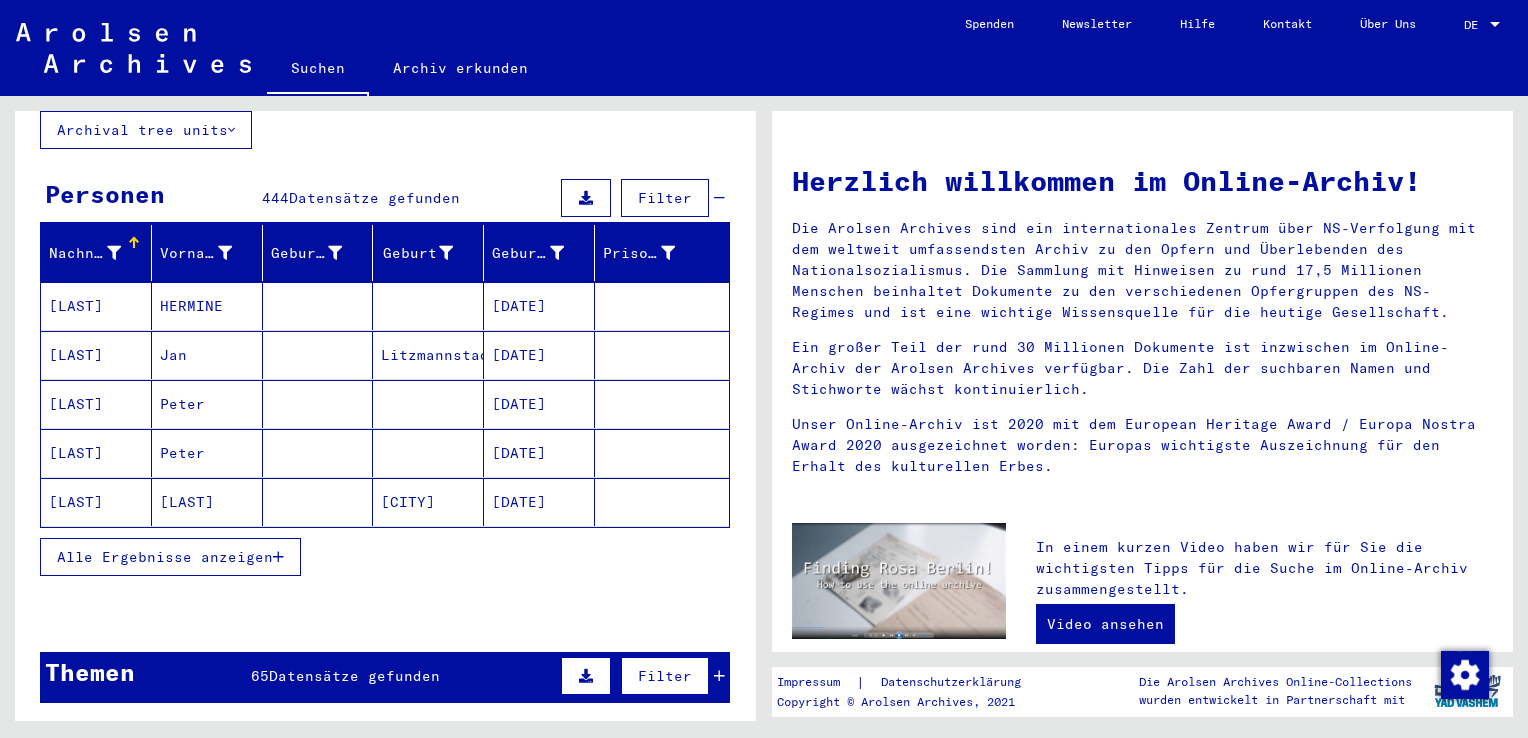 scroll, scrollTop: 300, scrollLeft: 0, axis: vertical 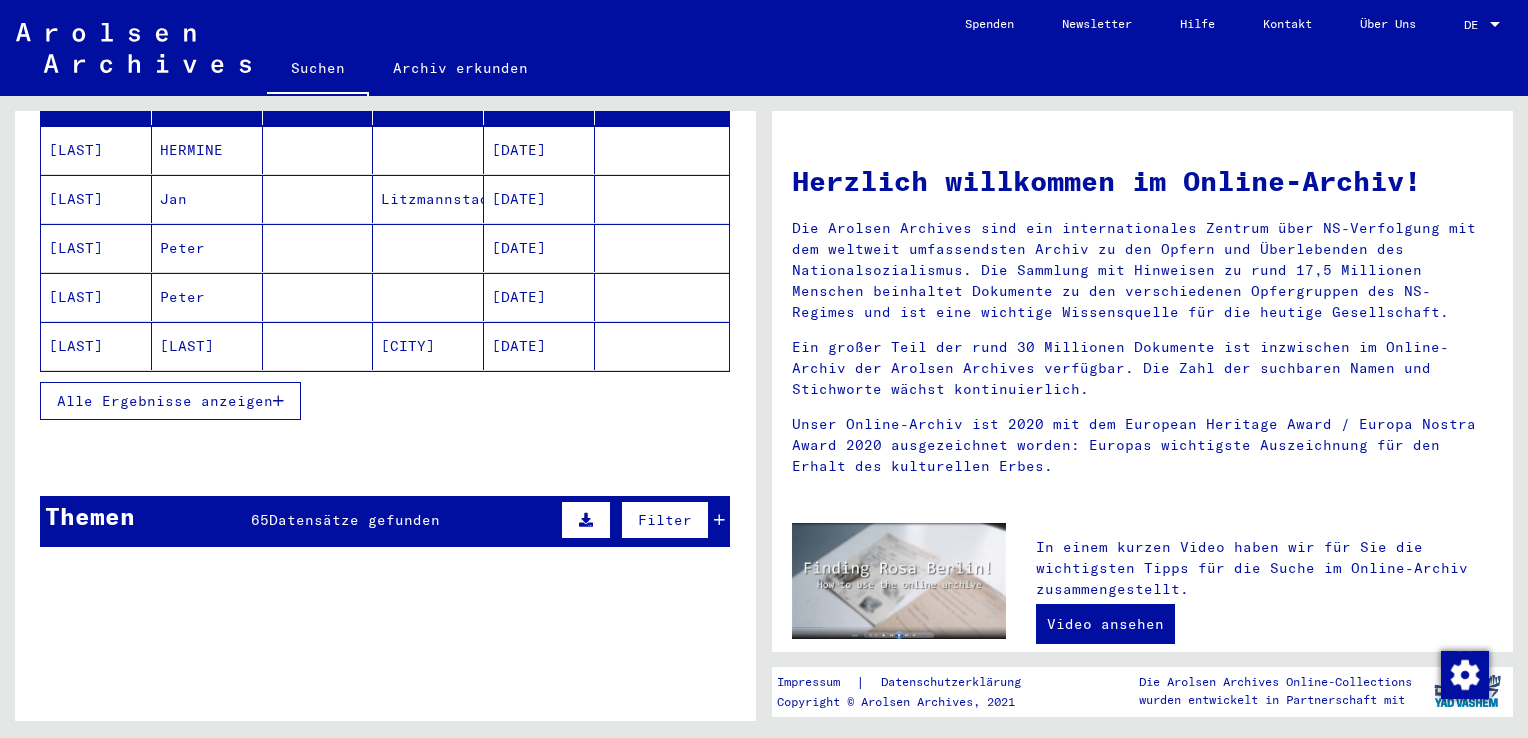 click on "Alle Ergebnisse anzeigen" at bounding box center (165, 401) 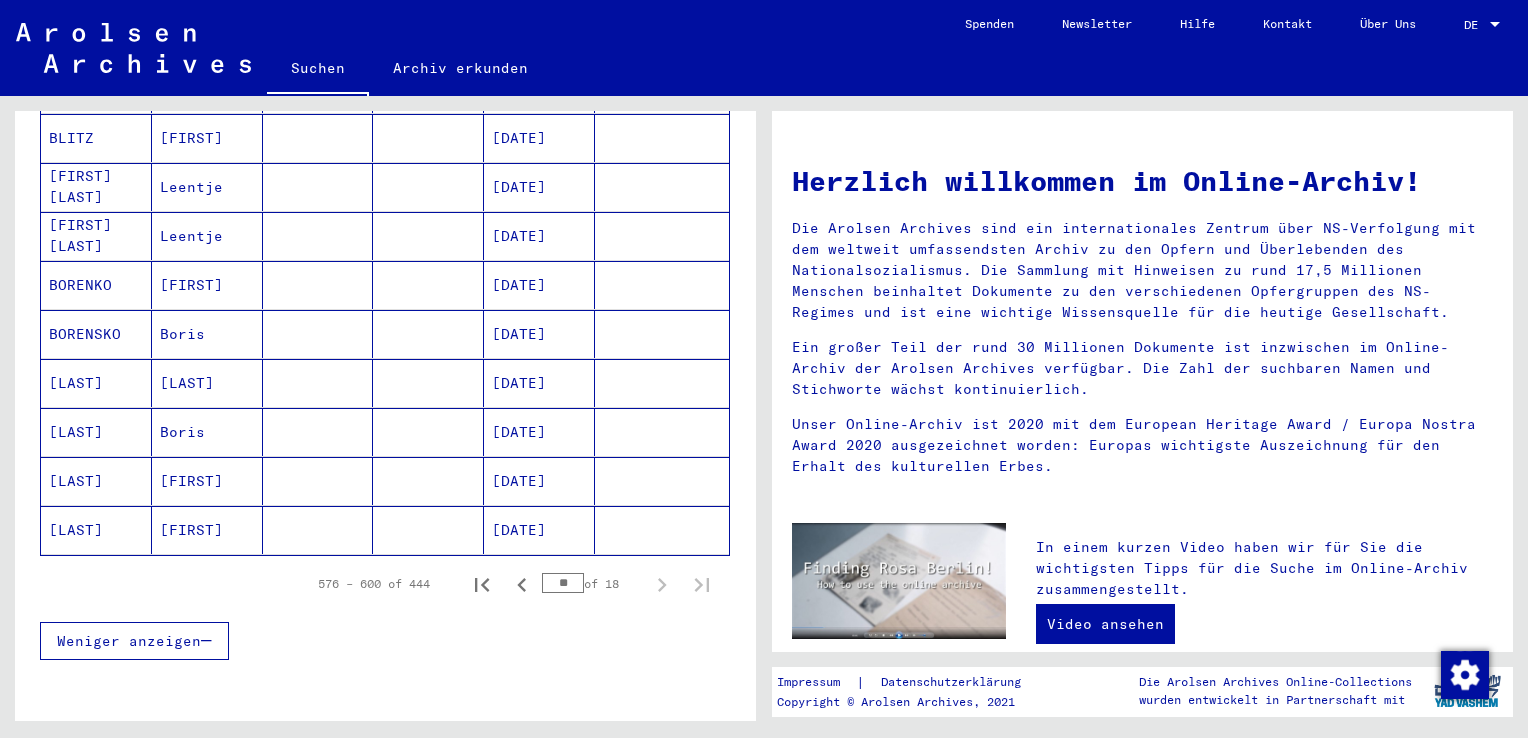scroll, scrollTop: 1100, scrollLeft: 0, axis: vertical 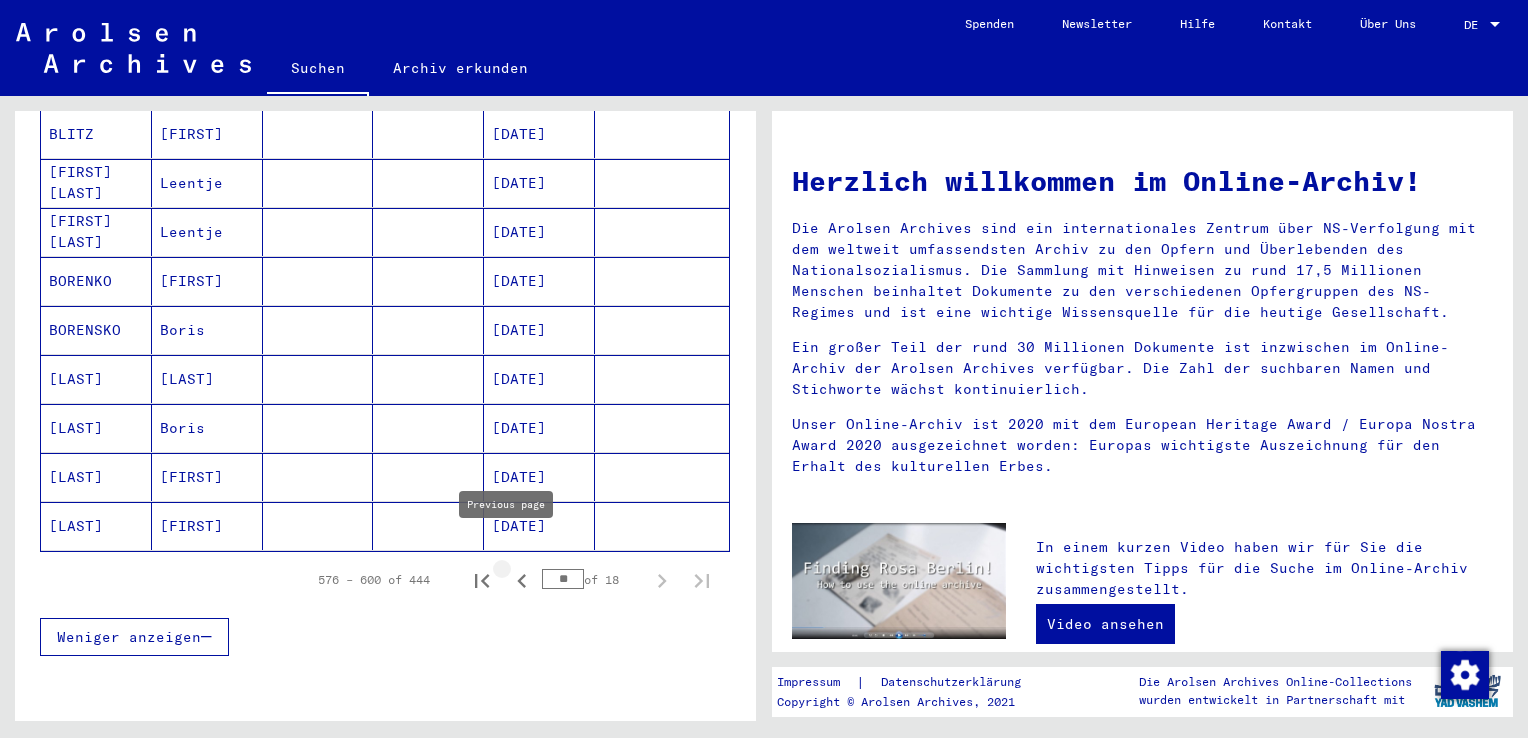 click 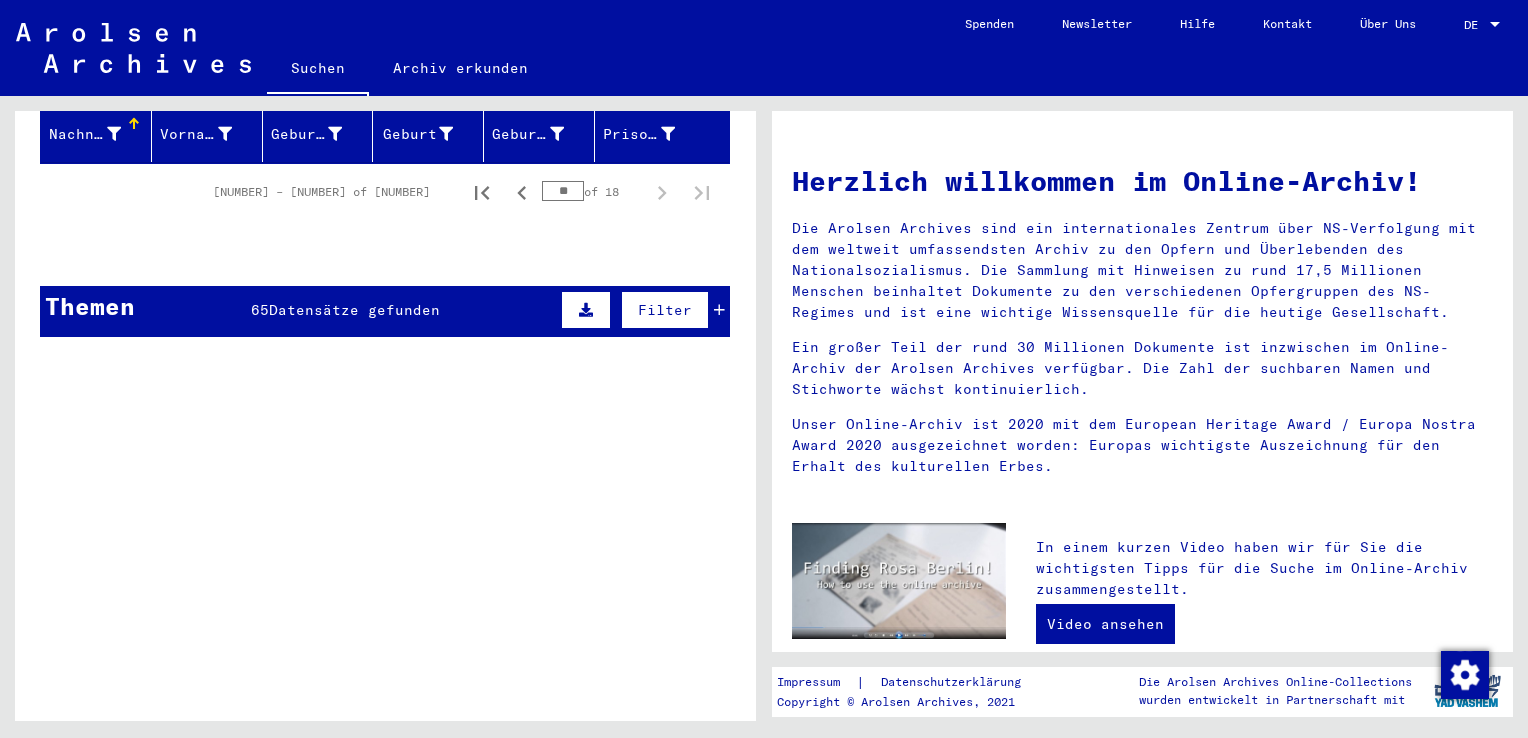 scroll, scrollTop: 0, scrollLeft: 0, axis: both 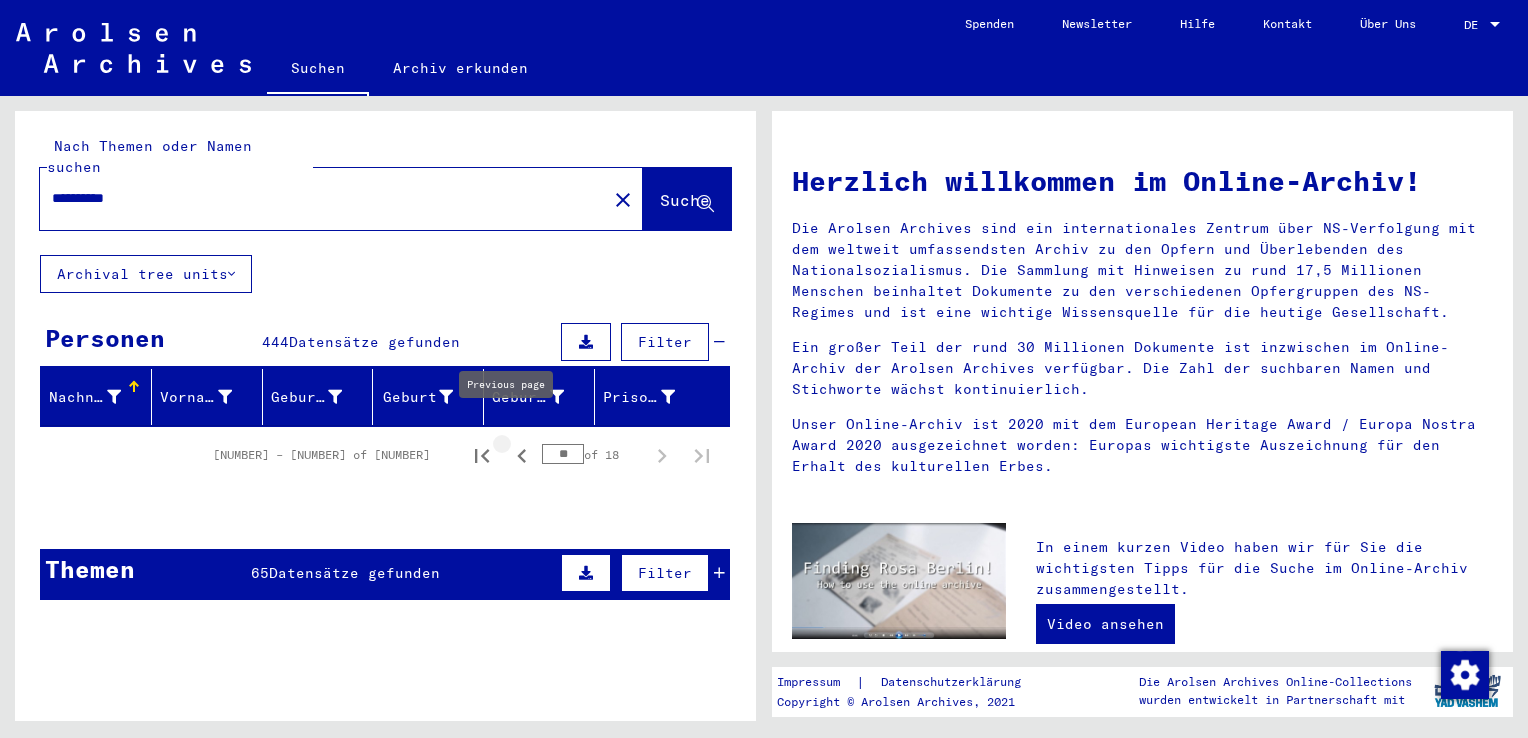 click 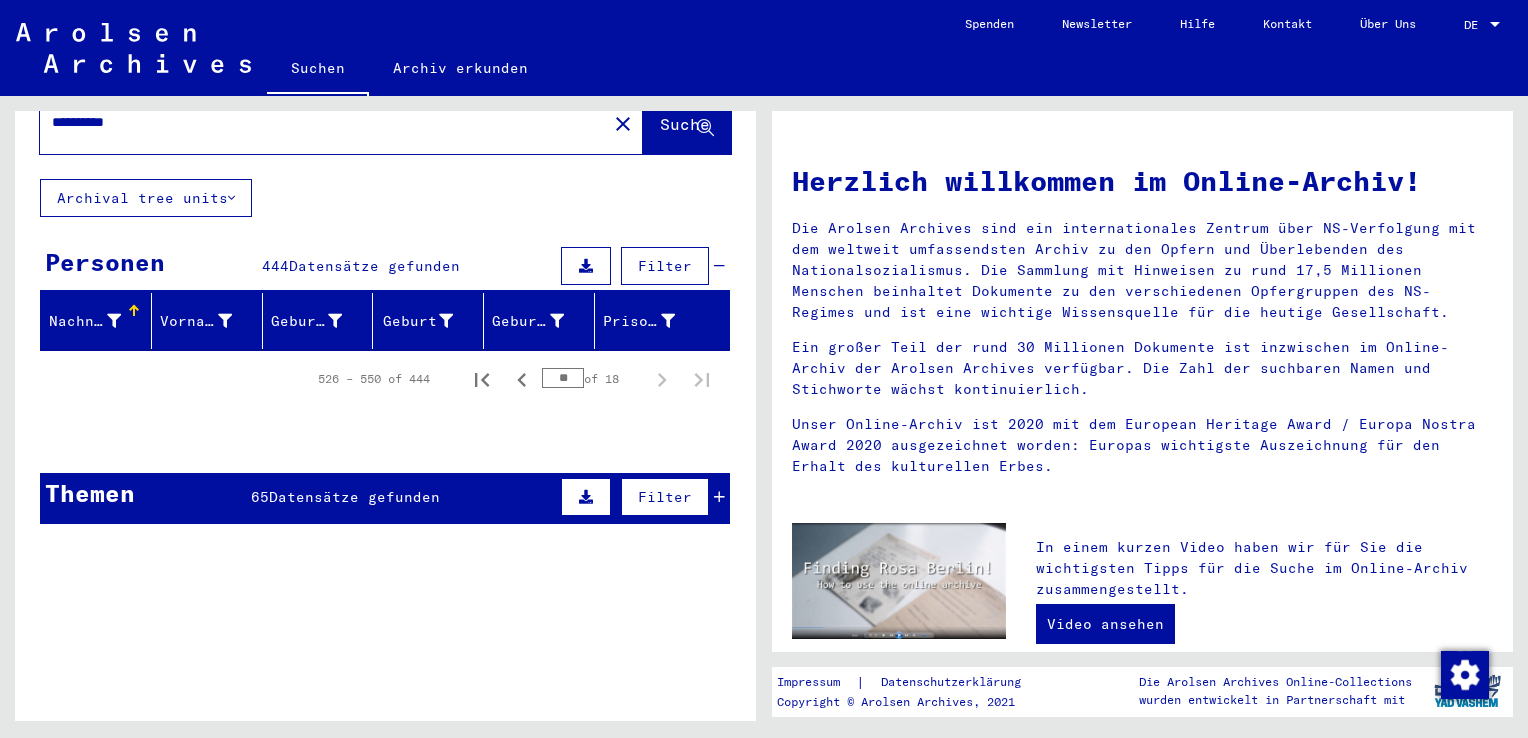 scroll, scrollTop: 0, scrollLeft: 0, axis: both 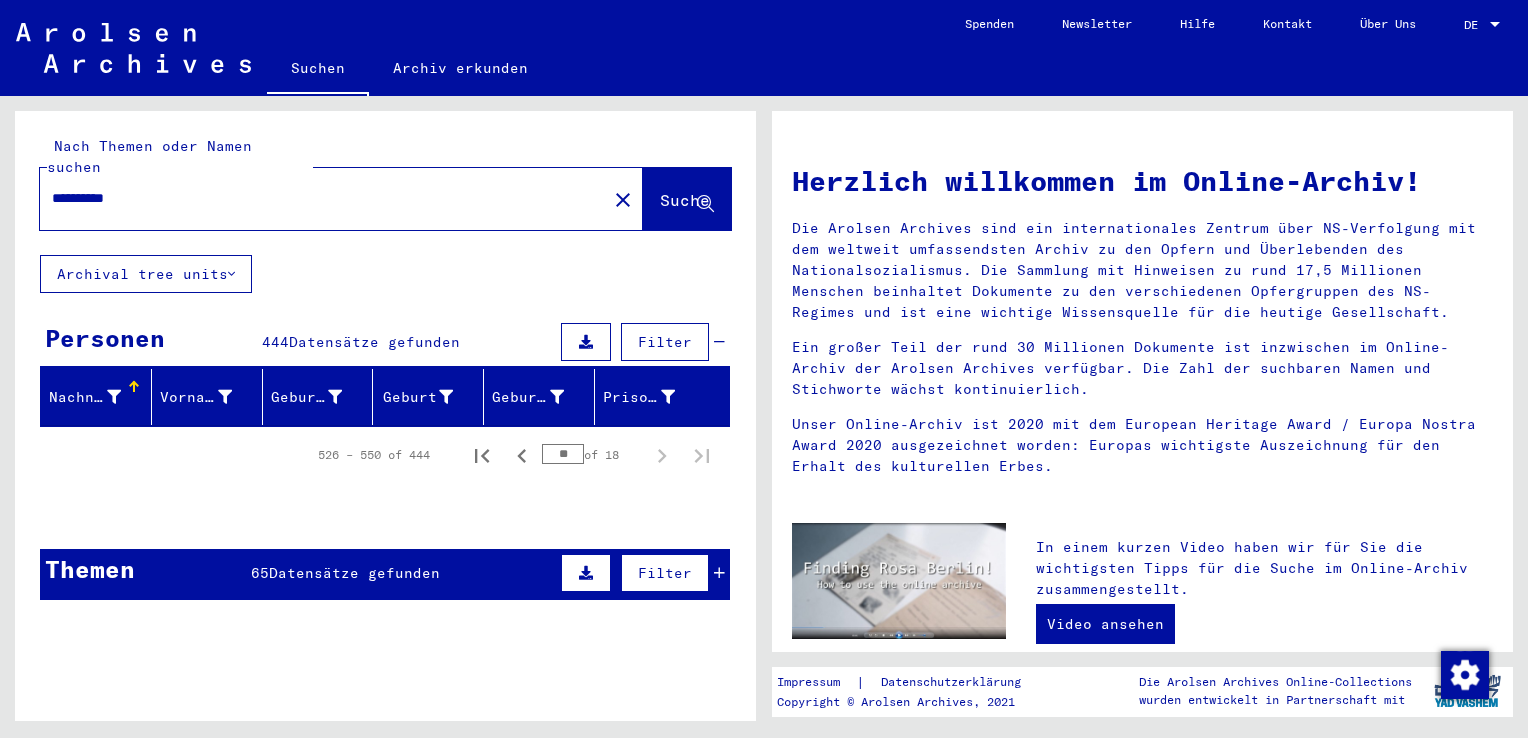 click on "Suche" 